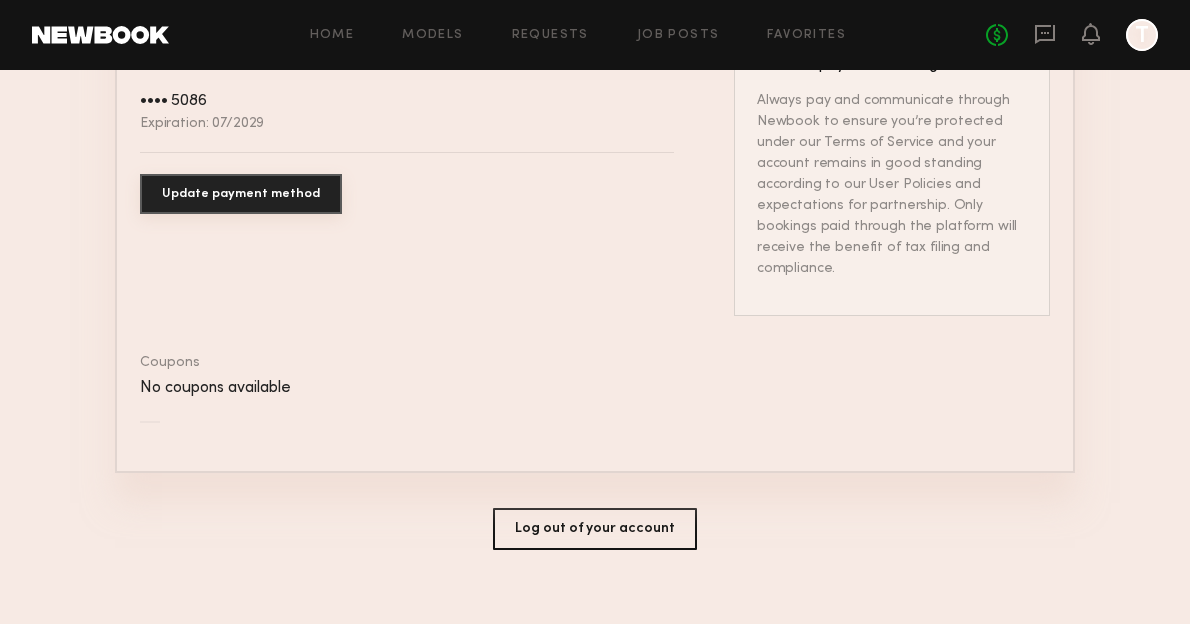 scroll, scrollTop: 0, scrollLeft: 0, axis: both 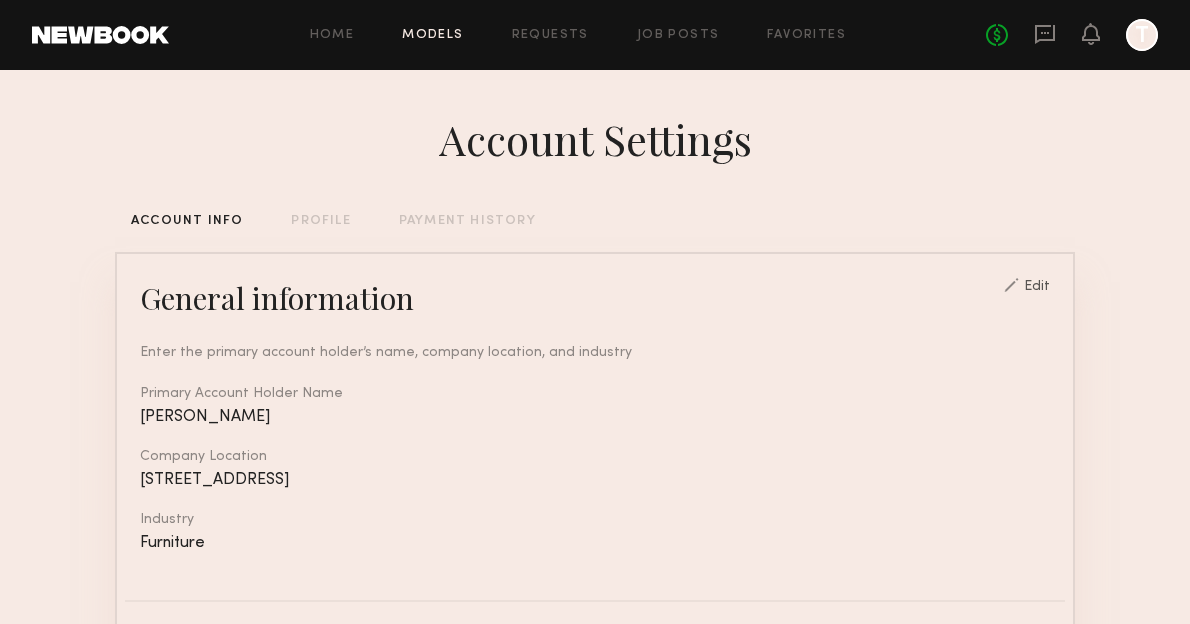 click on "Models" 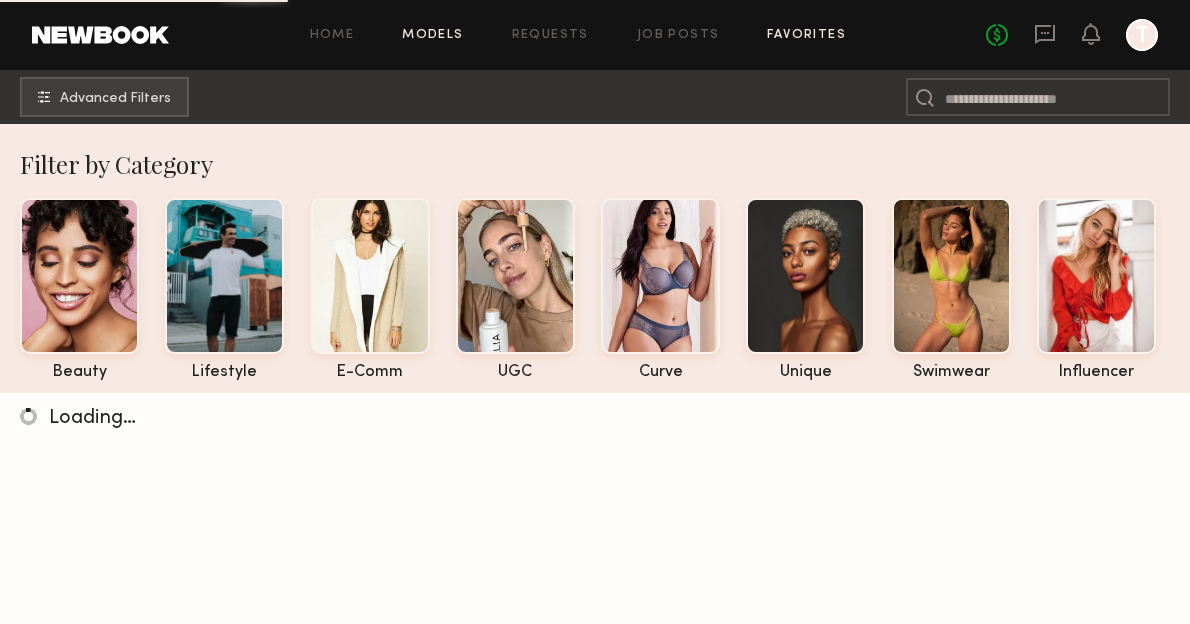 click on "Favorites" 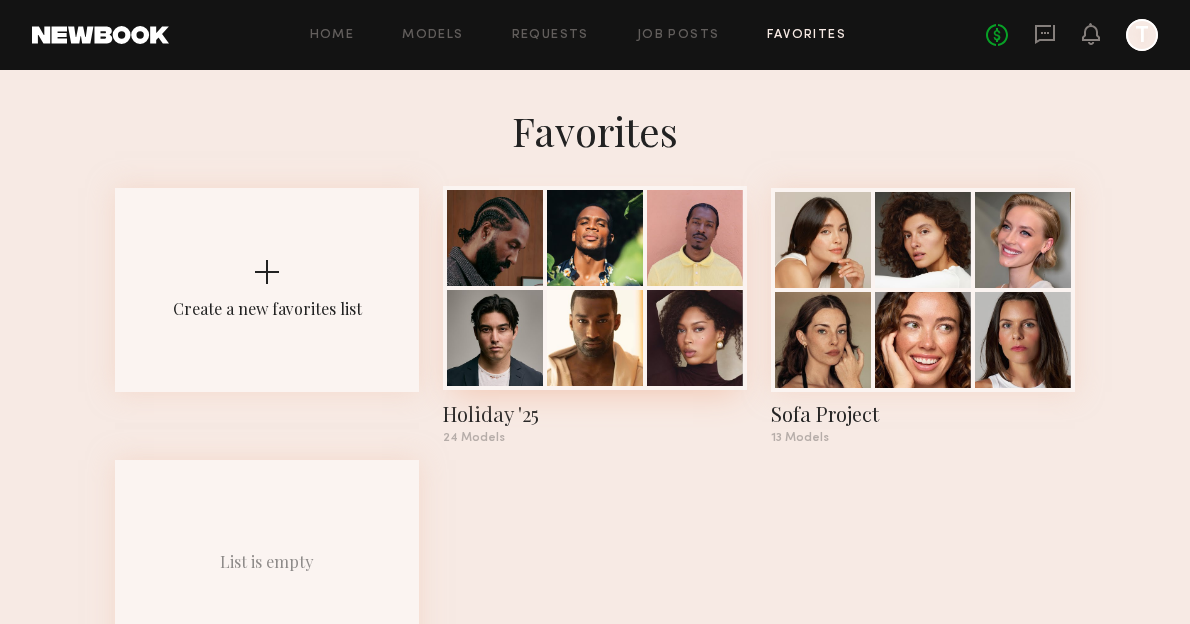 click 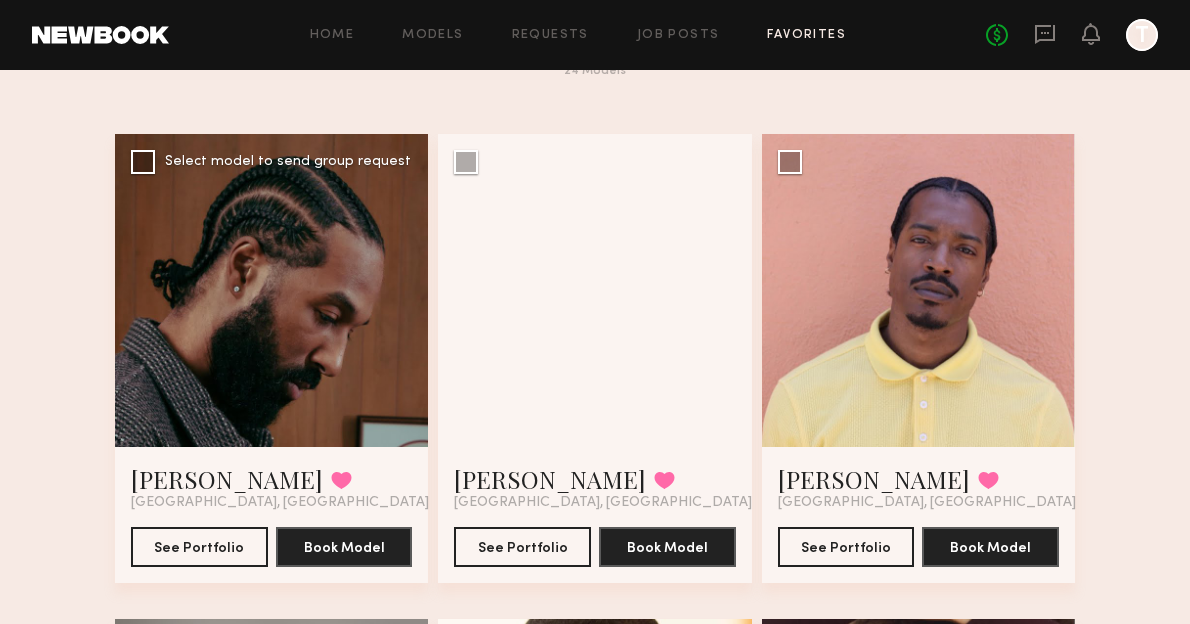 scroll, scrollTop: 101, scrollLeft: 0, axis: vertical 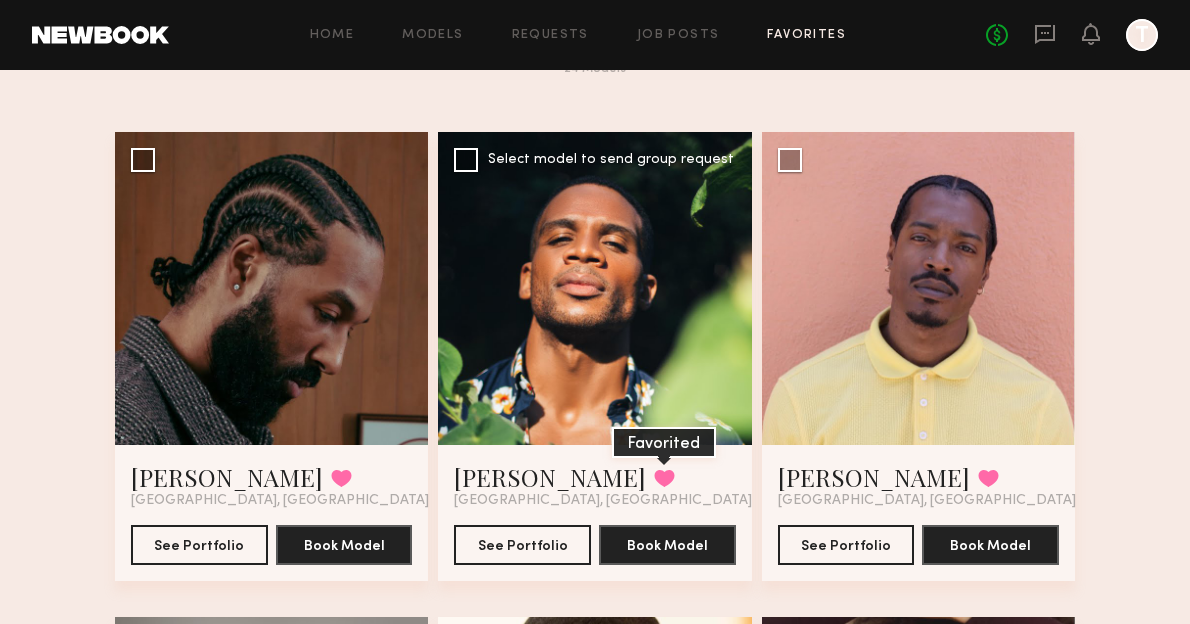 click 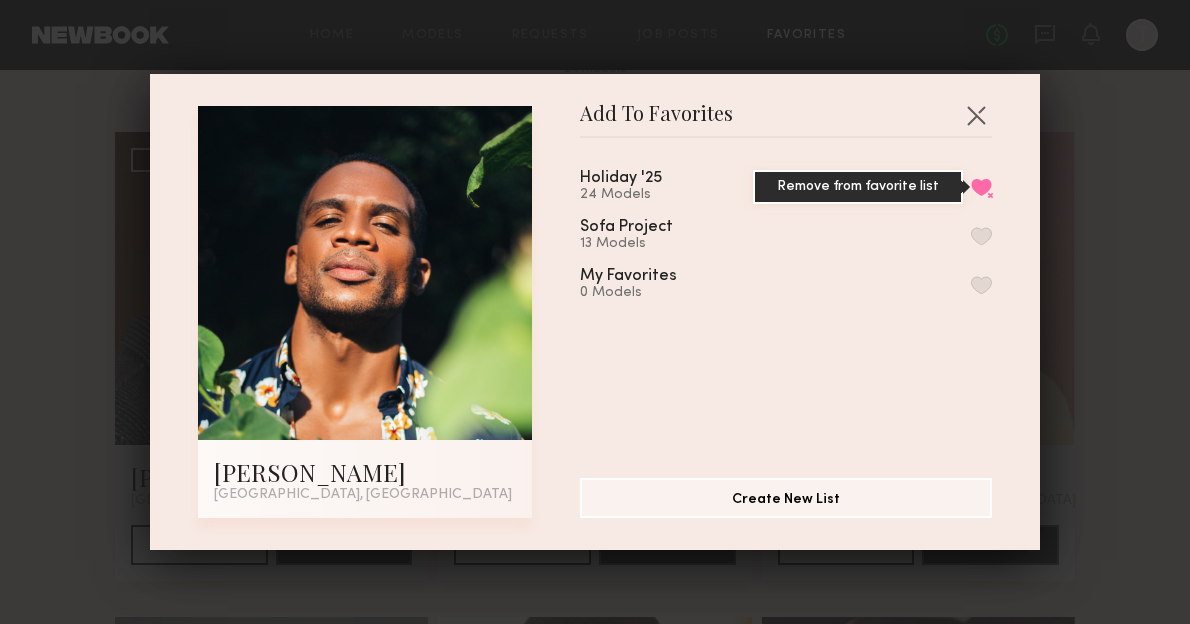 click on "Remove from favorite list" at bounding box center (981, 187) 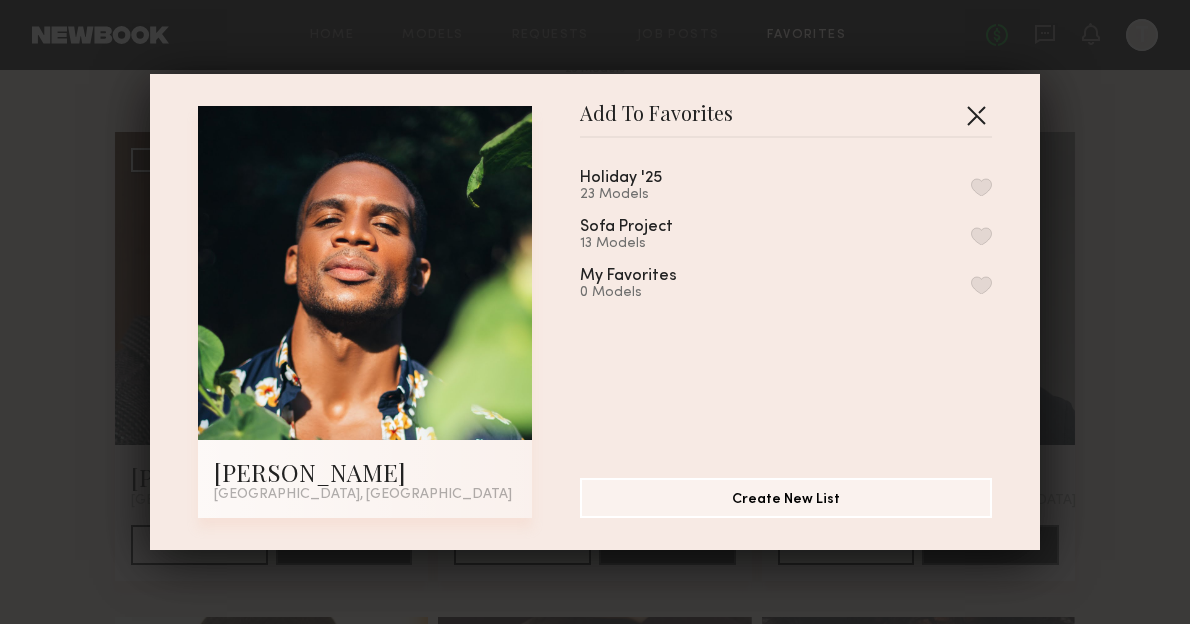click at bounding box center [976, 115] 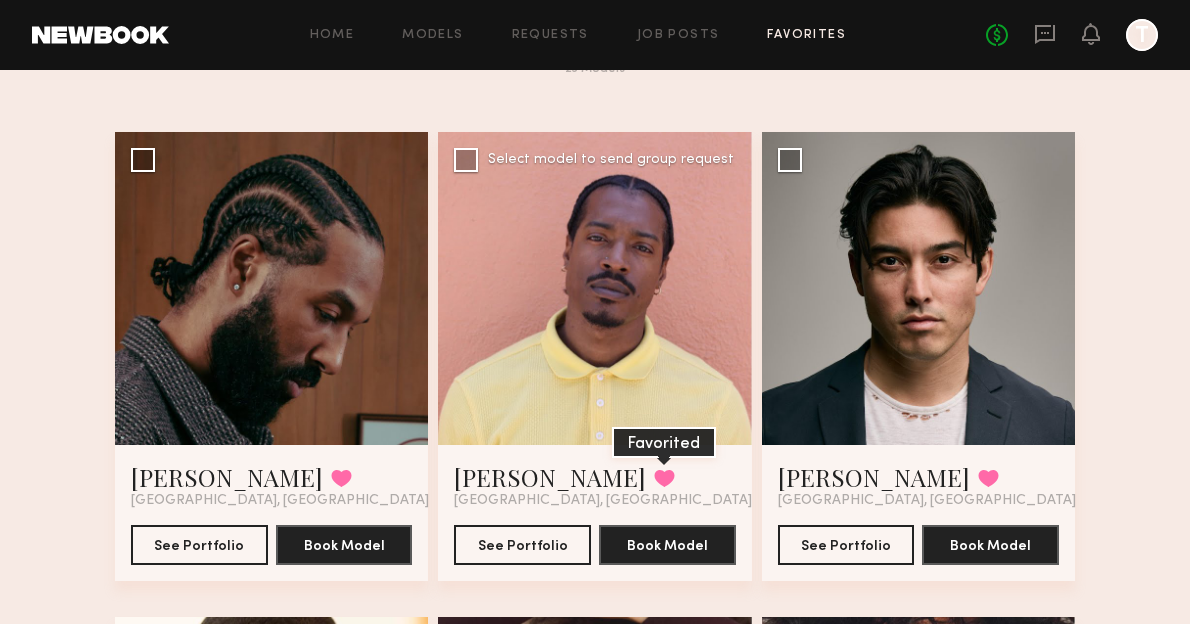 click 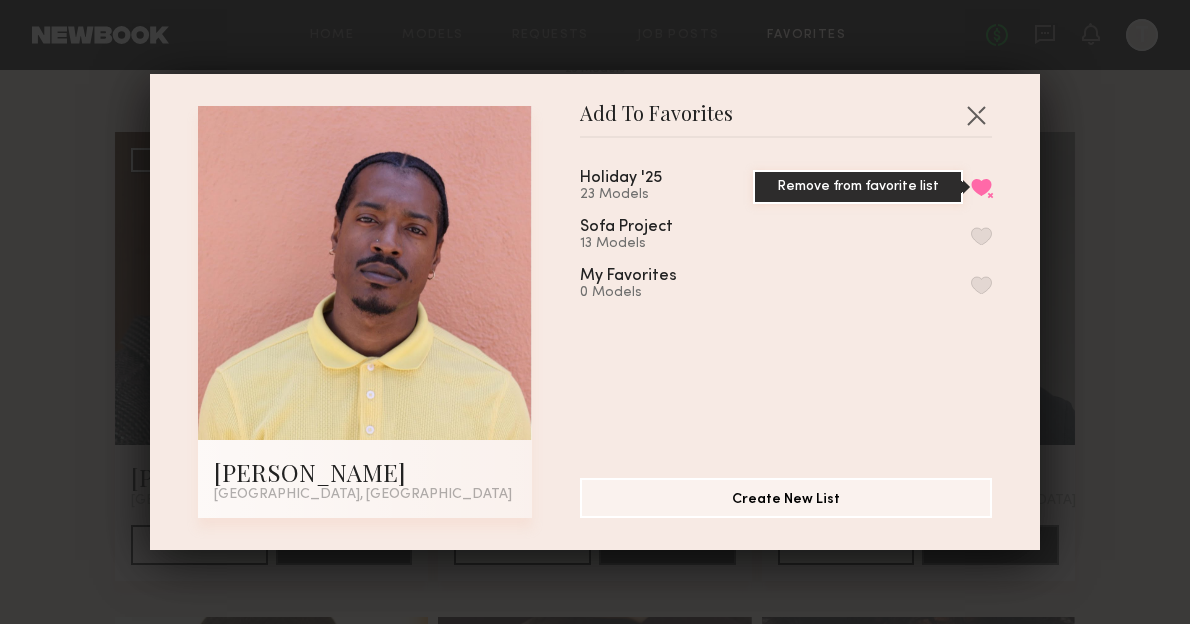 click on "Remove from favorite list" at bounding box center [981, 187] 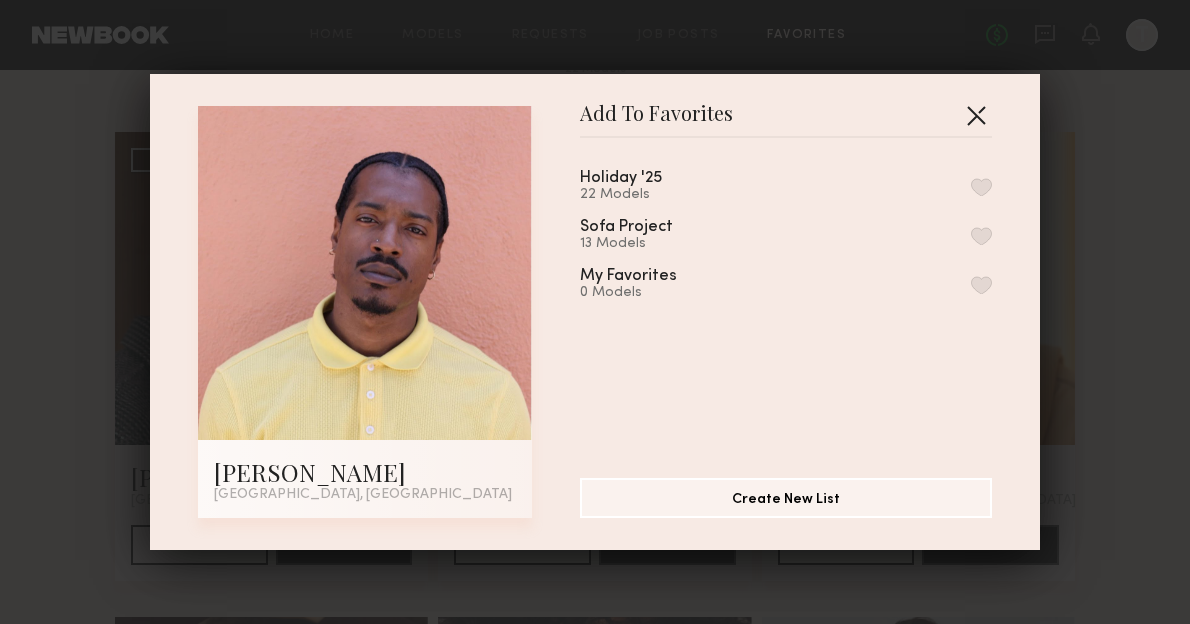 click at bounding box center [976, 115] 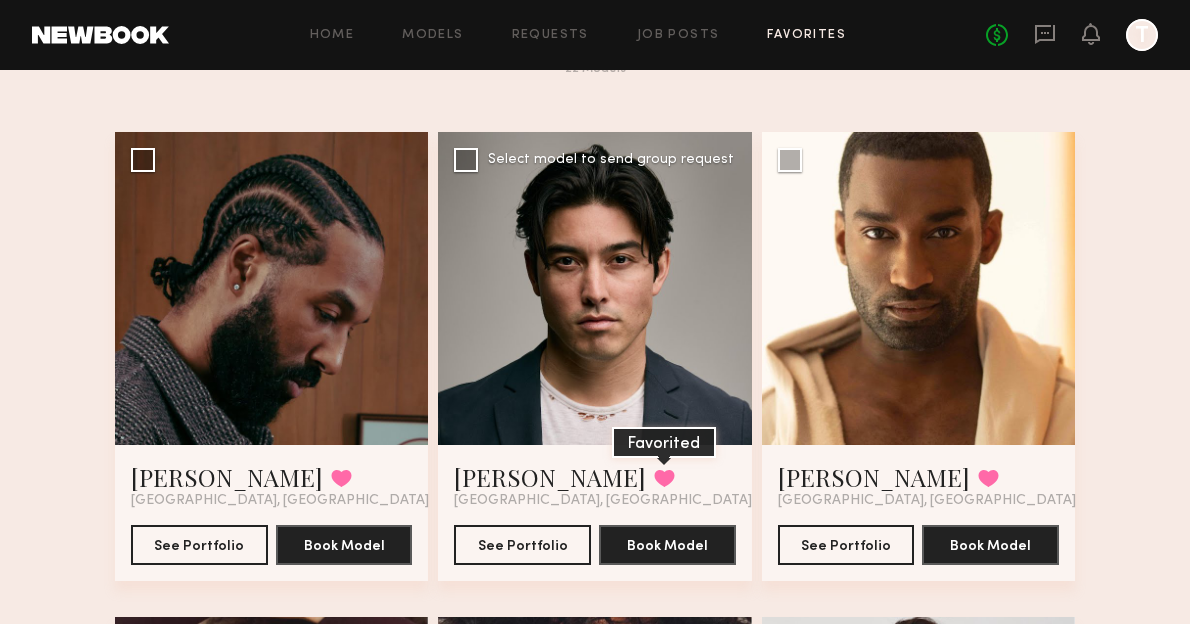 click 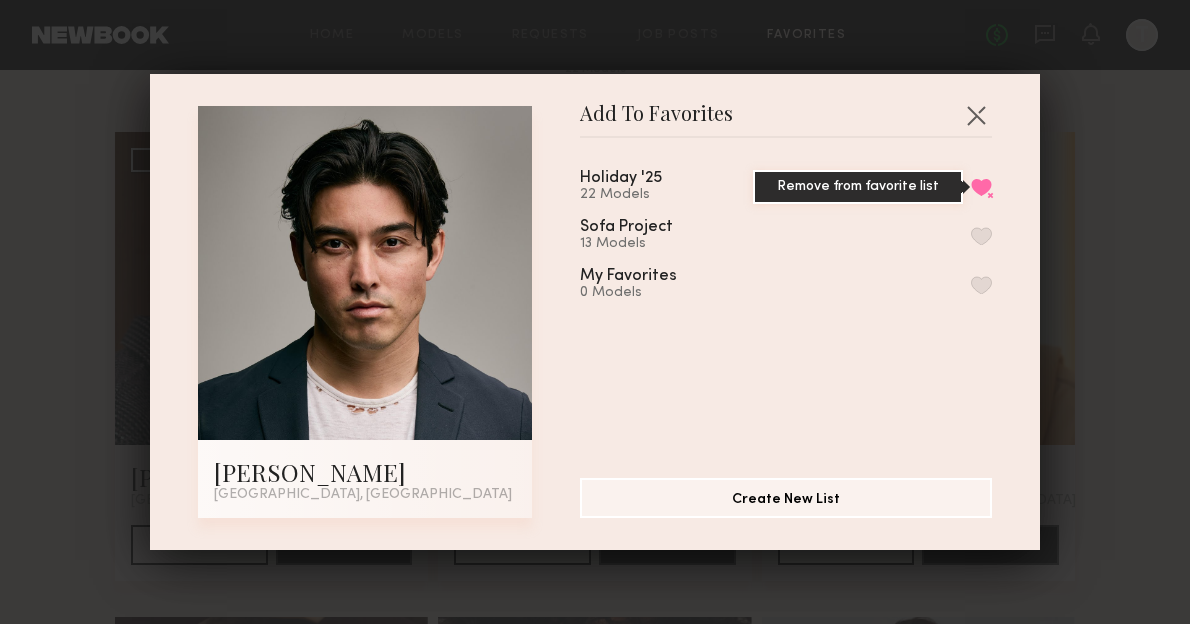 click on "Remove from favorite list" at bounding box center (981, 187) 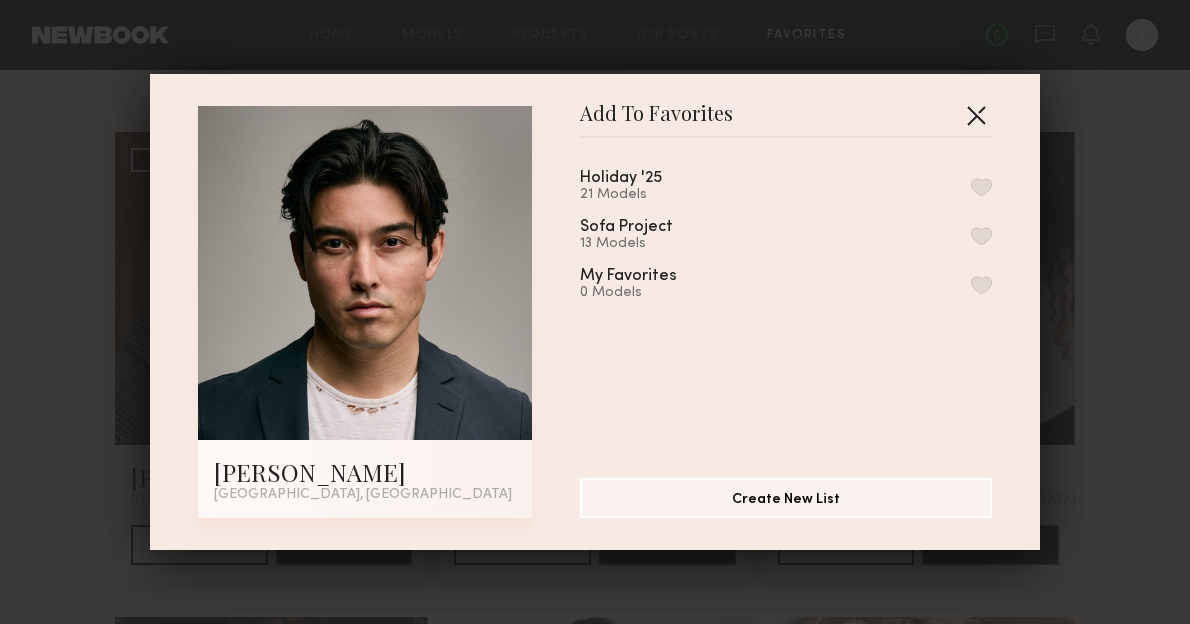 click at bounding box center (976, 115) 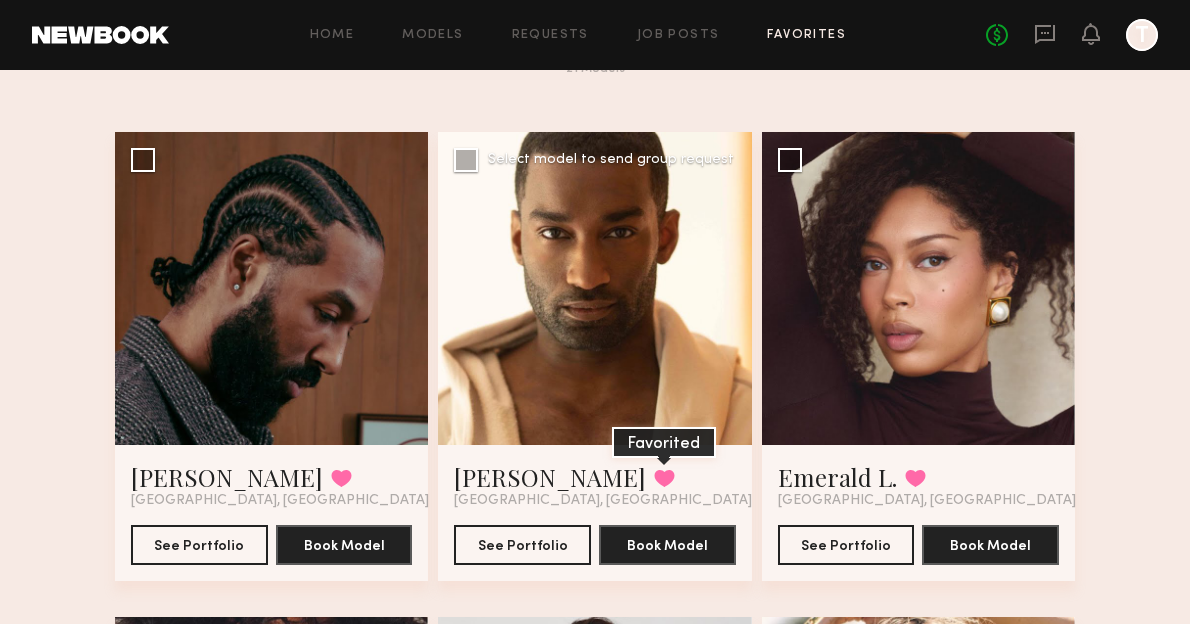 click 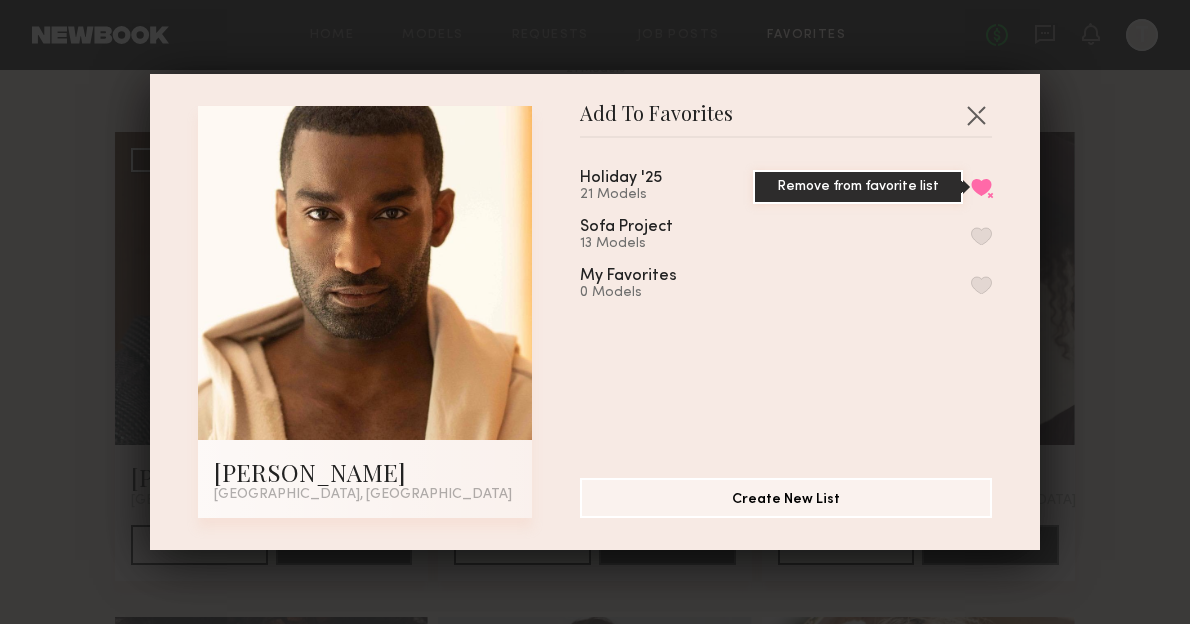 click on "Remove from favorite list" at bounding box center [981, 187] 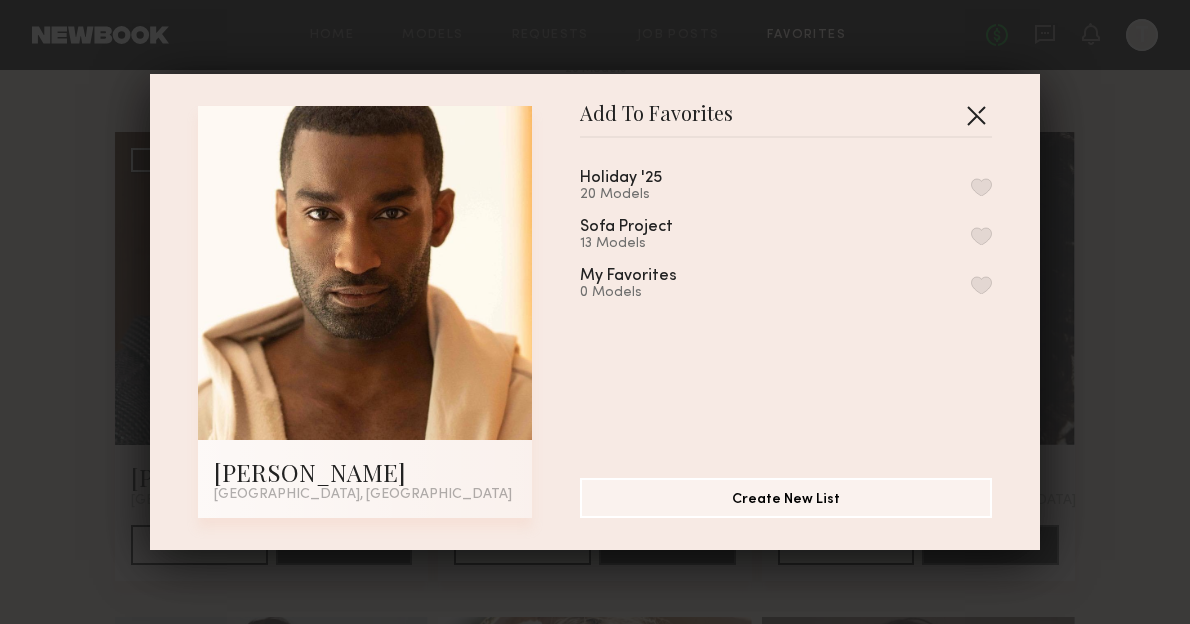 click at bounding box center (976, 115) 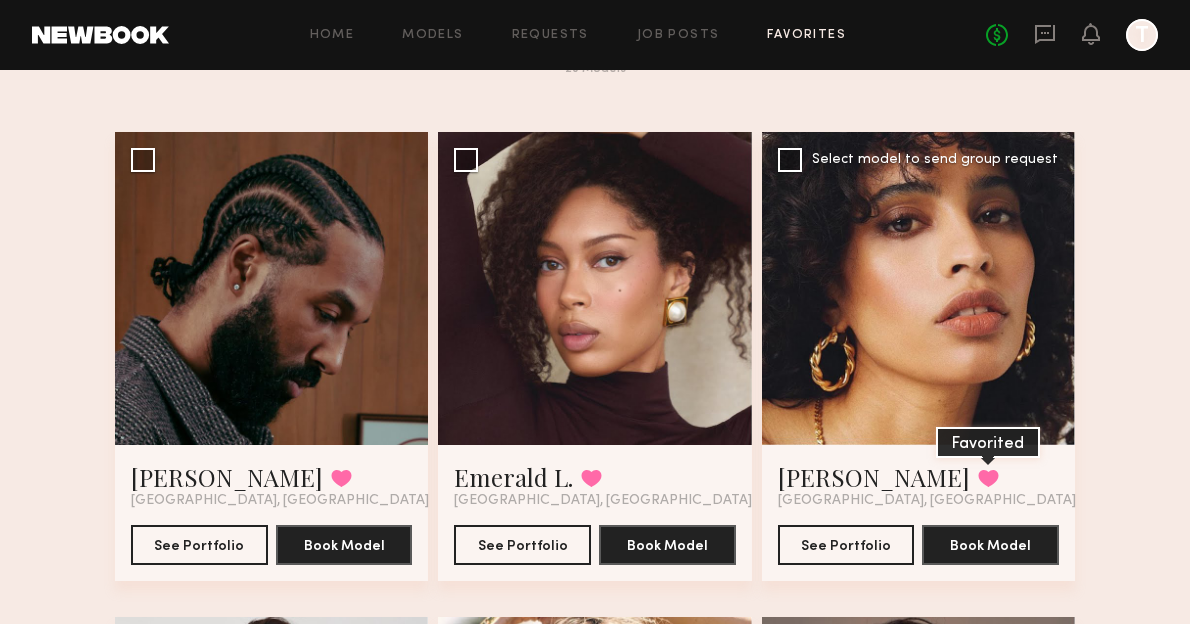 click 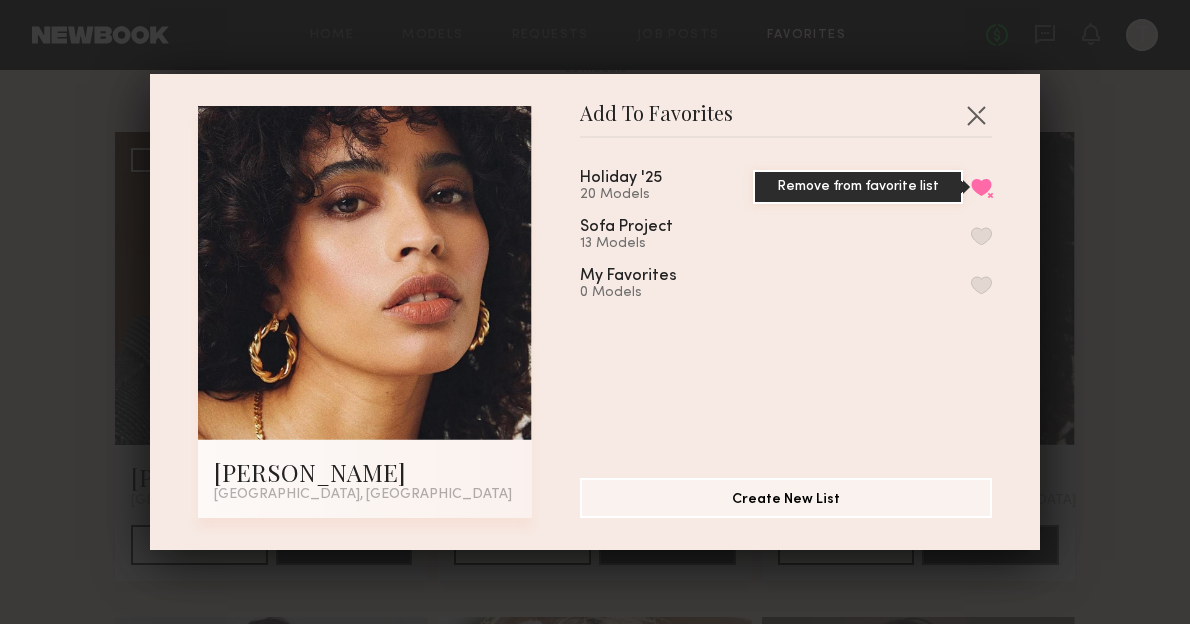 click on "Remove from favorite list" at bounding box center [981, 187] 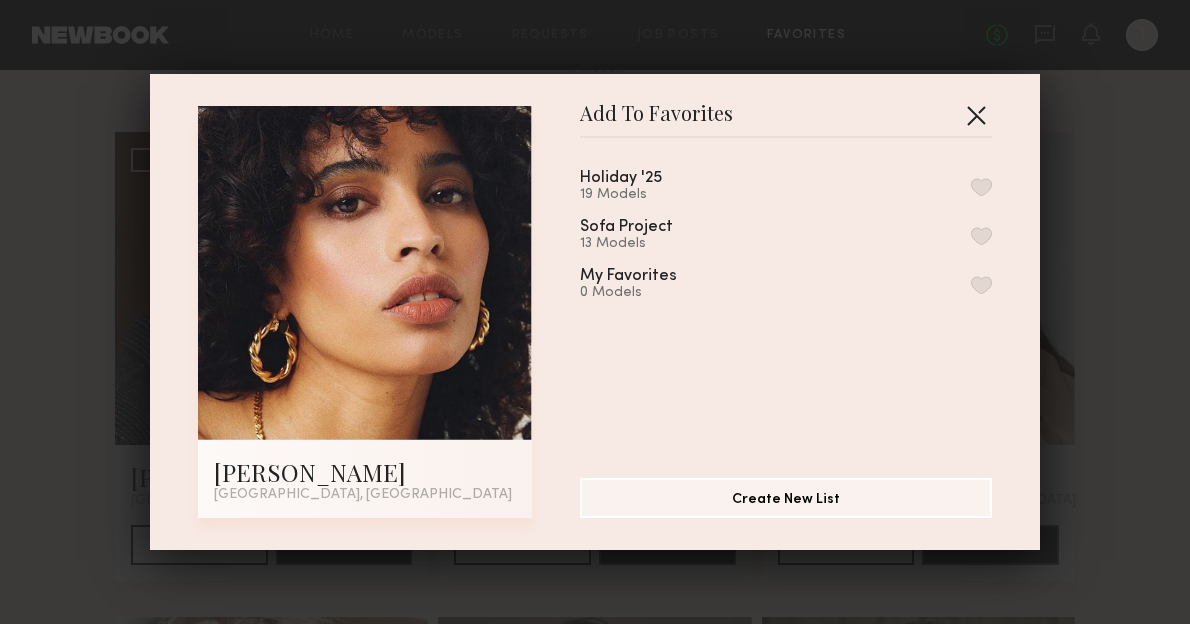 click at bounding box center (976, 115) 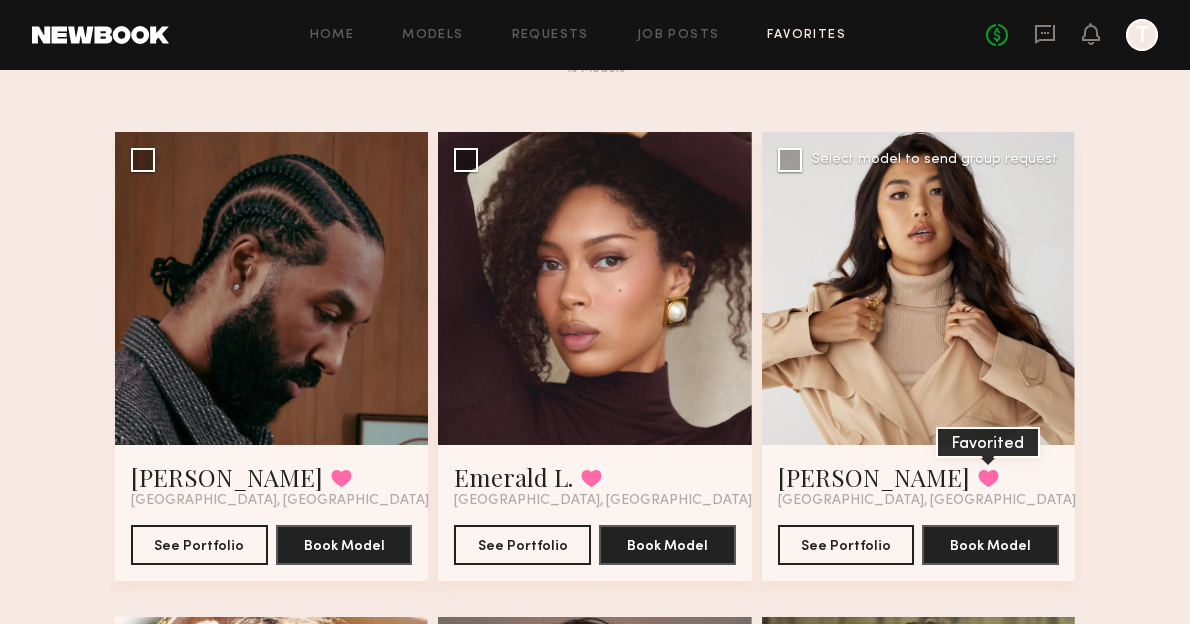 click 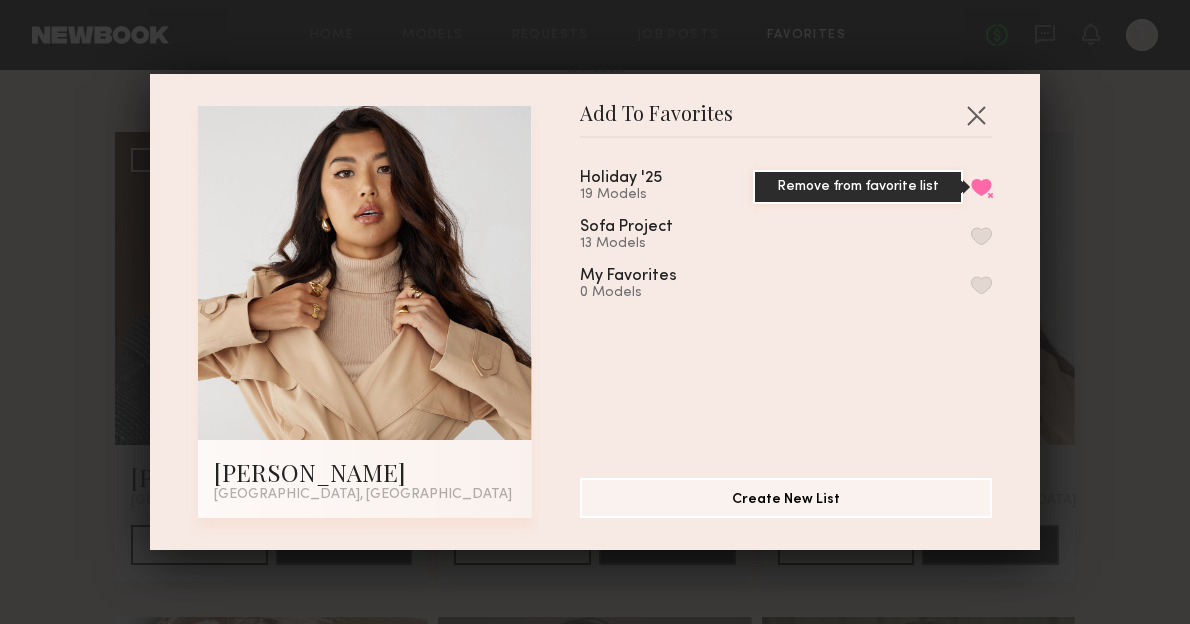 click on "Remove from favorite list" at bounding box center [981, 187] 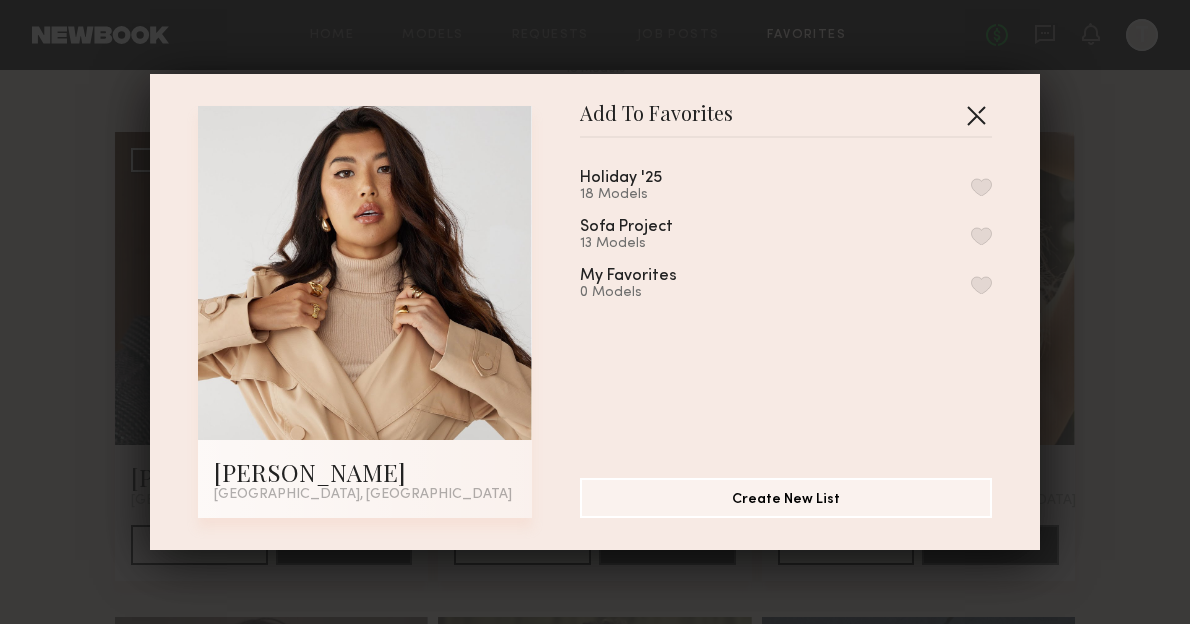 click at bounding box center (976, 115) 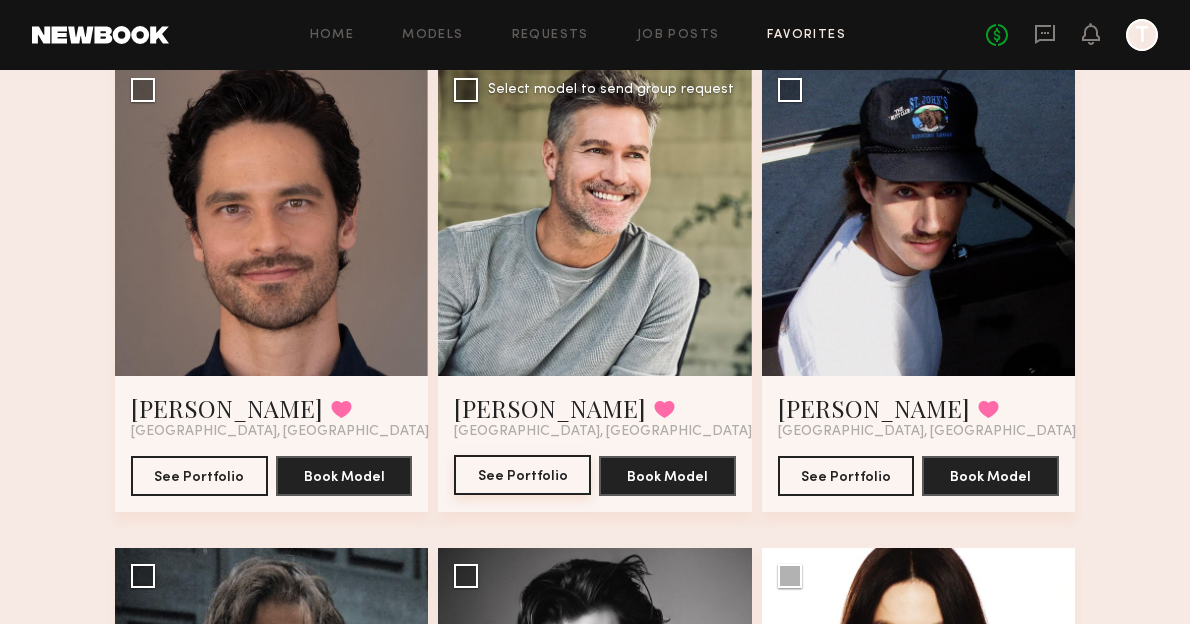 scroll, scrollTop: 670, scrollLeft: 0, axis: vertical 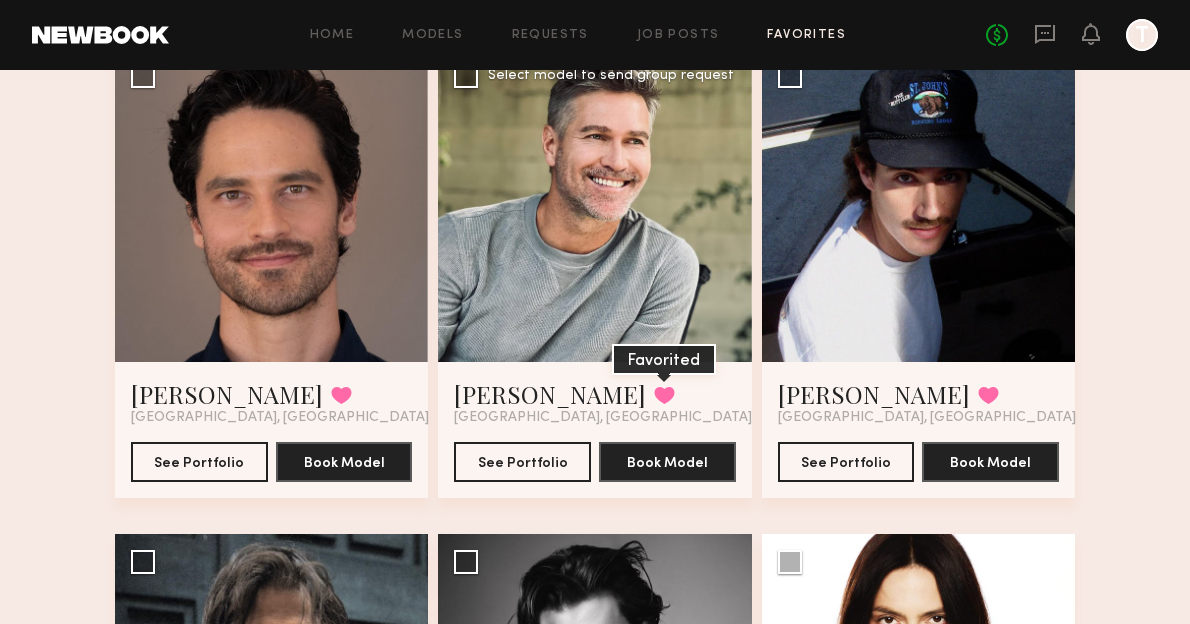 click 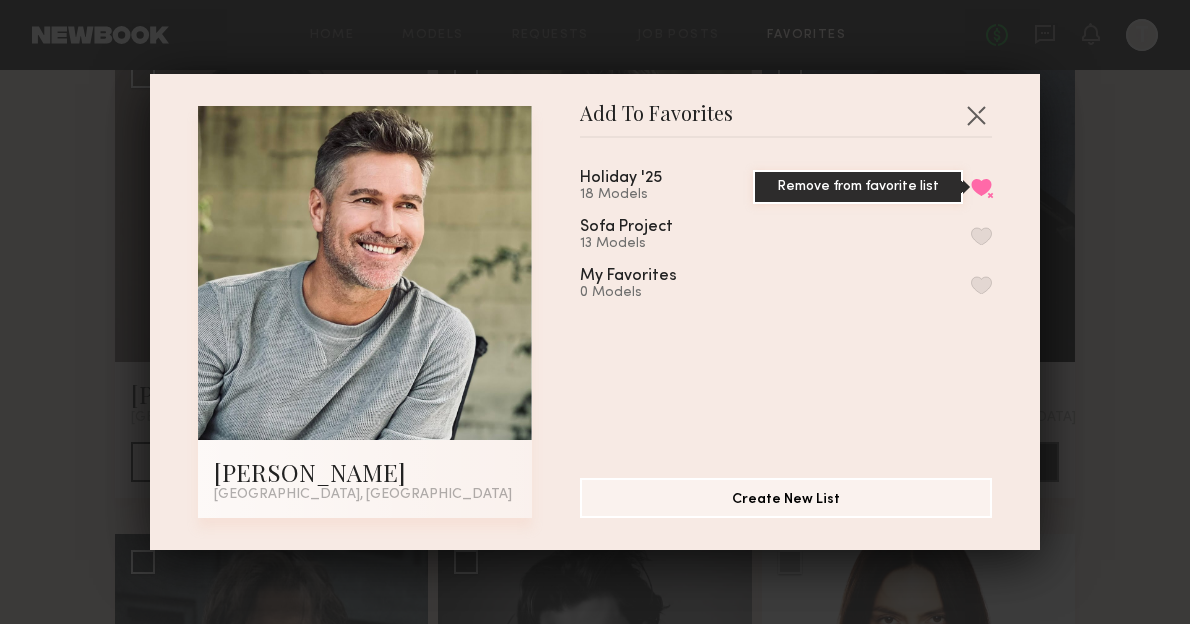 click on "Remove from favorite list" at bounding box center (981, 187) 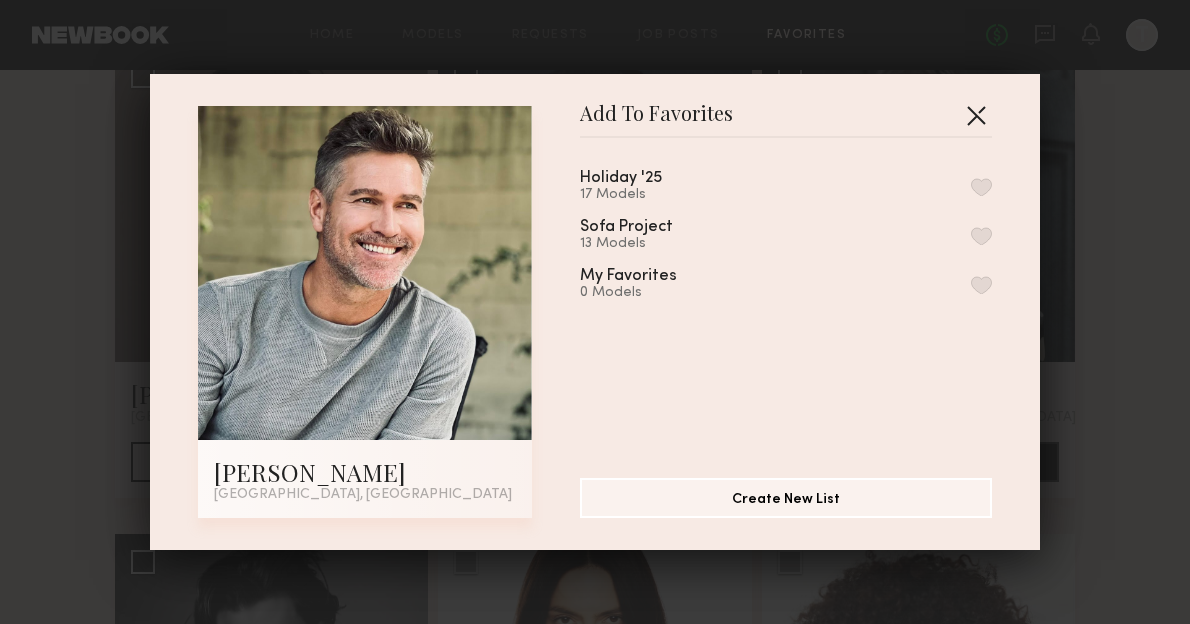 click at bounding box center (976, 115) 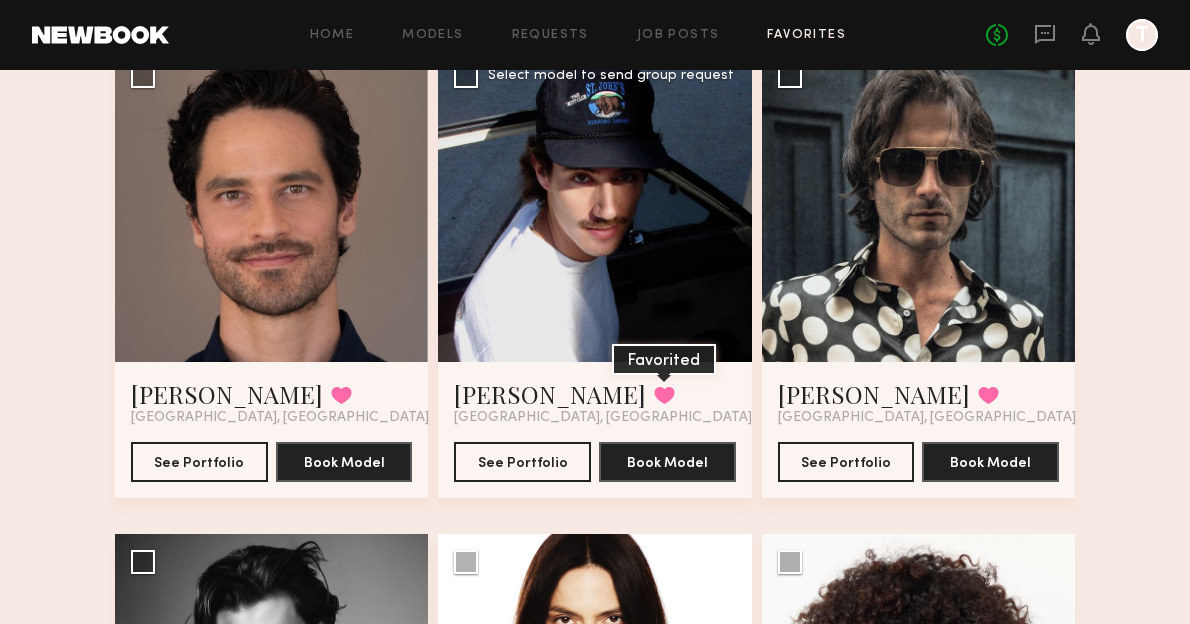 click 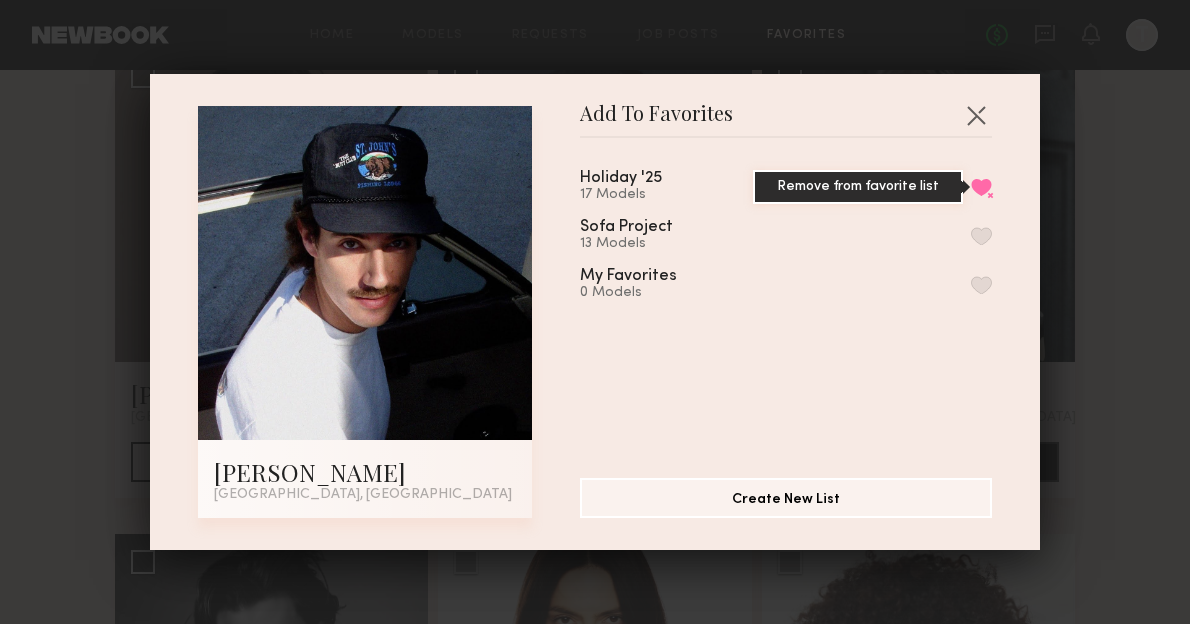 click on "Remove from favorite list" at bounding box center (981, 187) 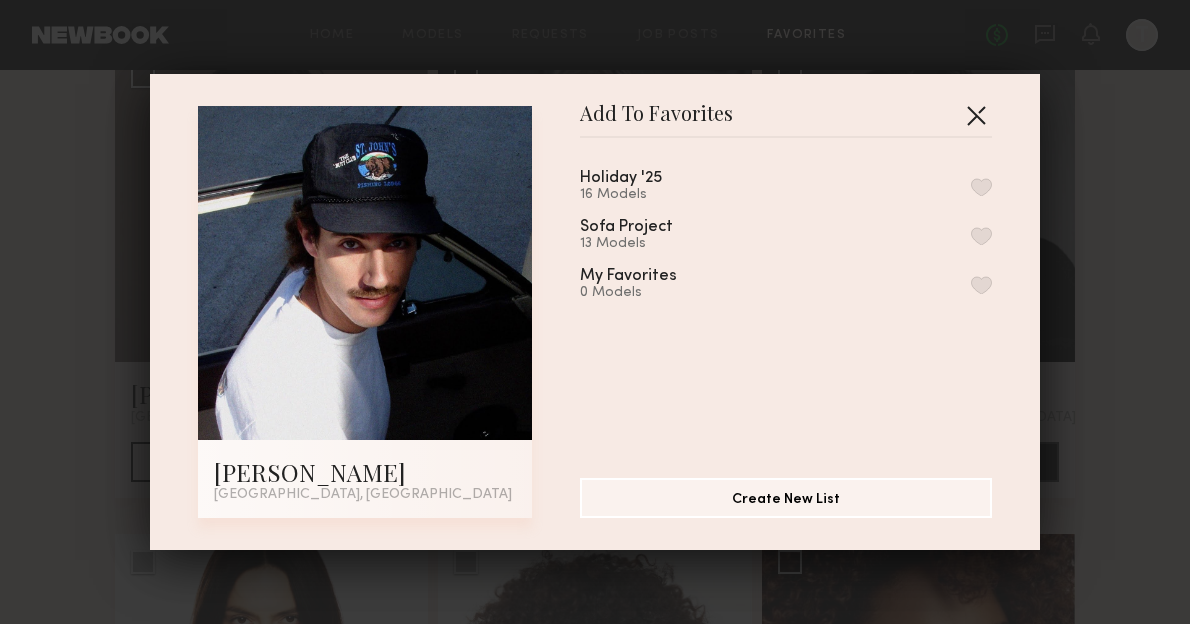 click at bounding box center (976, 115) 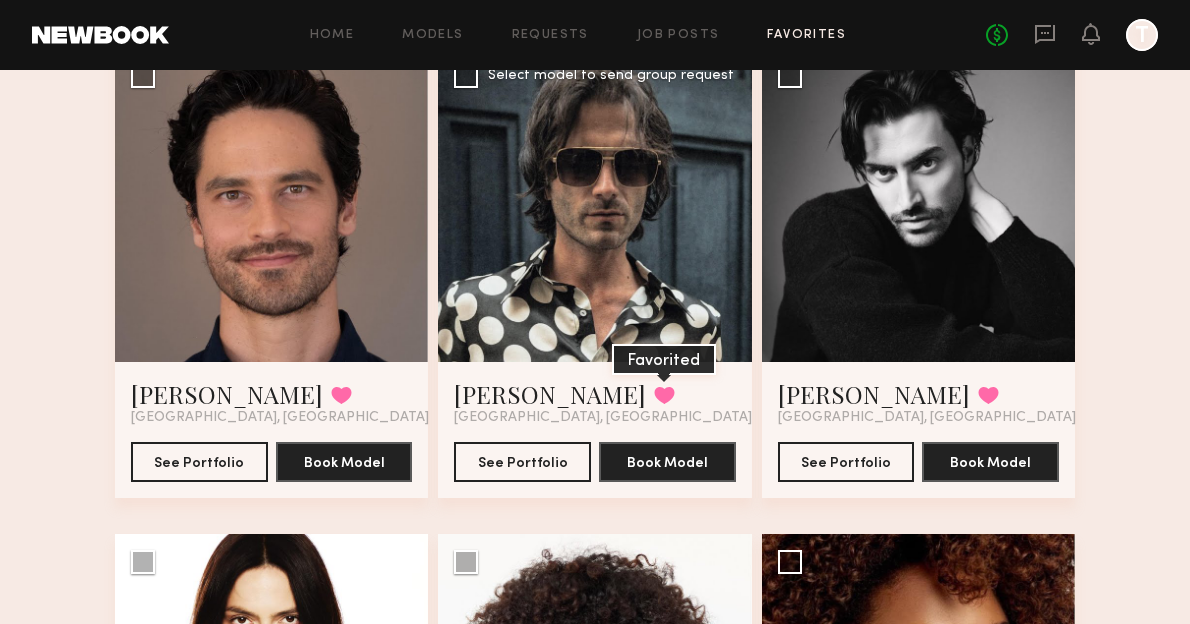 click 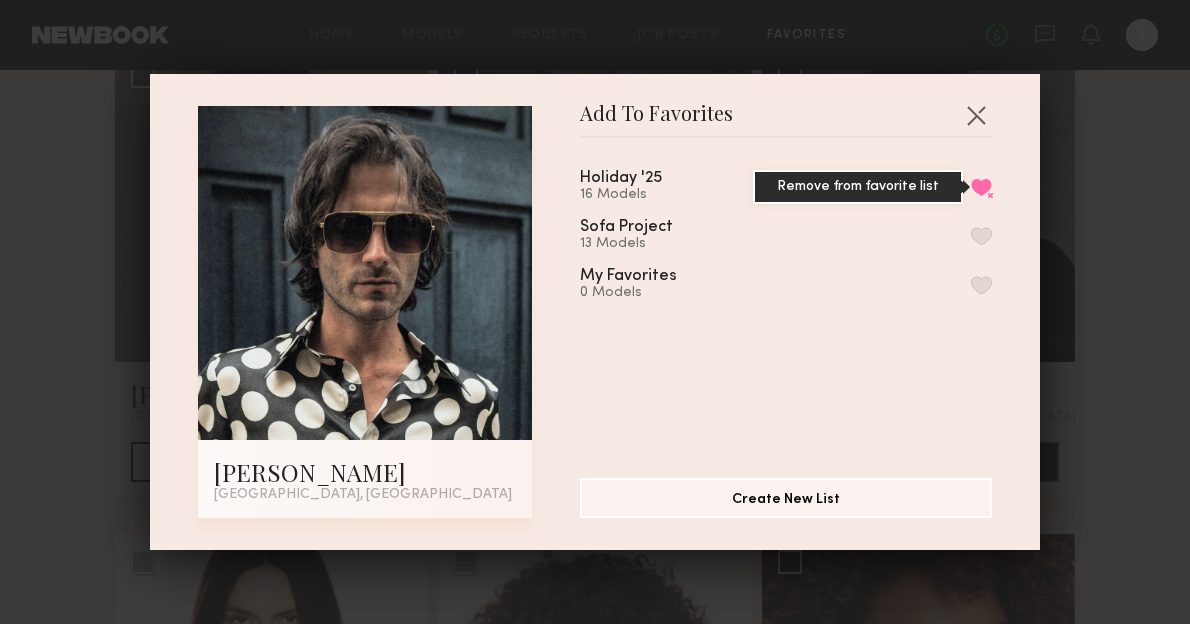 click on "Remove from favorite list" at bounding box center [981, 187] 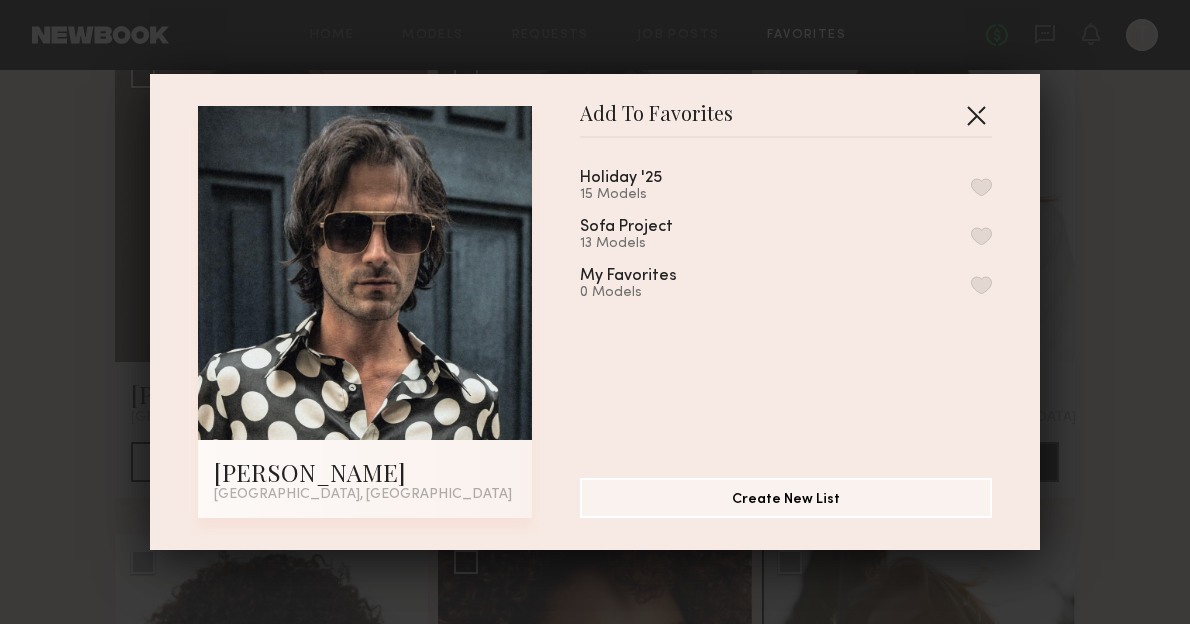 click at bounding box center (976, 115) 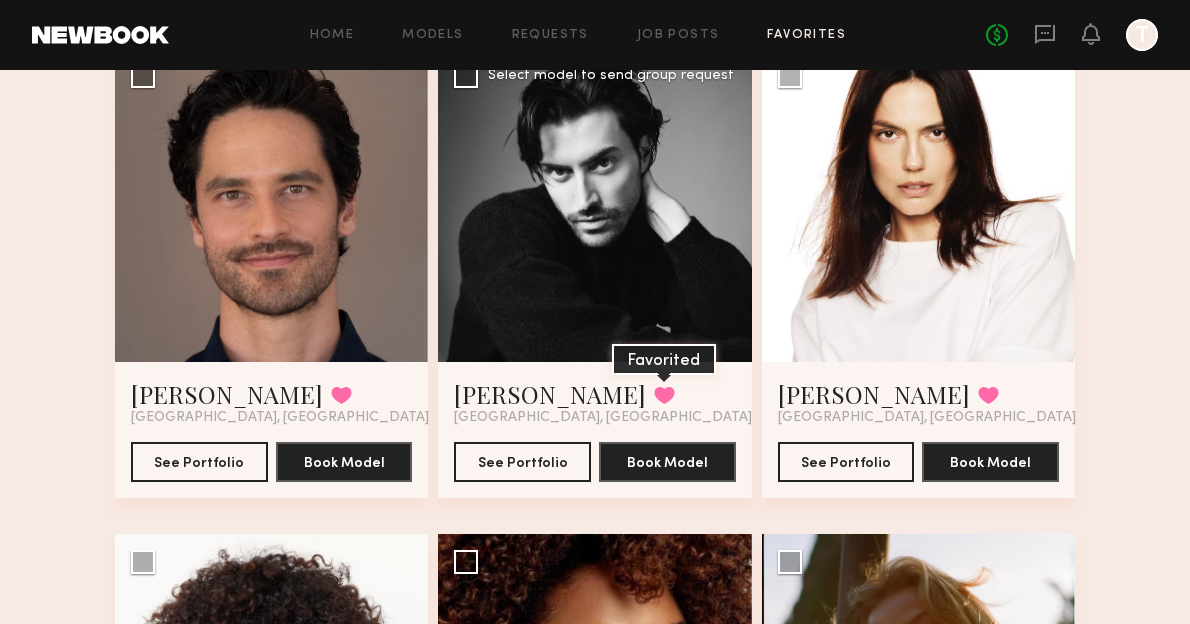 click 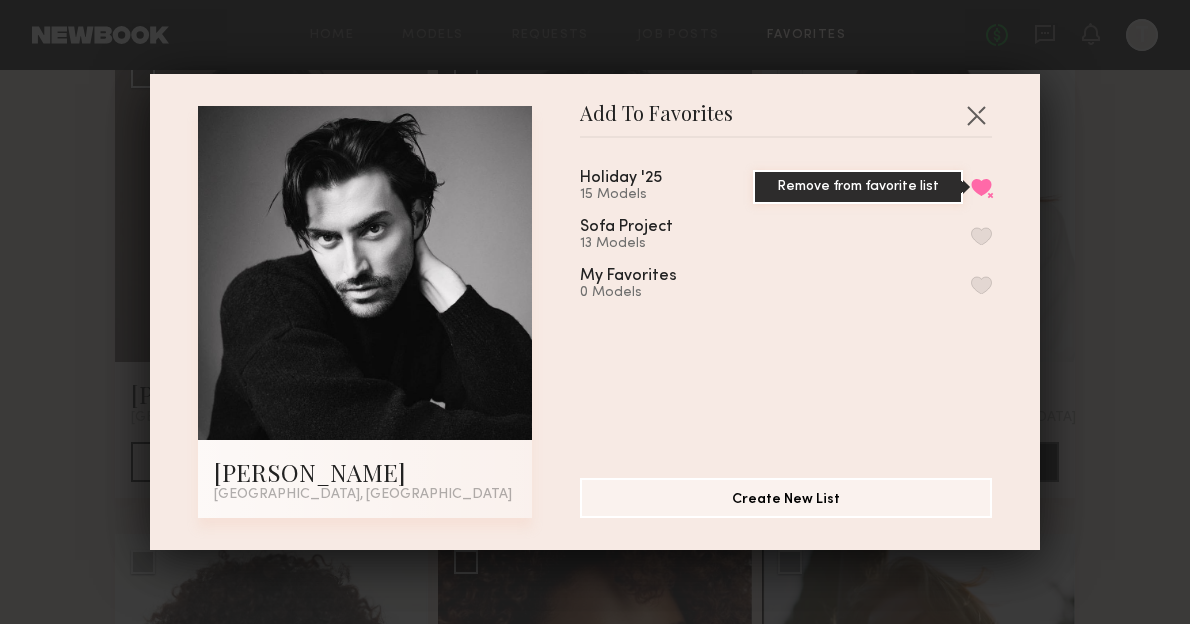 click on "Remove from favorite list" at bounding box center (981, 187) 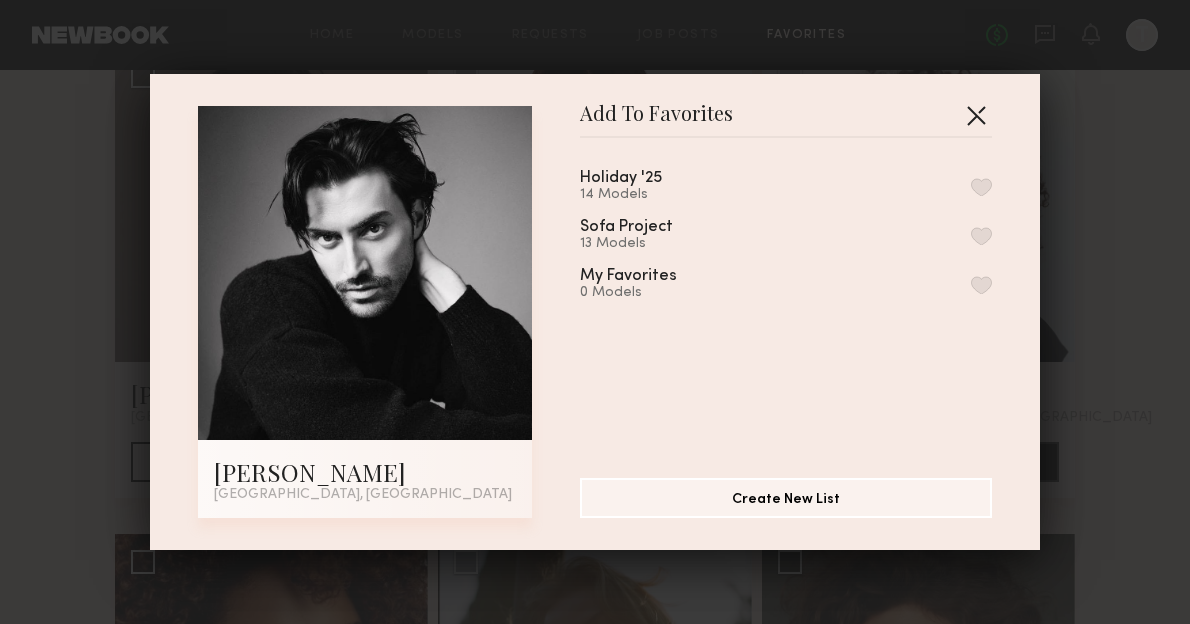 click at bounding box center [976, 115] 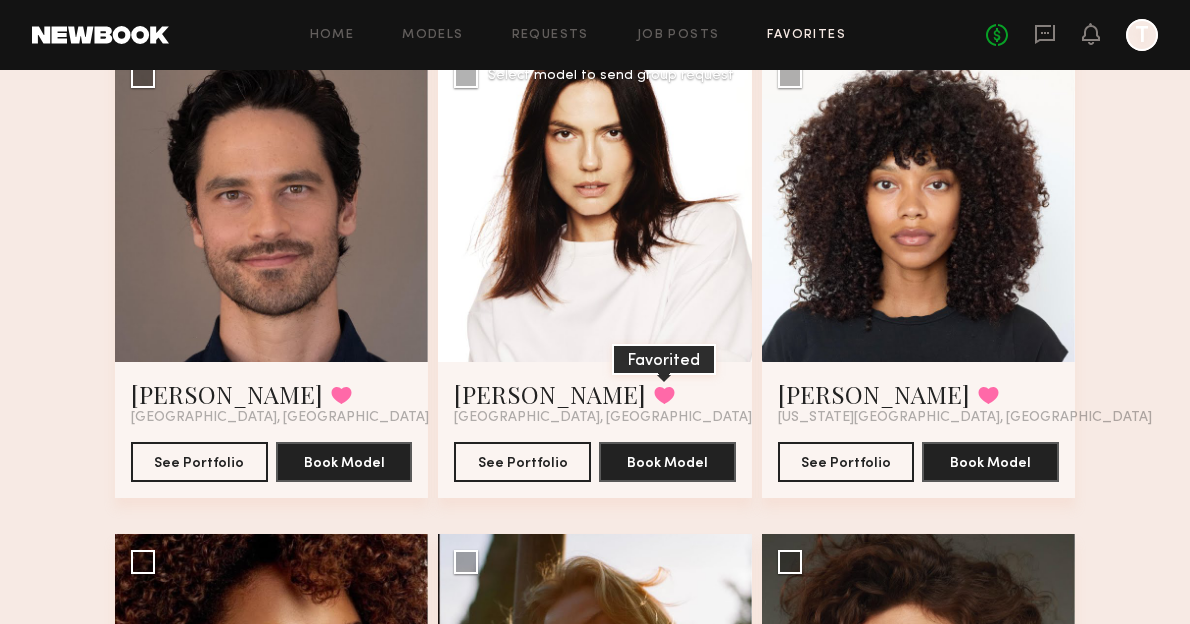 click 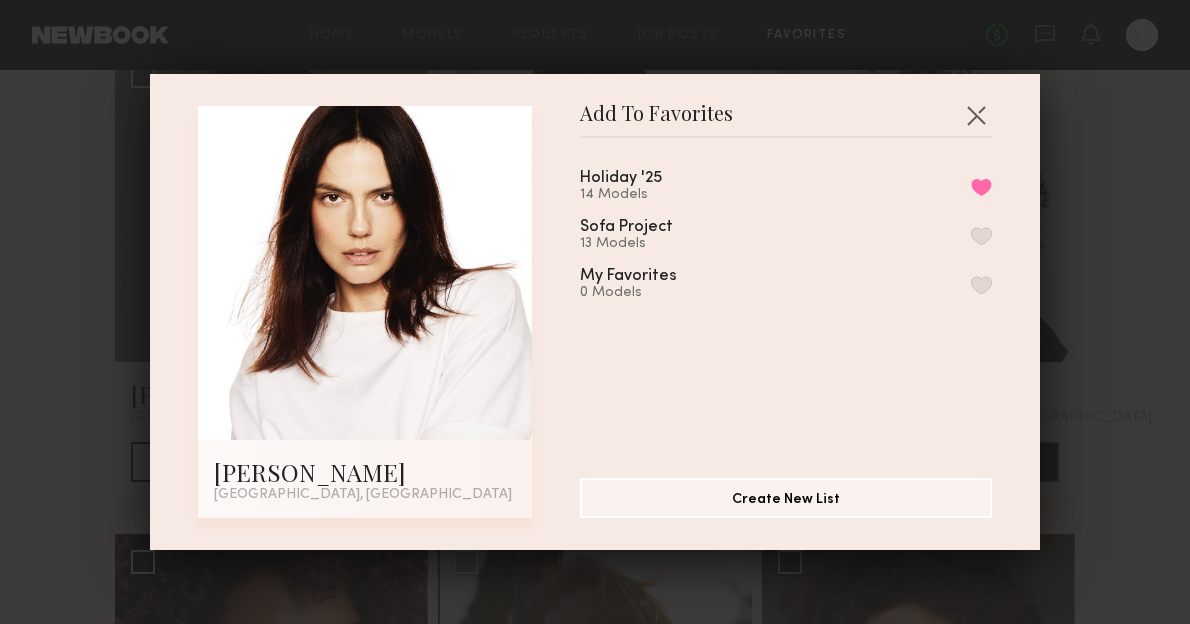 click on "Holiday '25 14   Models Remove from favorite list" at bounding box center [786, 186] 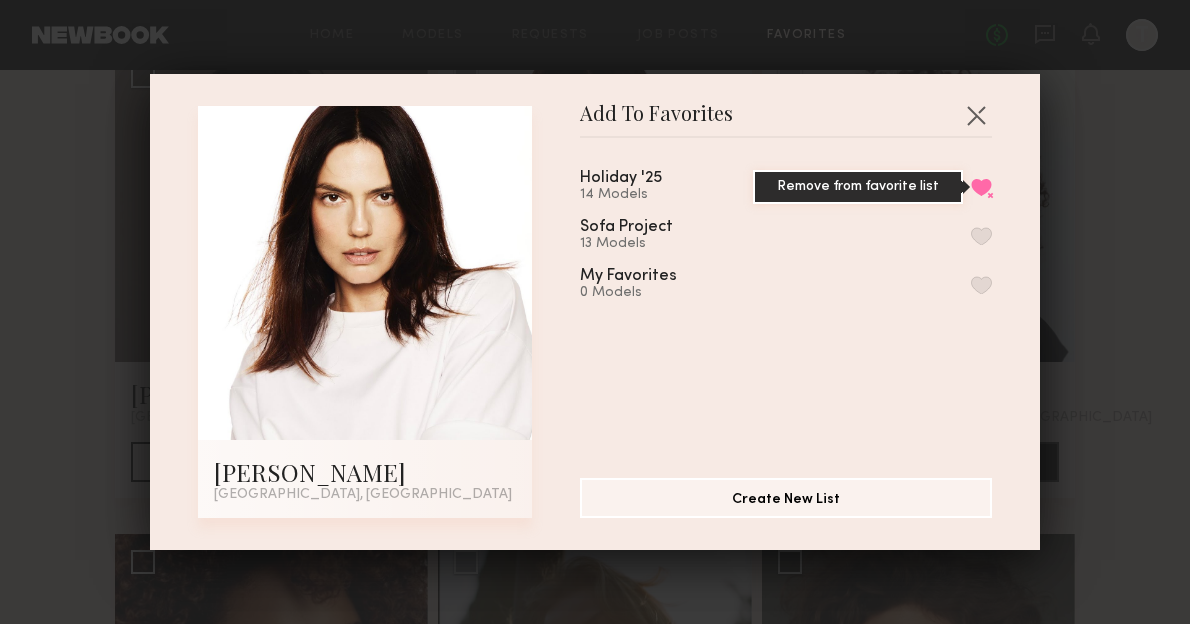 click on "Remove from favorite list" at bounding box center [981, 187] 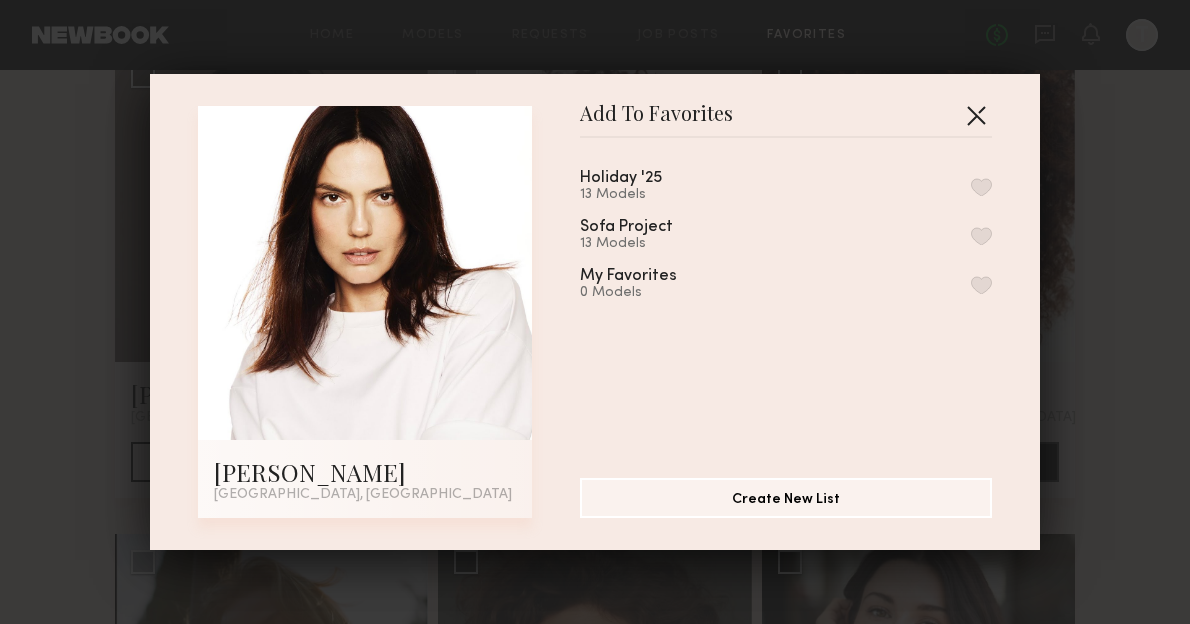 click at bounding box center [976, 115] 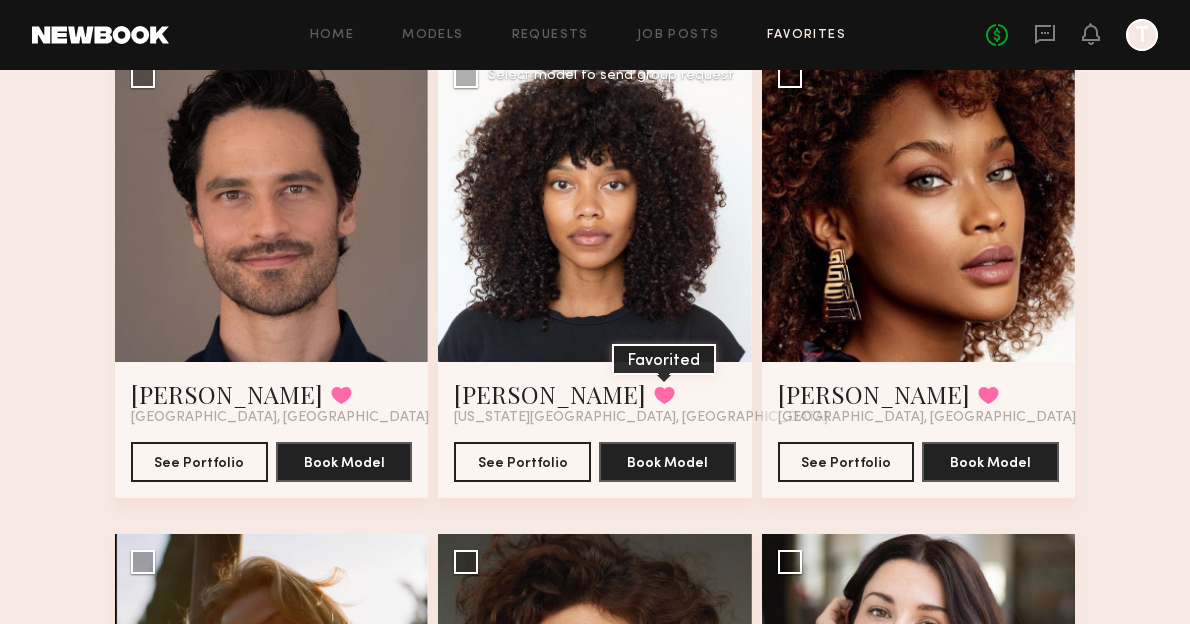 click 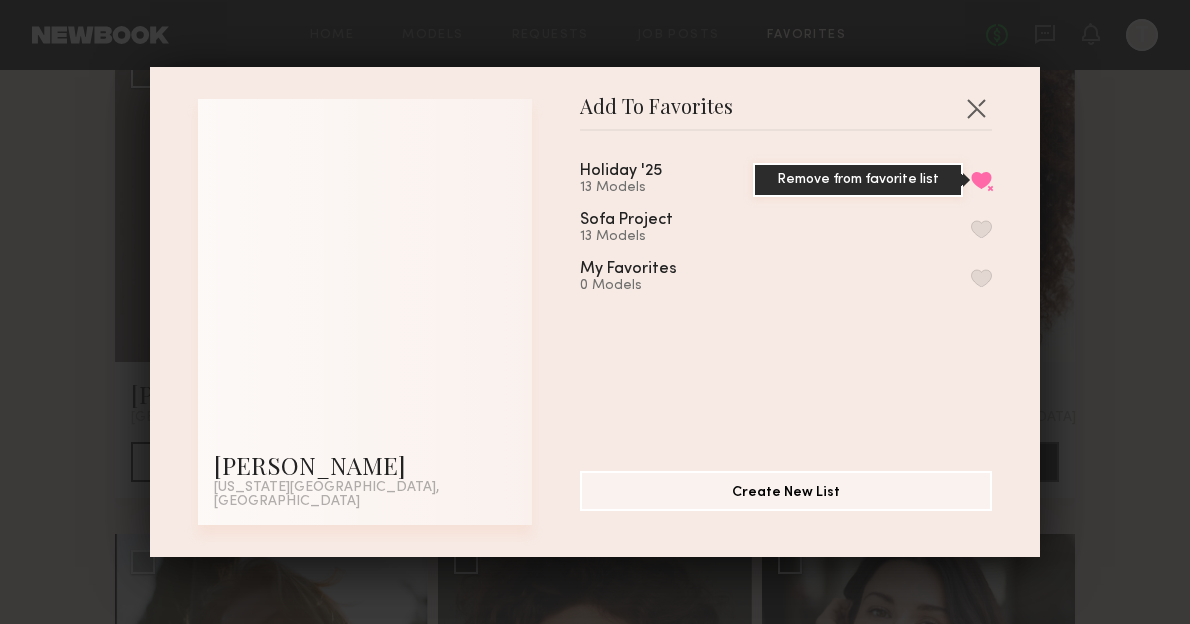 click on "Remove from favorite list" at bounding box center (981, 180) 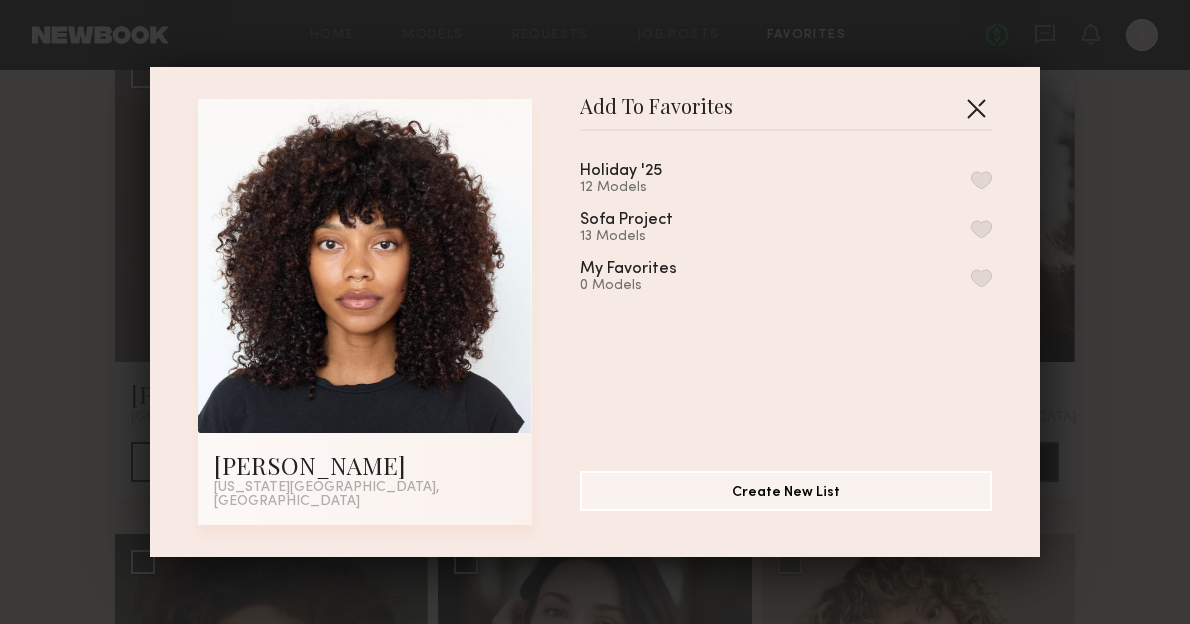 click at bounding box center (976, 108) 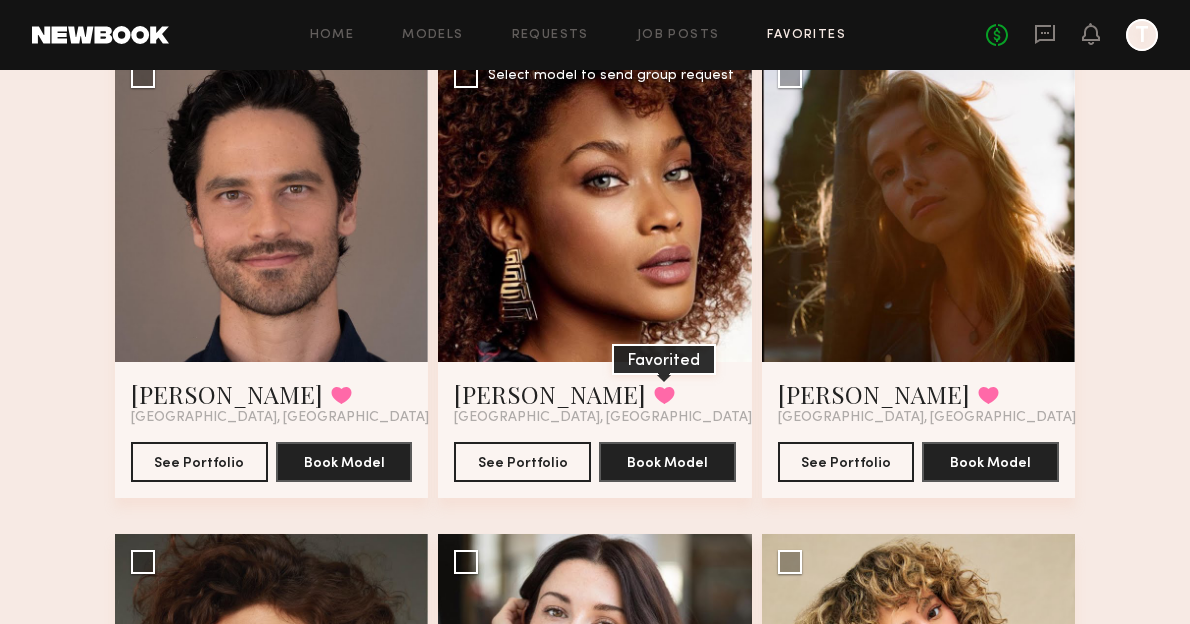 click 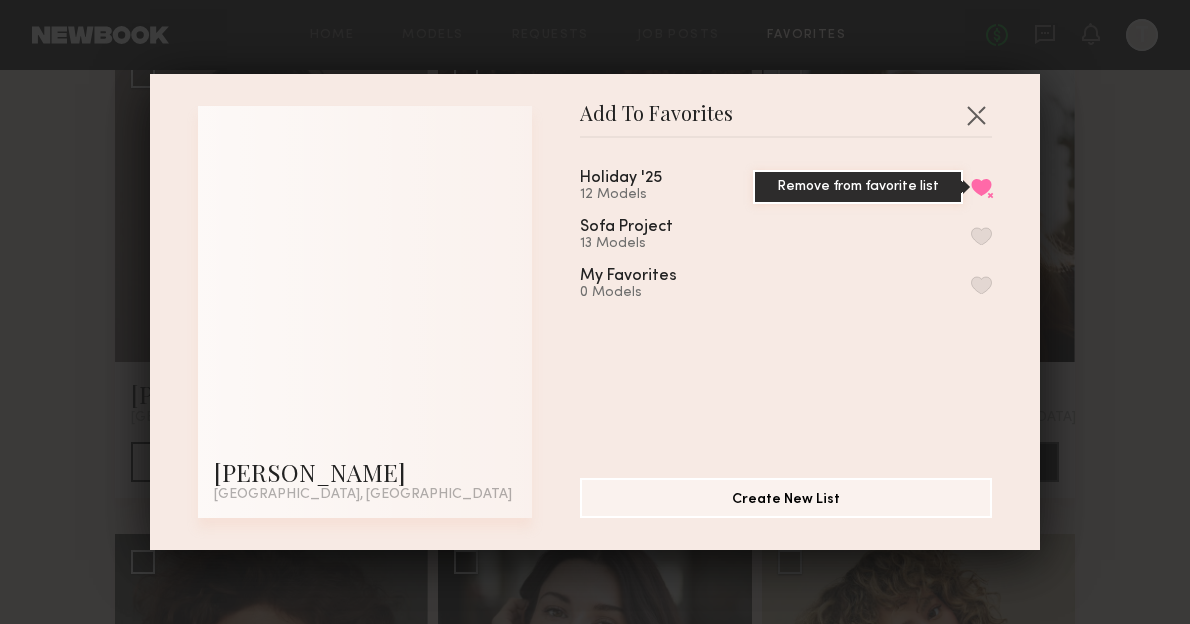 click on "Remove from favorite list" at bounding box center (981, 187) 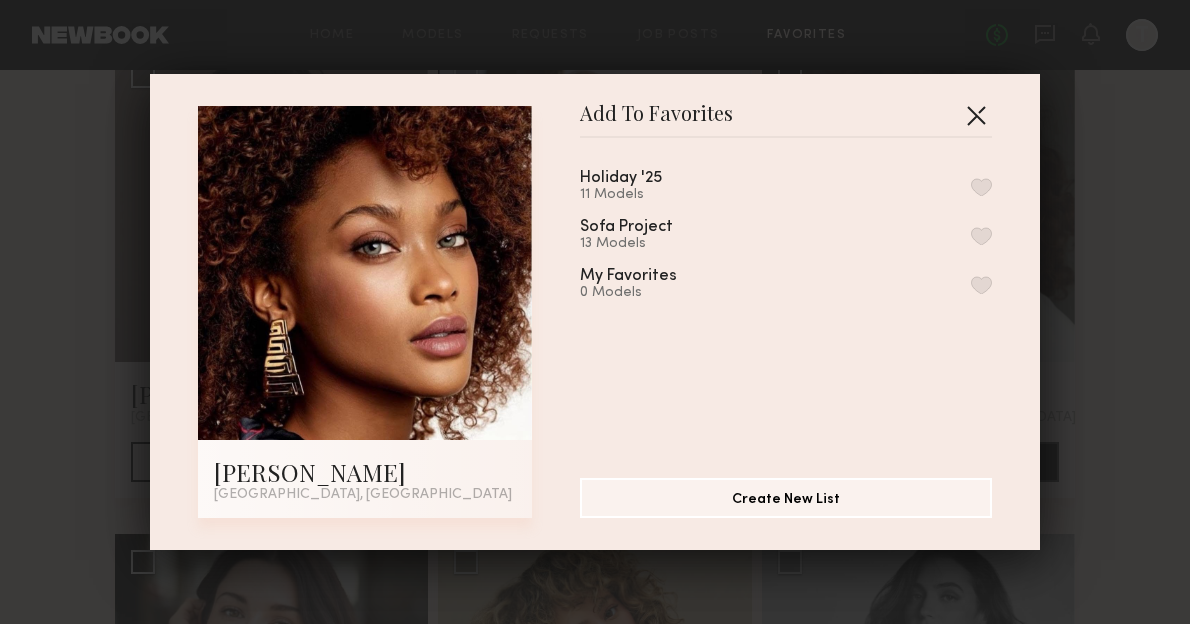 click at bounding box center (976, 115) 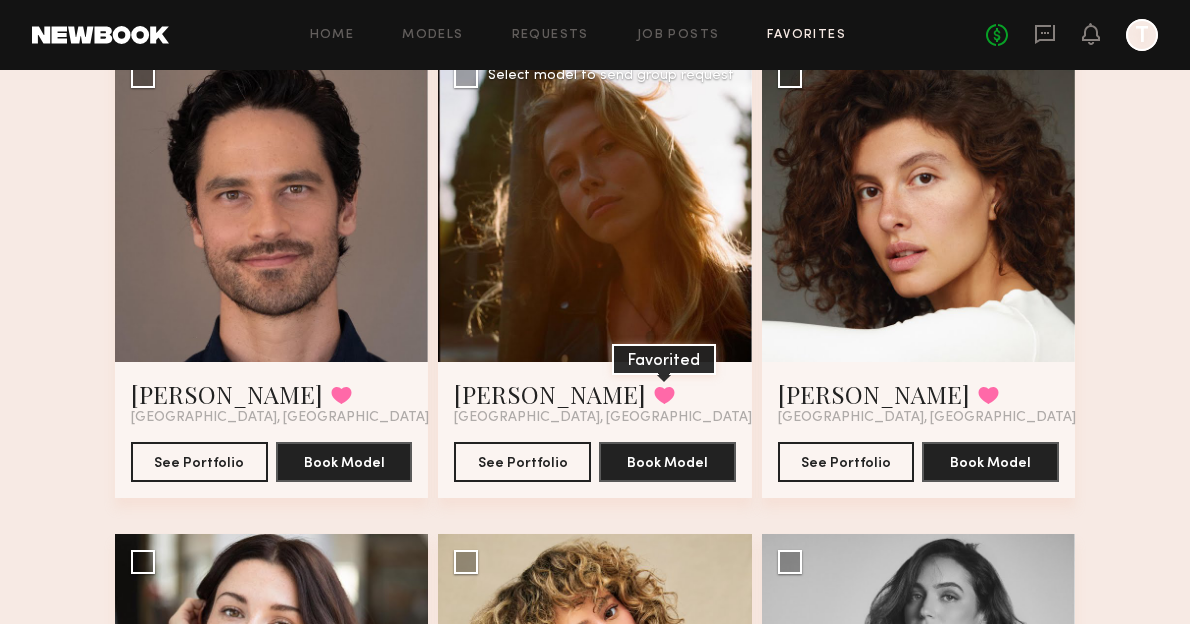 click 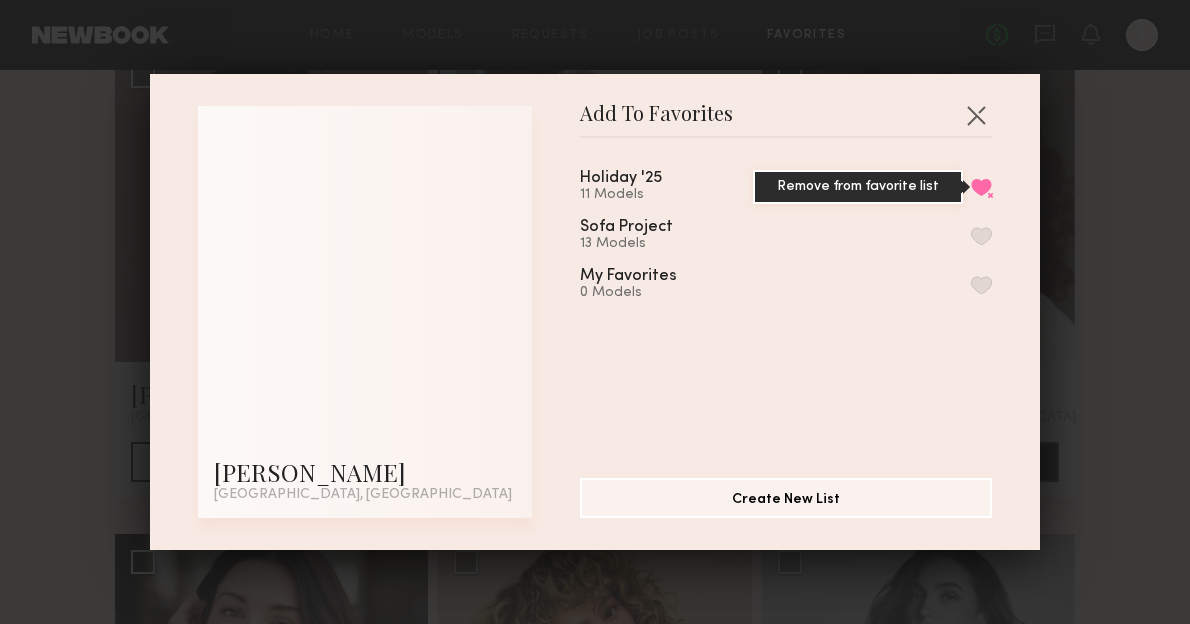 click on "Remove from favorite list" at bounding box center [981, 187] 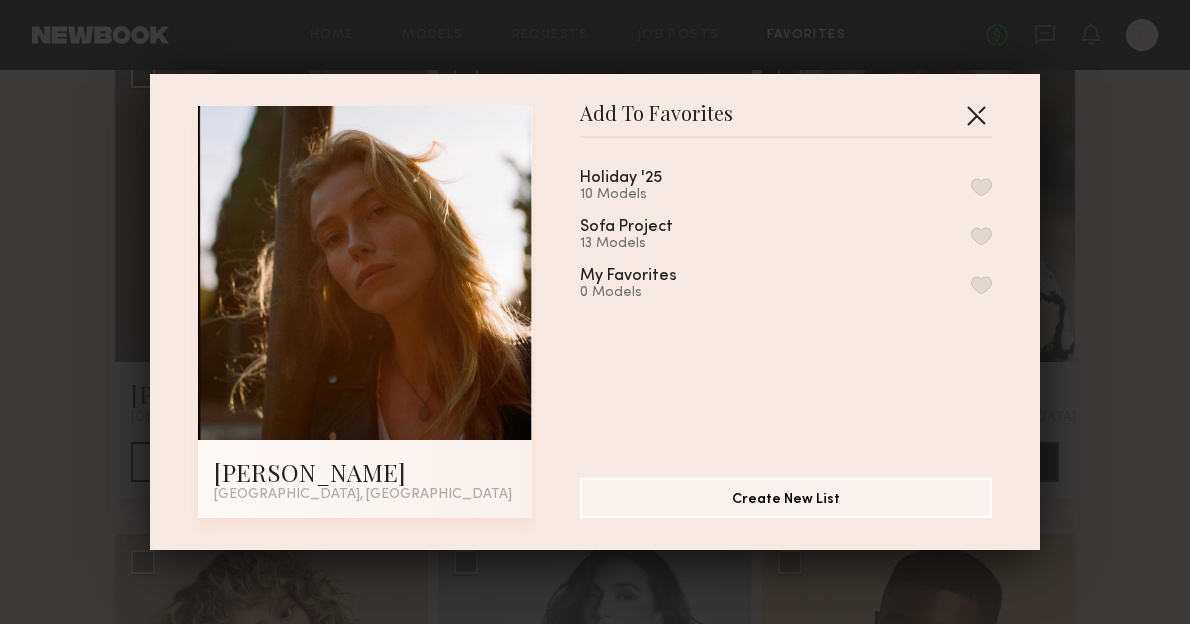 click at bounding box center [976, 115] 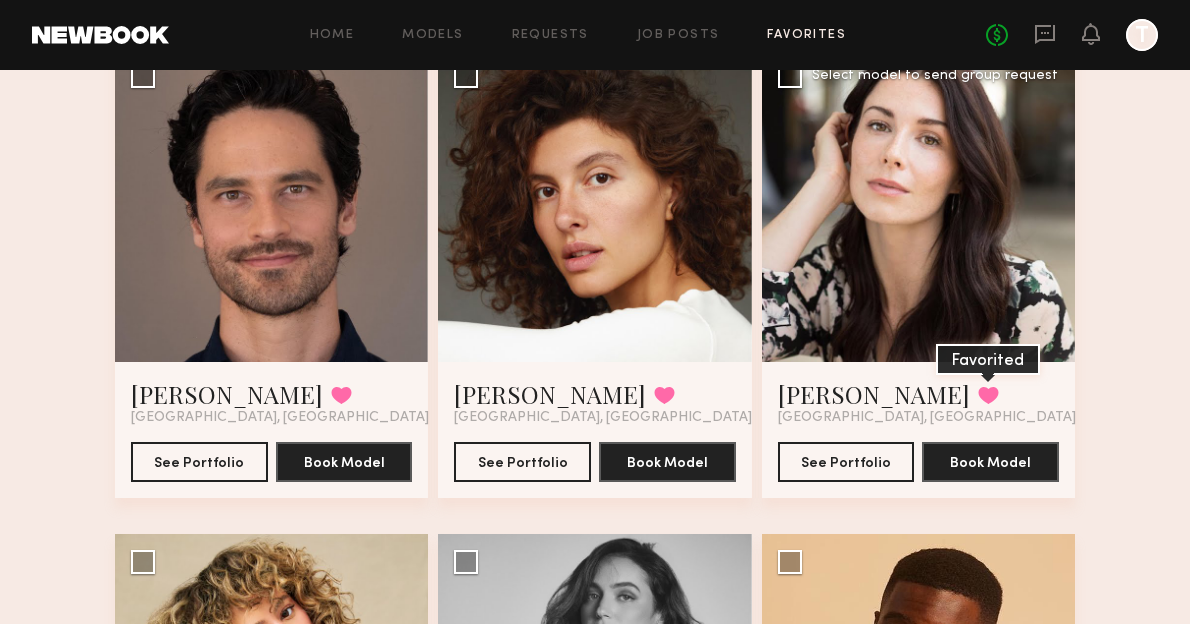 click 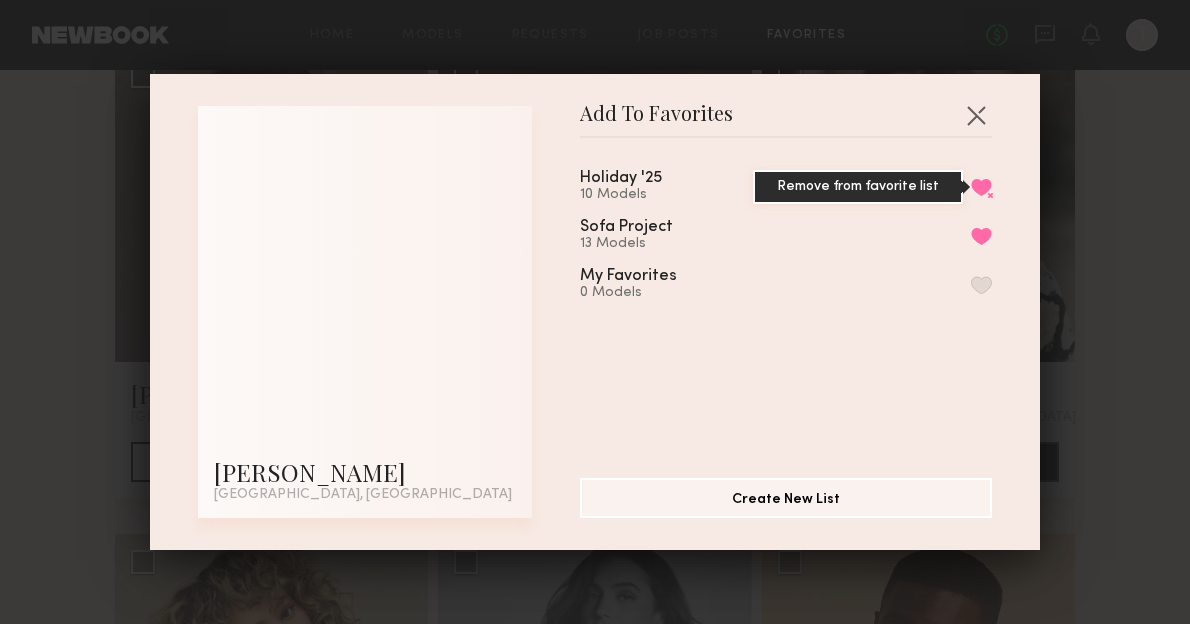 click on "Remove from favorite list" at bounding box center [981, 187] 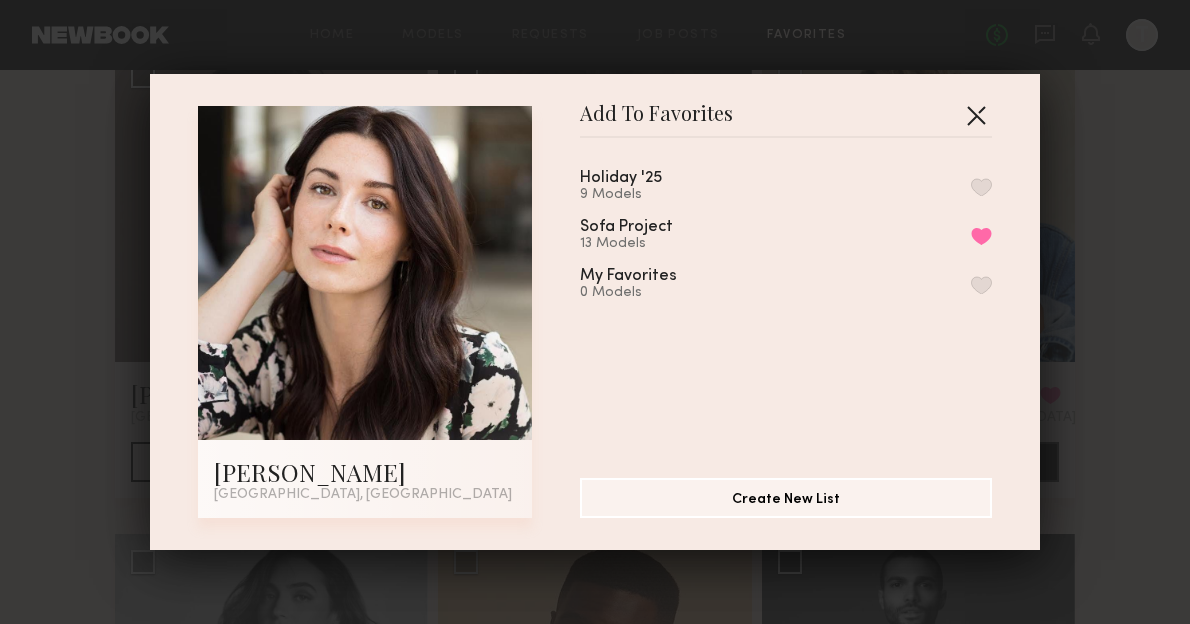 click at bounding box center [976, 115] 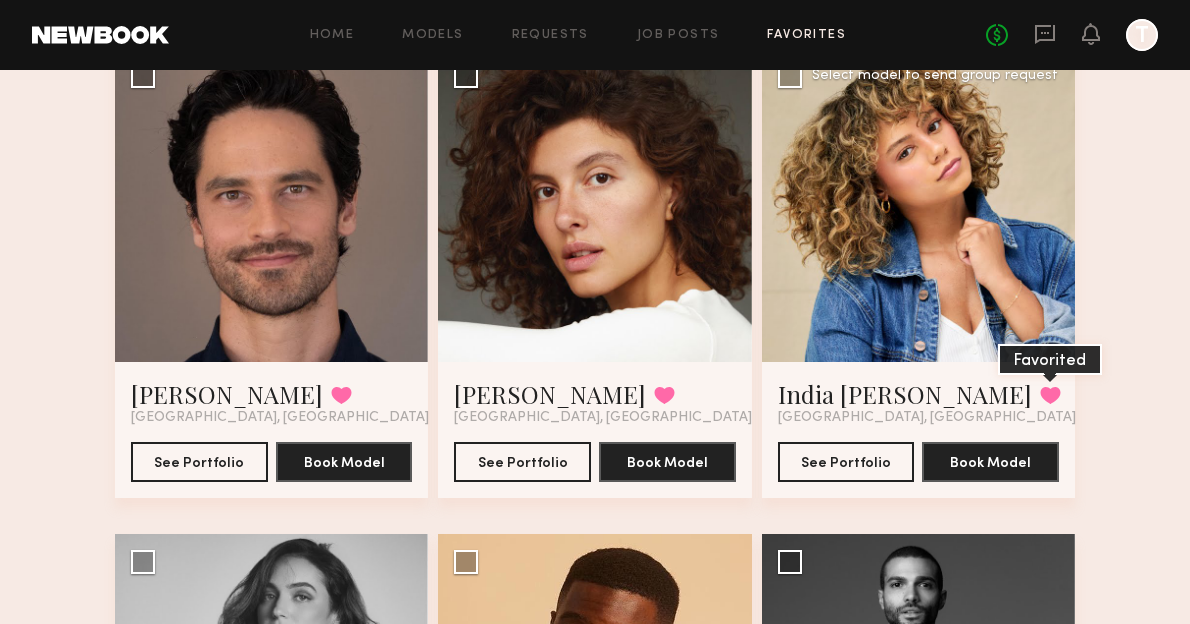 click 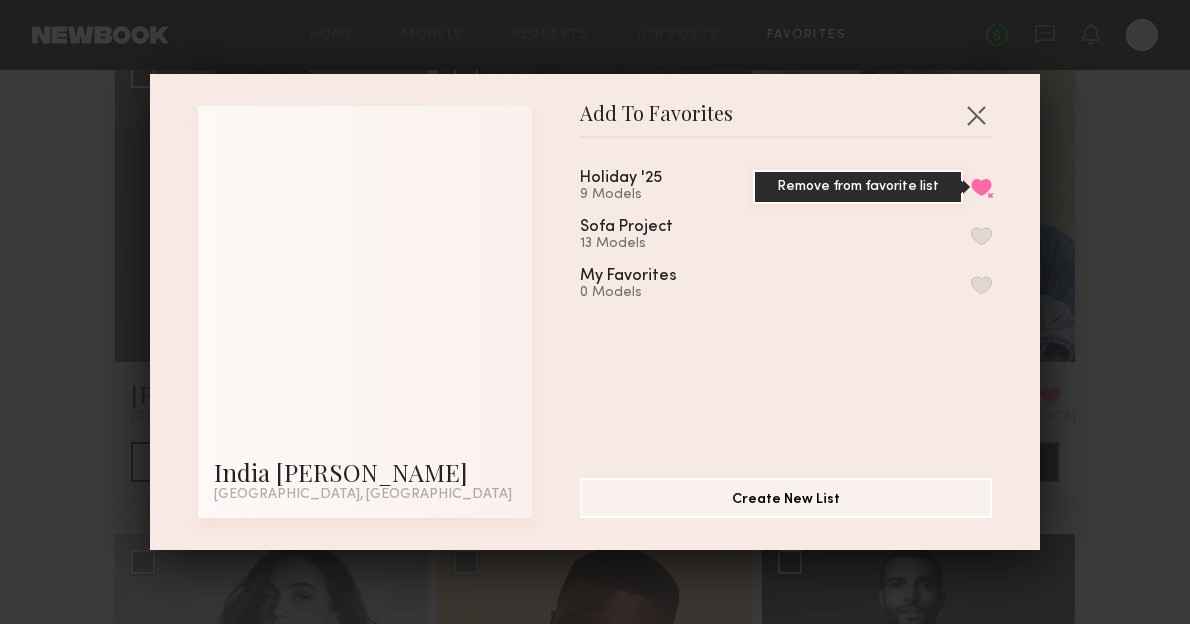 click on "Remove from favorite list" at bounding box center (981, 187) 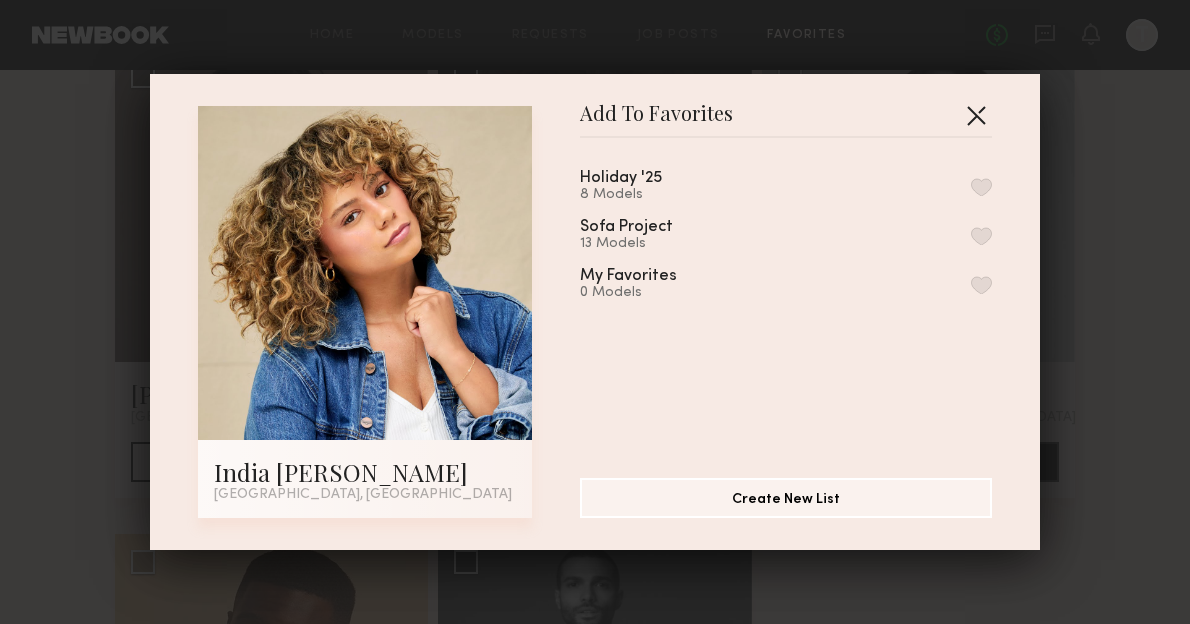 click at bounding box center [976, 115] 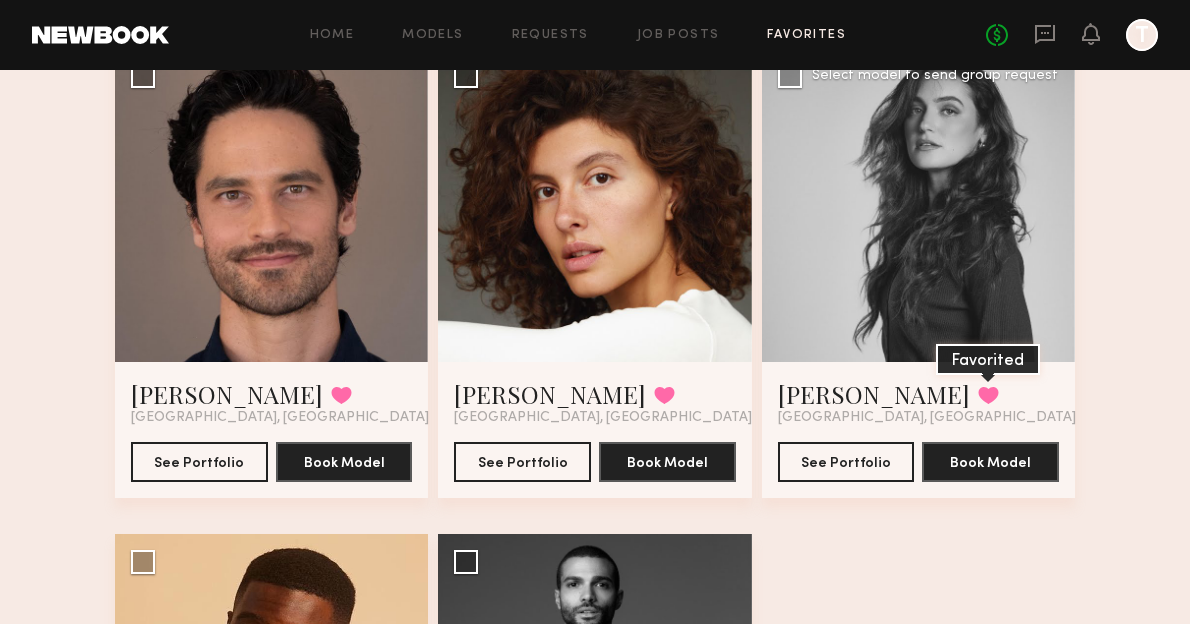 click 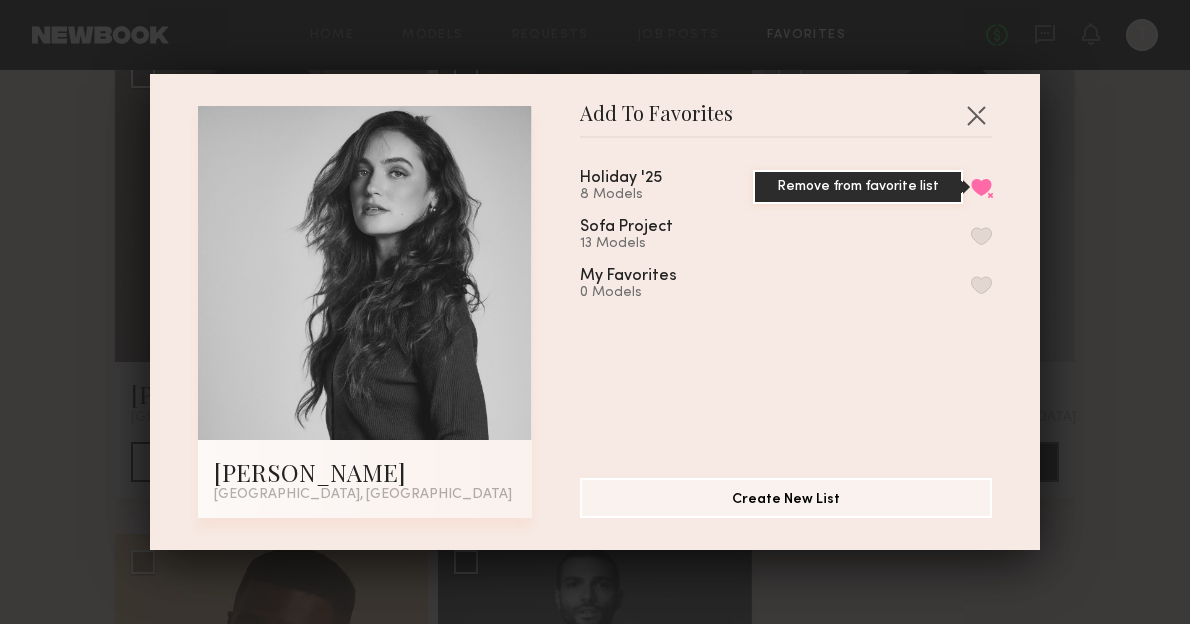 click on "Remove from favorite list" at bounding box center (981, 187) 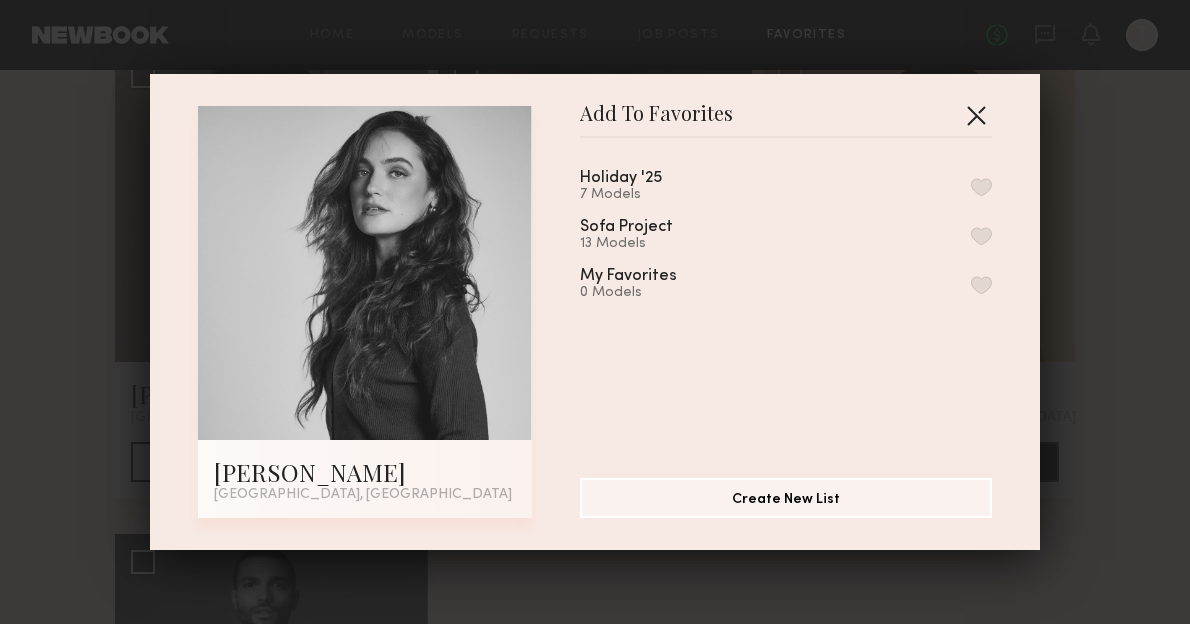 click at bounding box center [976, 115] 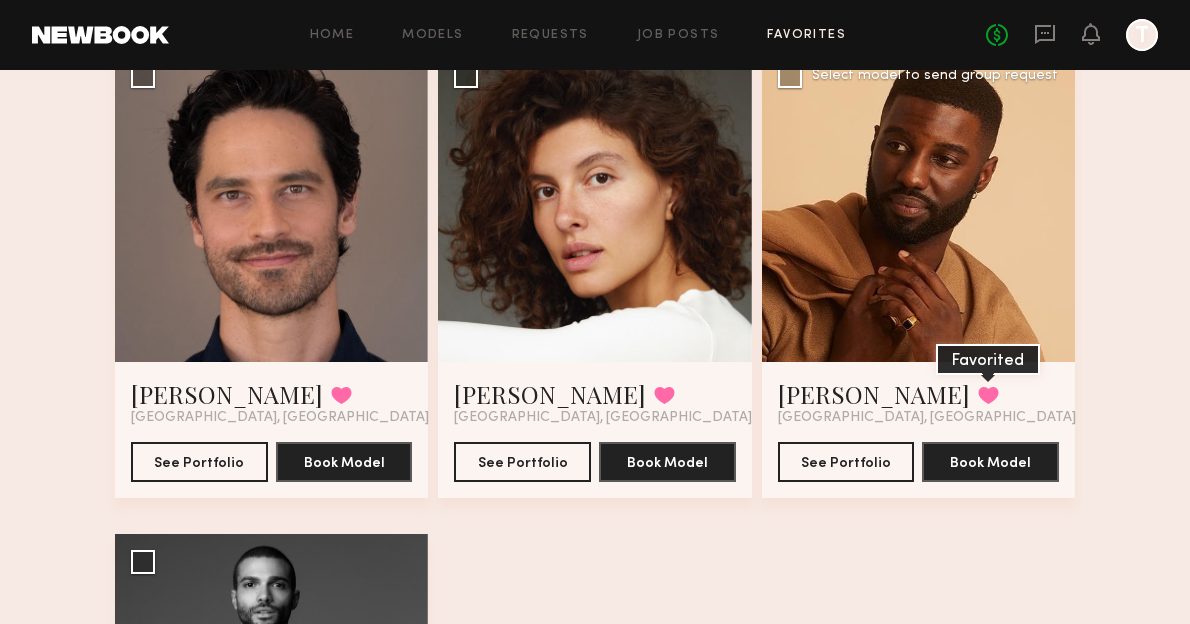 click 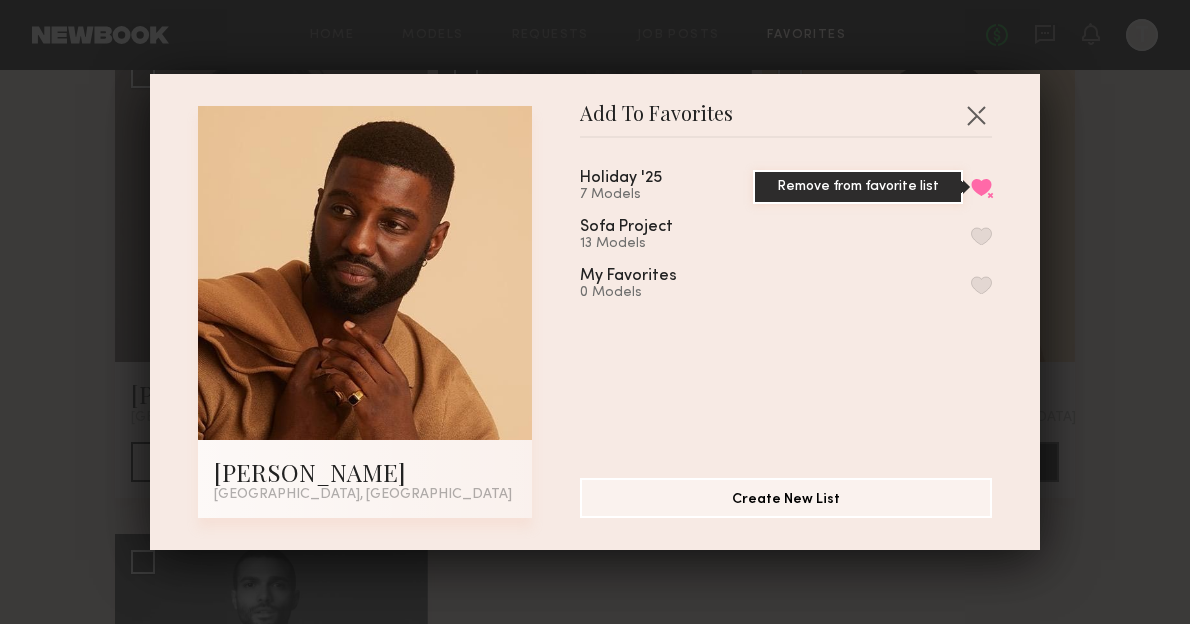 click on "Remove from favorite list" at bounding box center (981, 187) 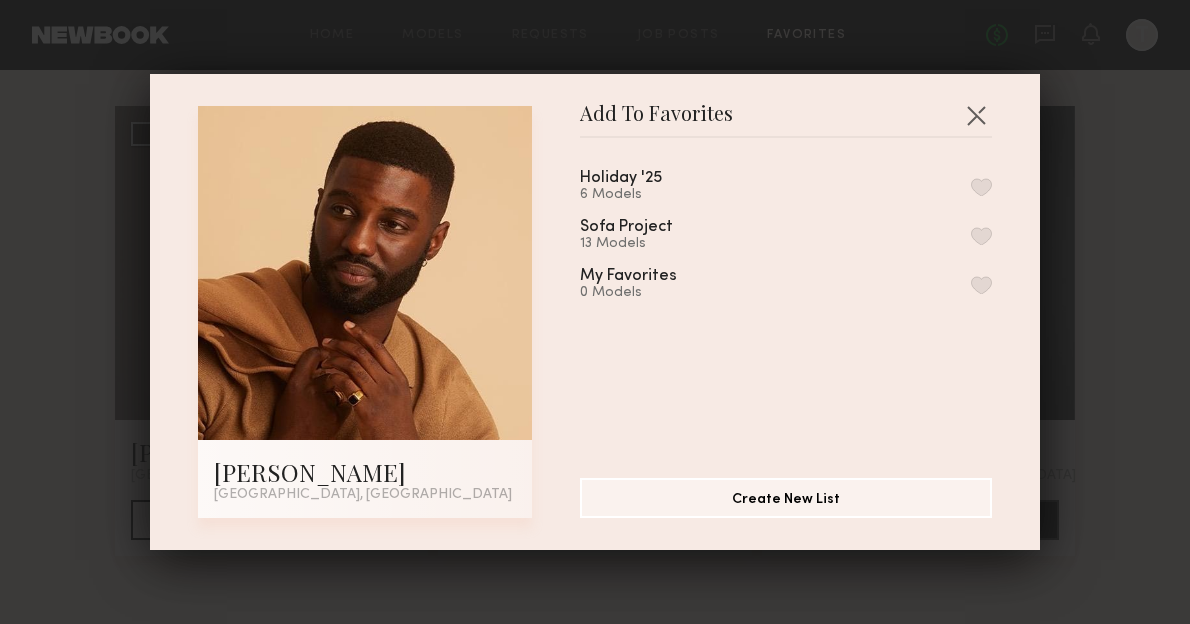 scroll, scrollTop: 610, scrollLeft: 0, axis: vertical 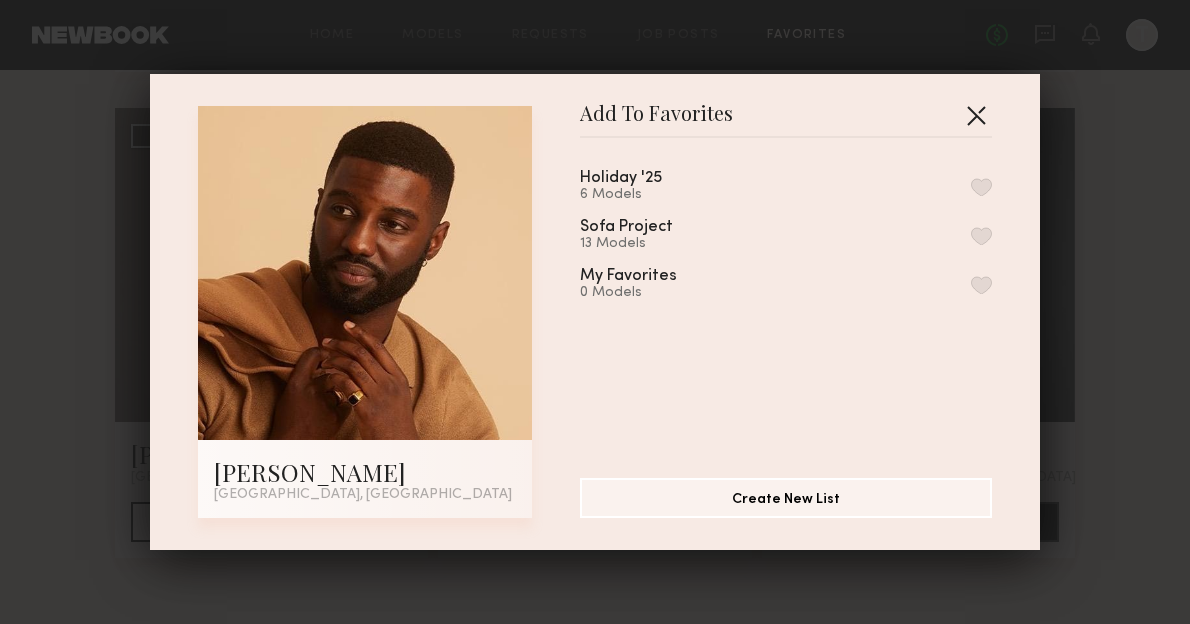 click at bounding box center [976, 115] 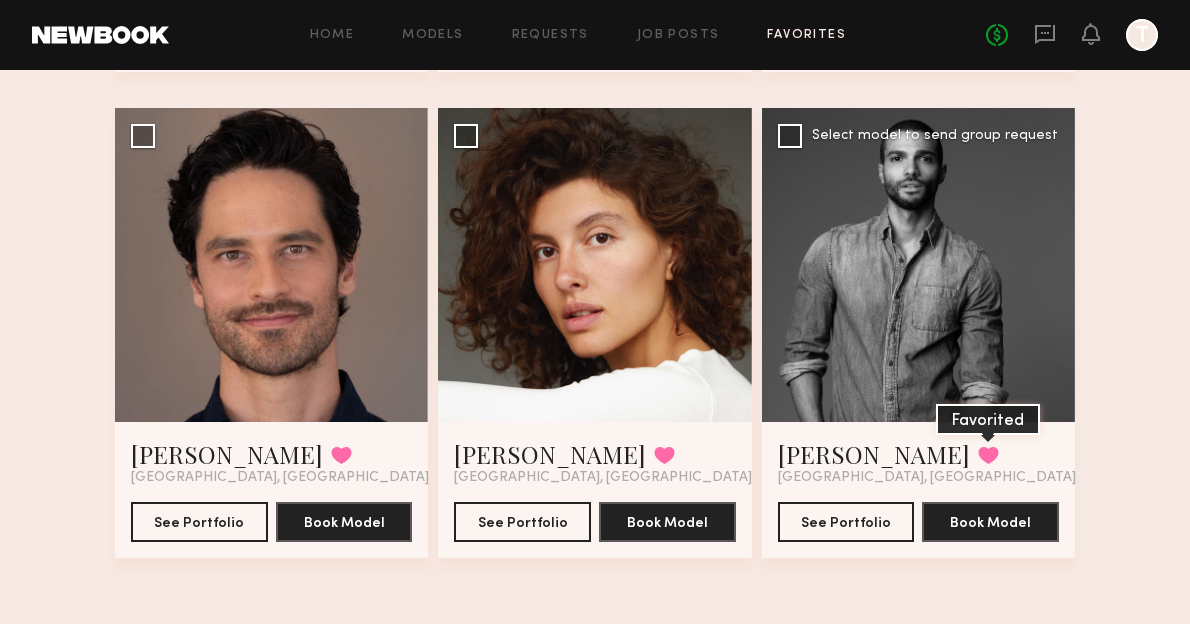 click 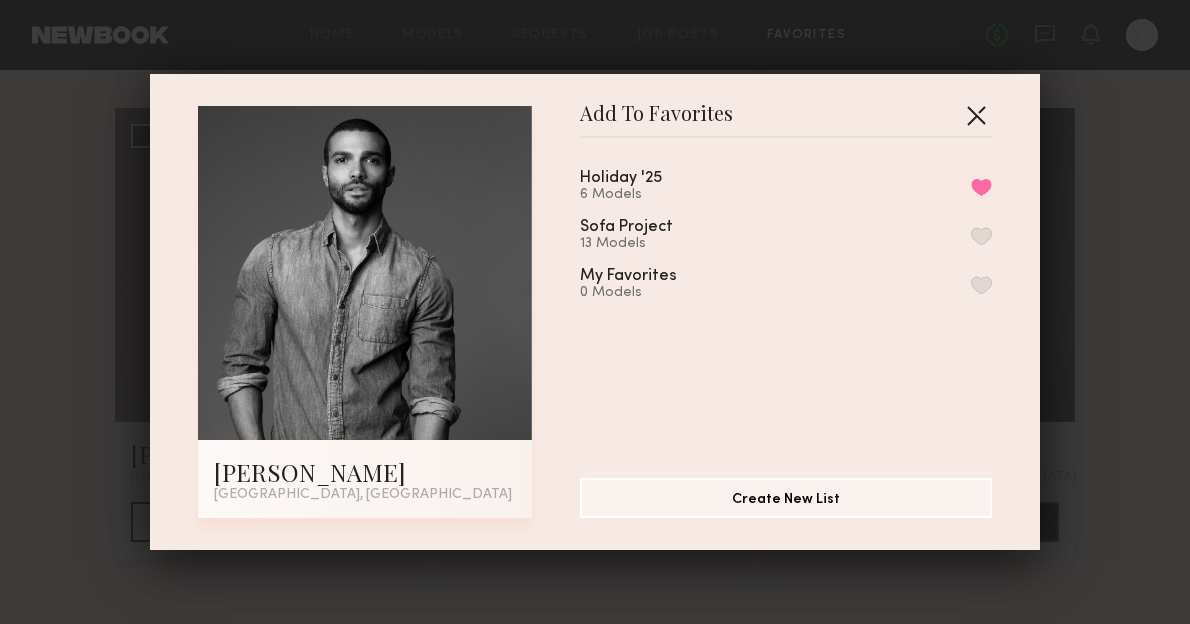 click at bounding box center [976, 115] 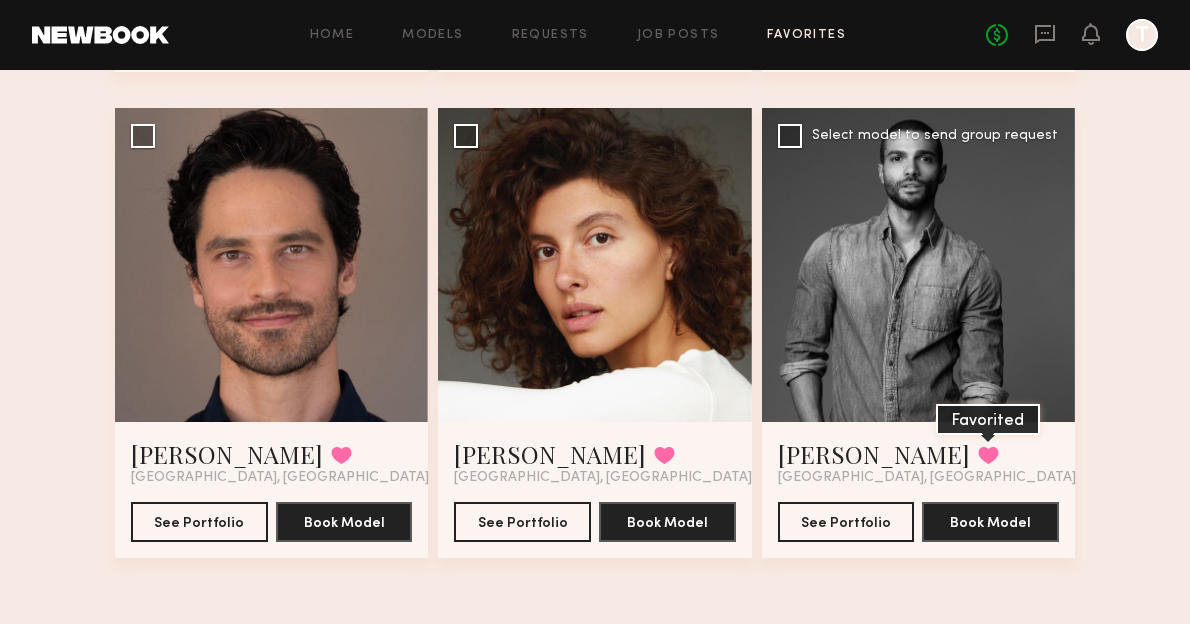 click 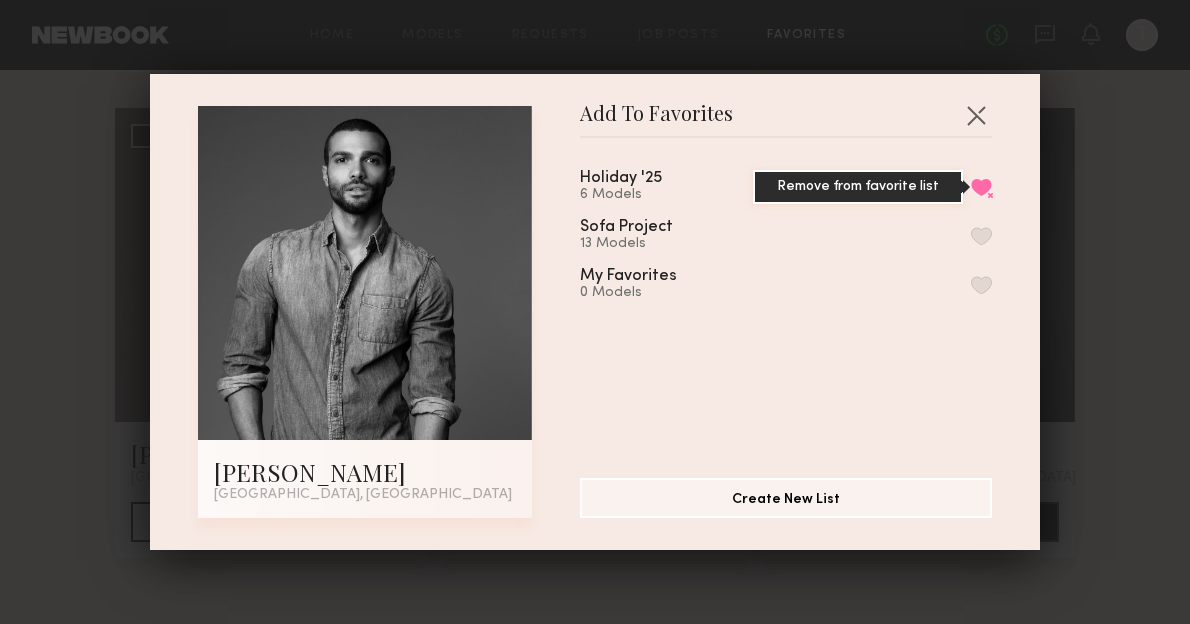 click on "Remove from favorite list" at bounding box center (981, 187) 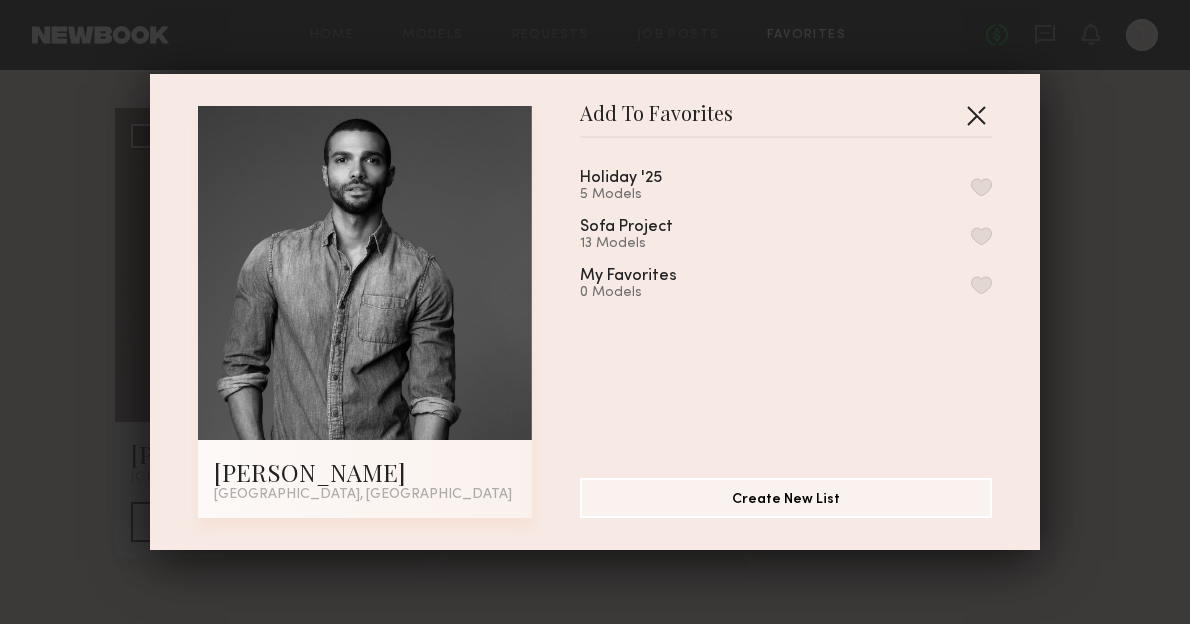 click at bounding box center (976, 115) 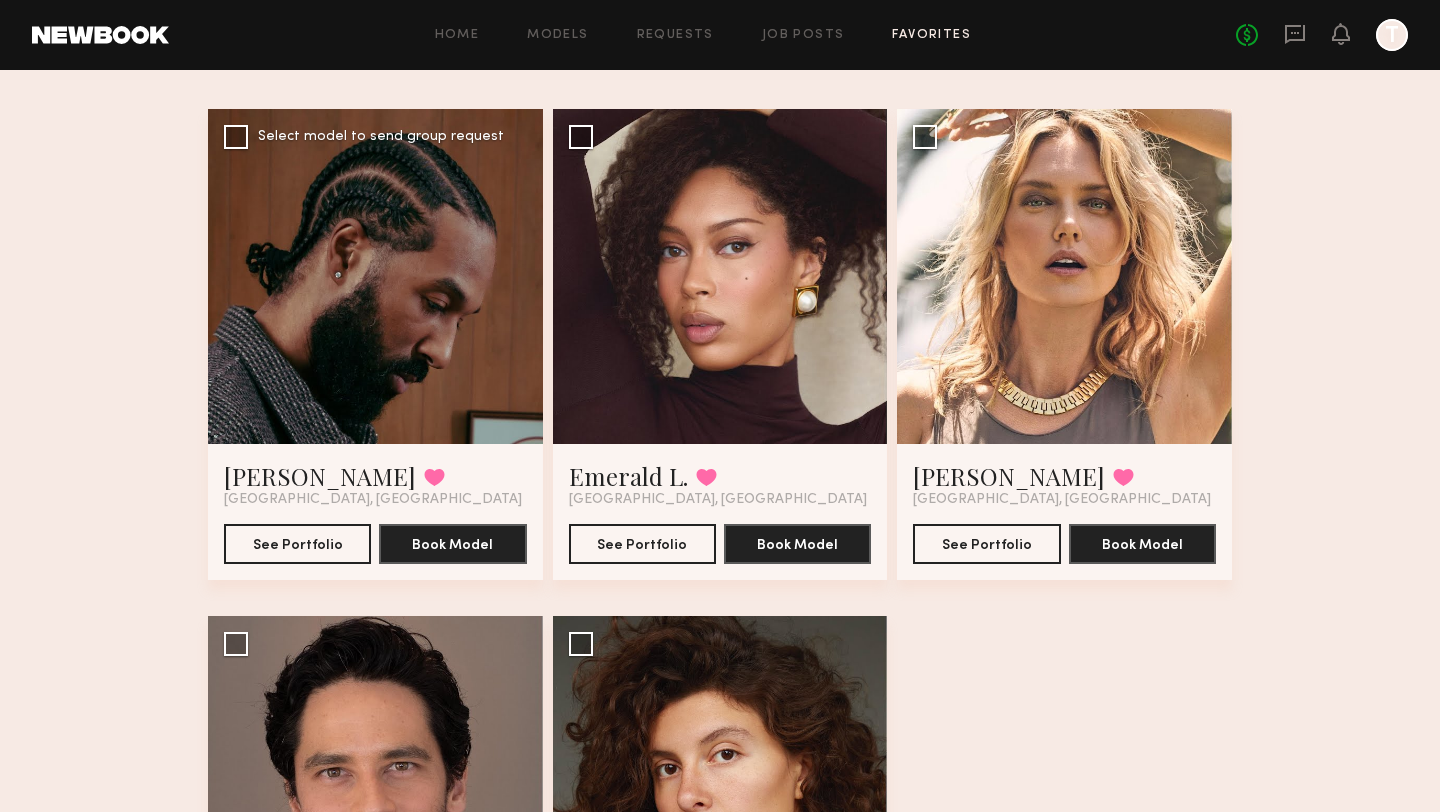 scroll, scrollTop: 196, scrollLeft: 0, axis: vertical 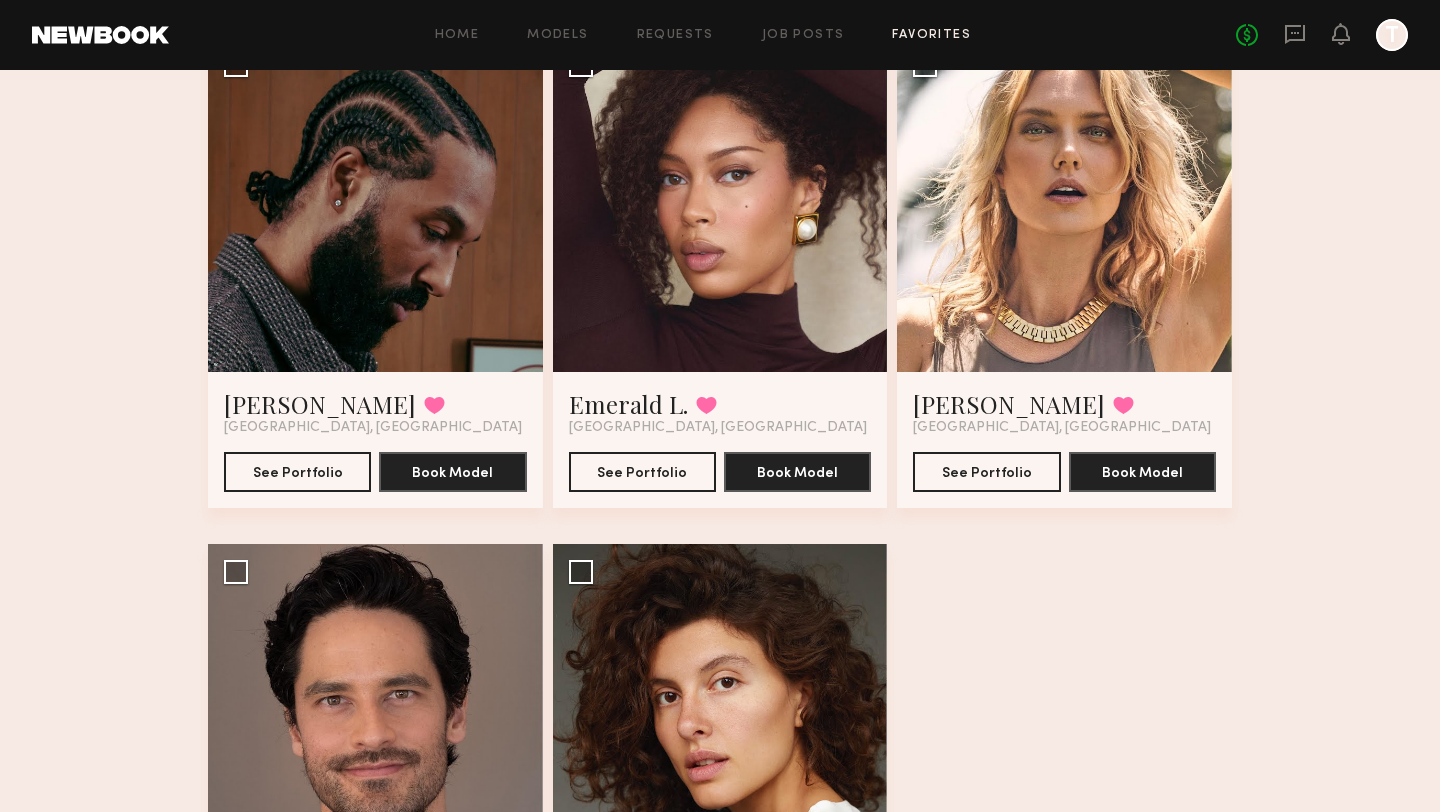 click on "Models" 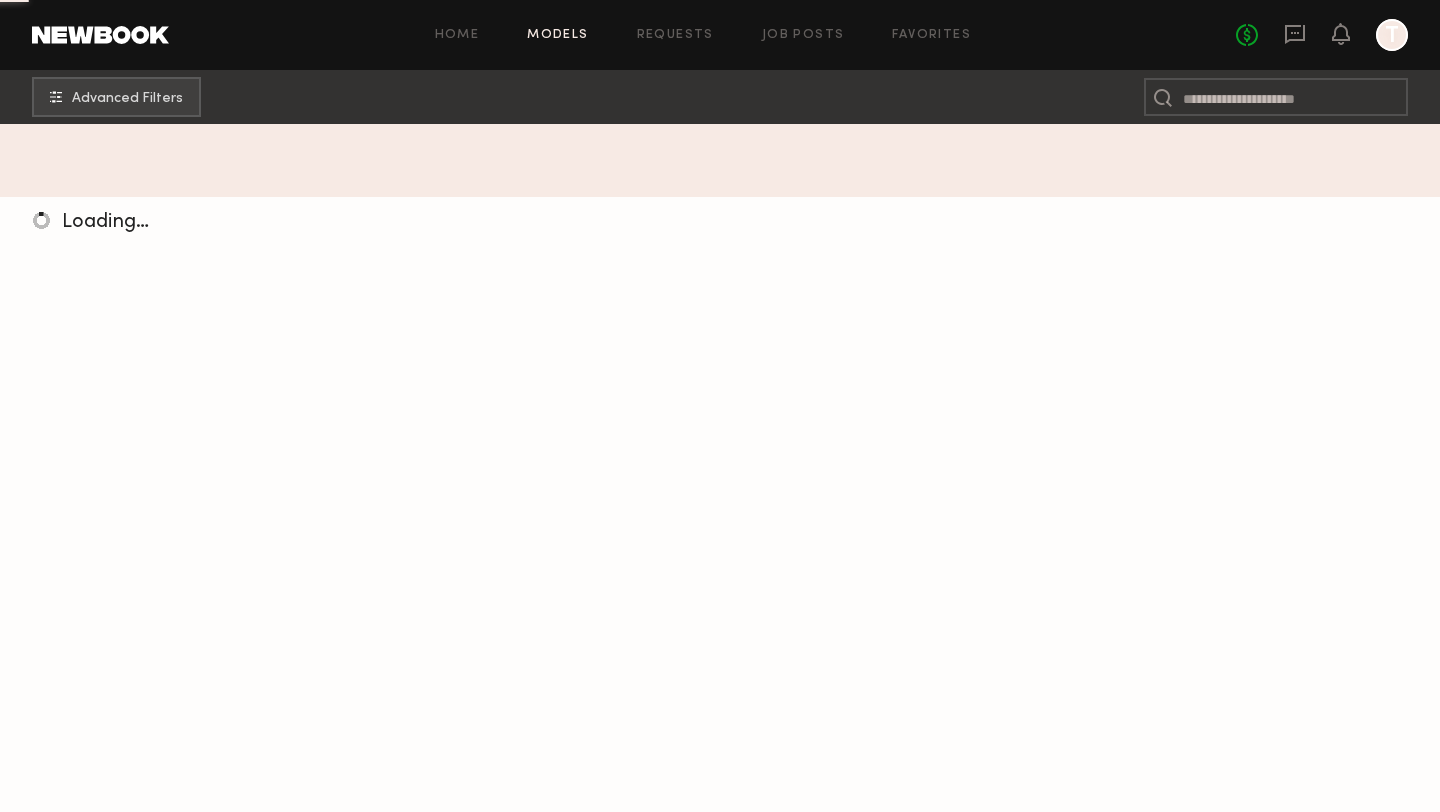 scroll, scrollTop: 0, scrollLeft: 0, axis: both 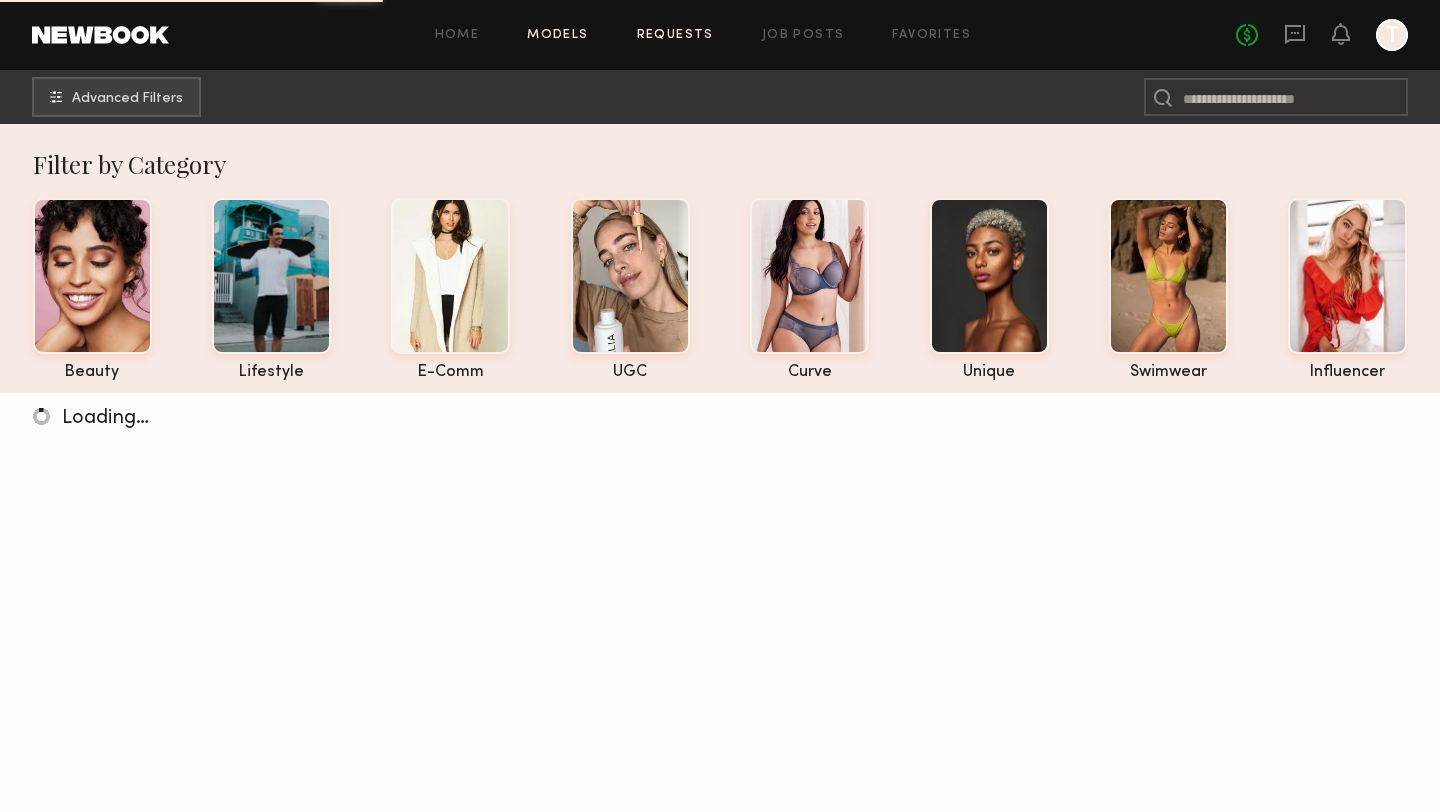 click on "Requests" 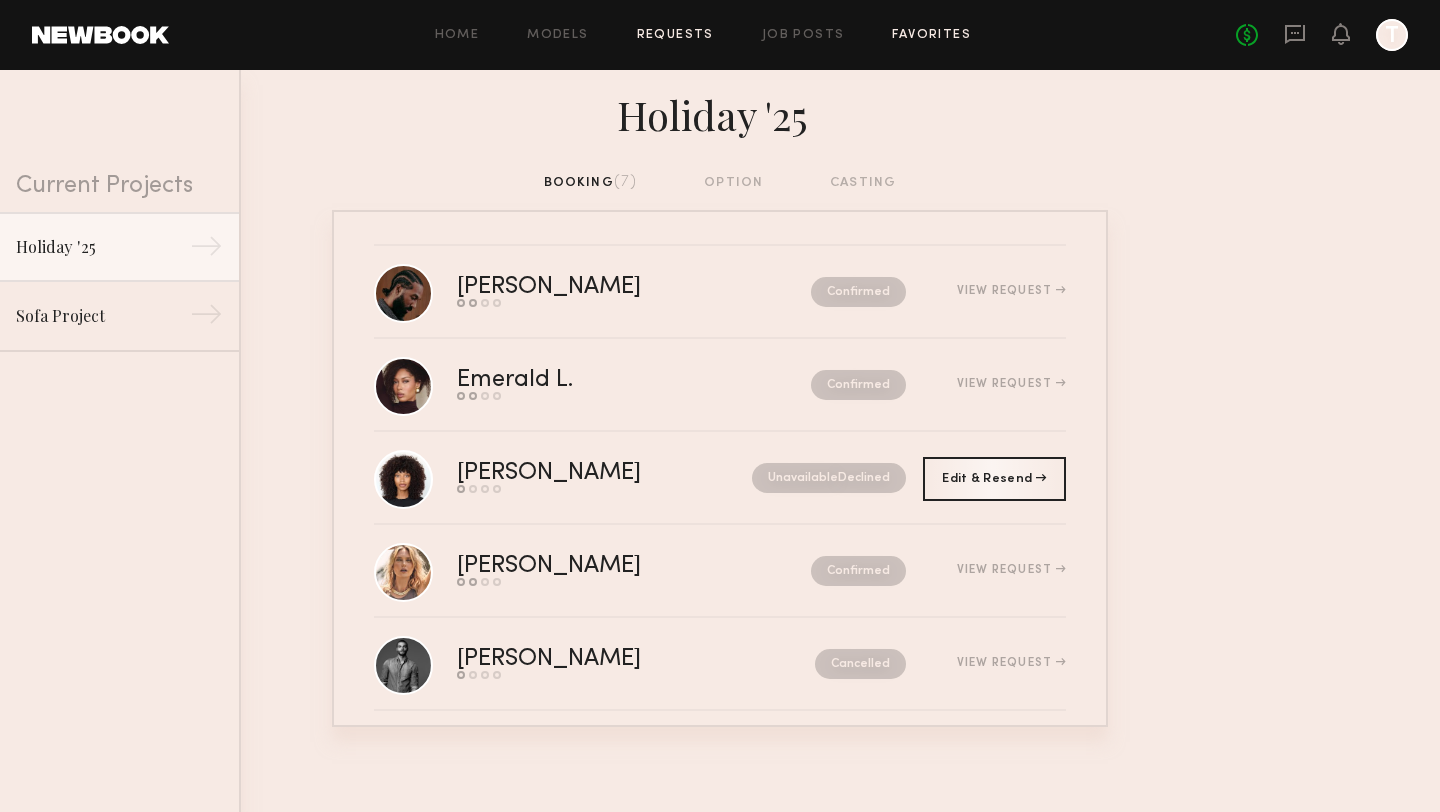 click on "Favorites" 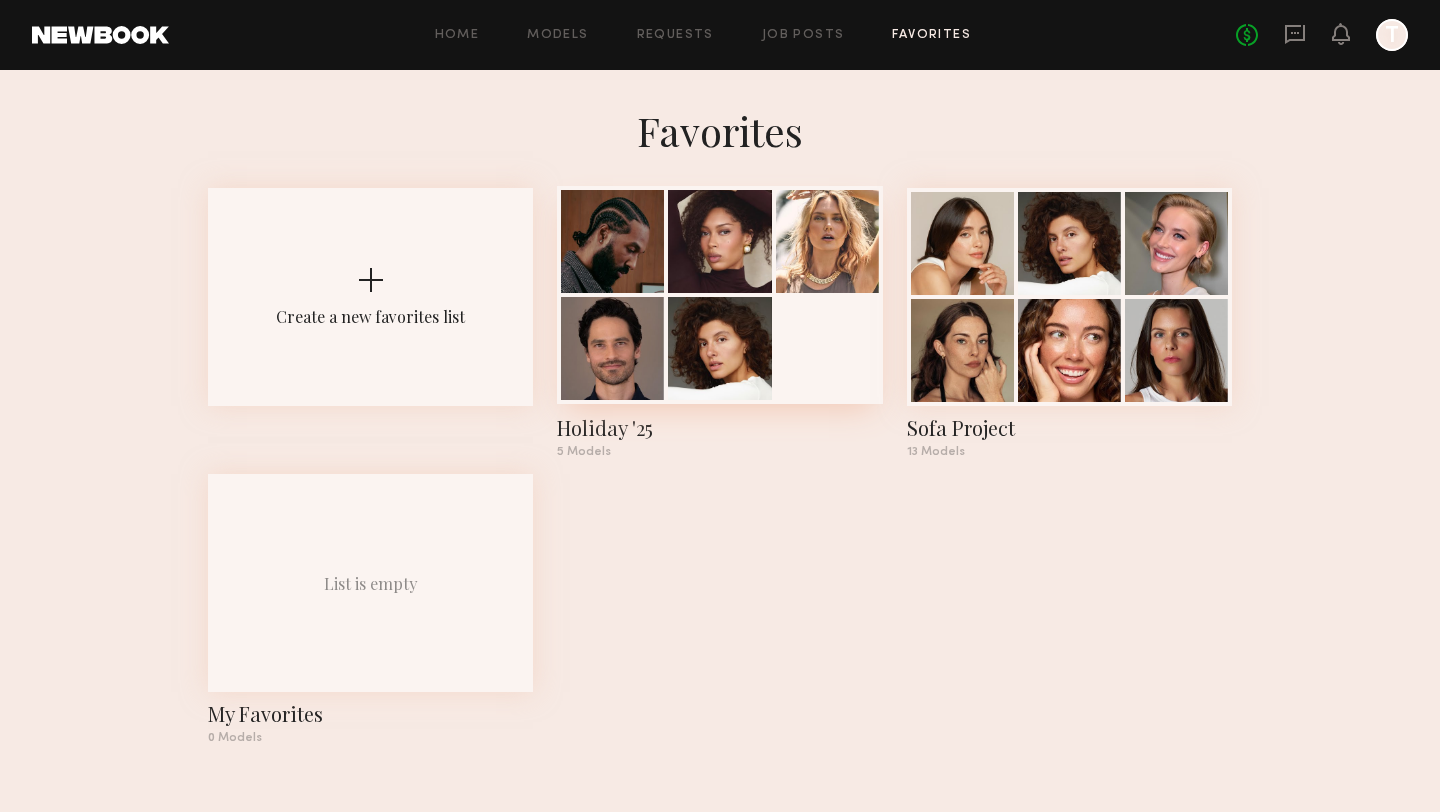 click 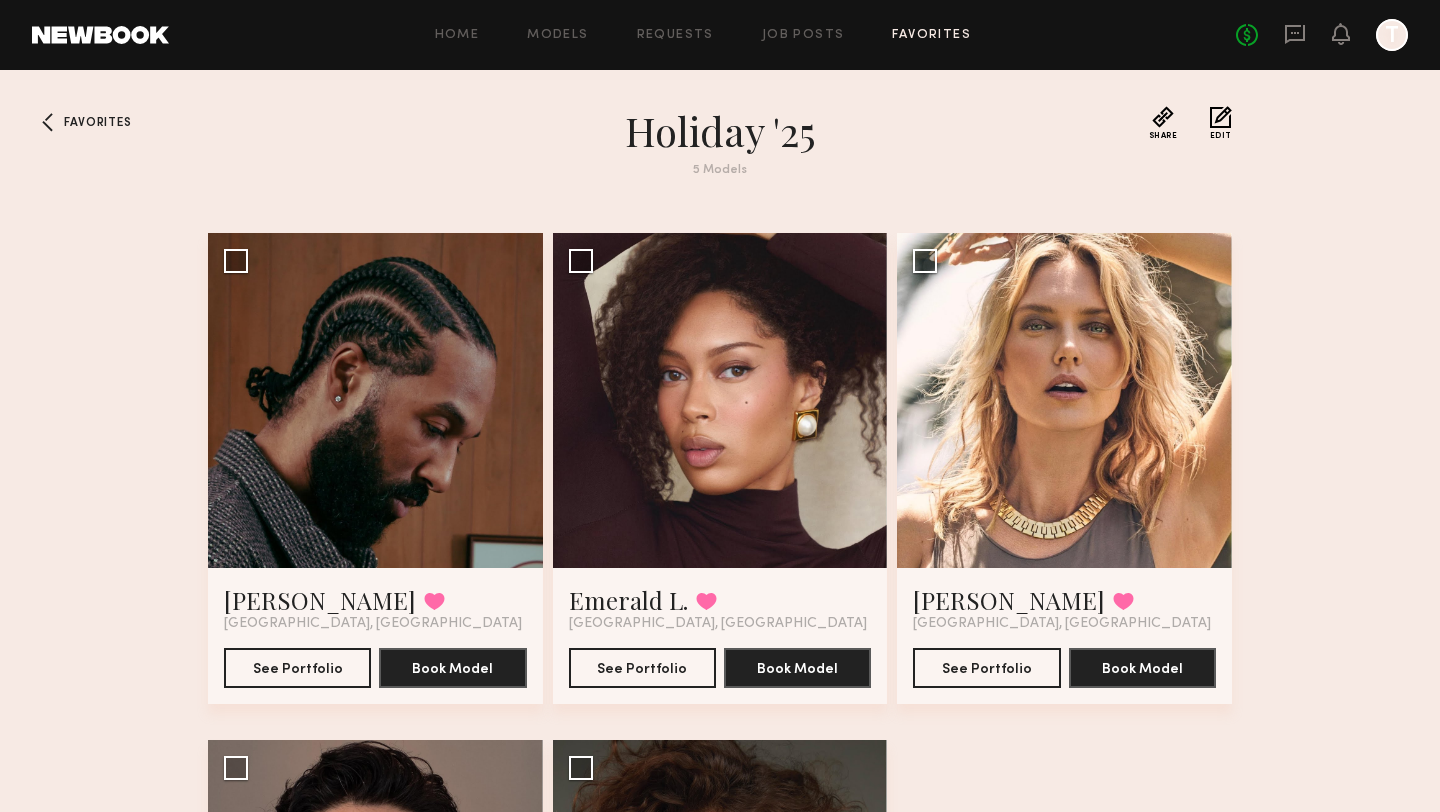 click on "Home Models Requests Job Posts Favorites Sign Out No fees up to $5,000 T" 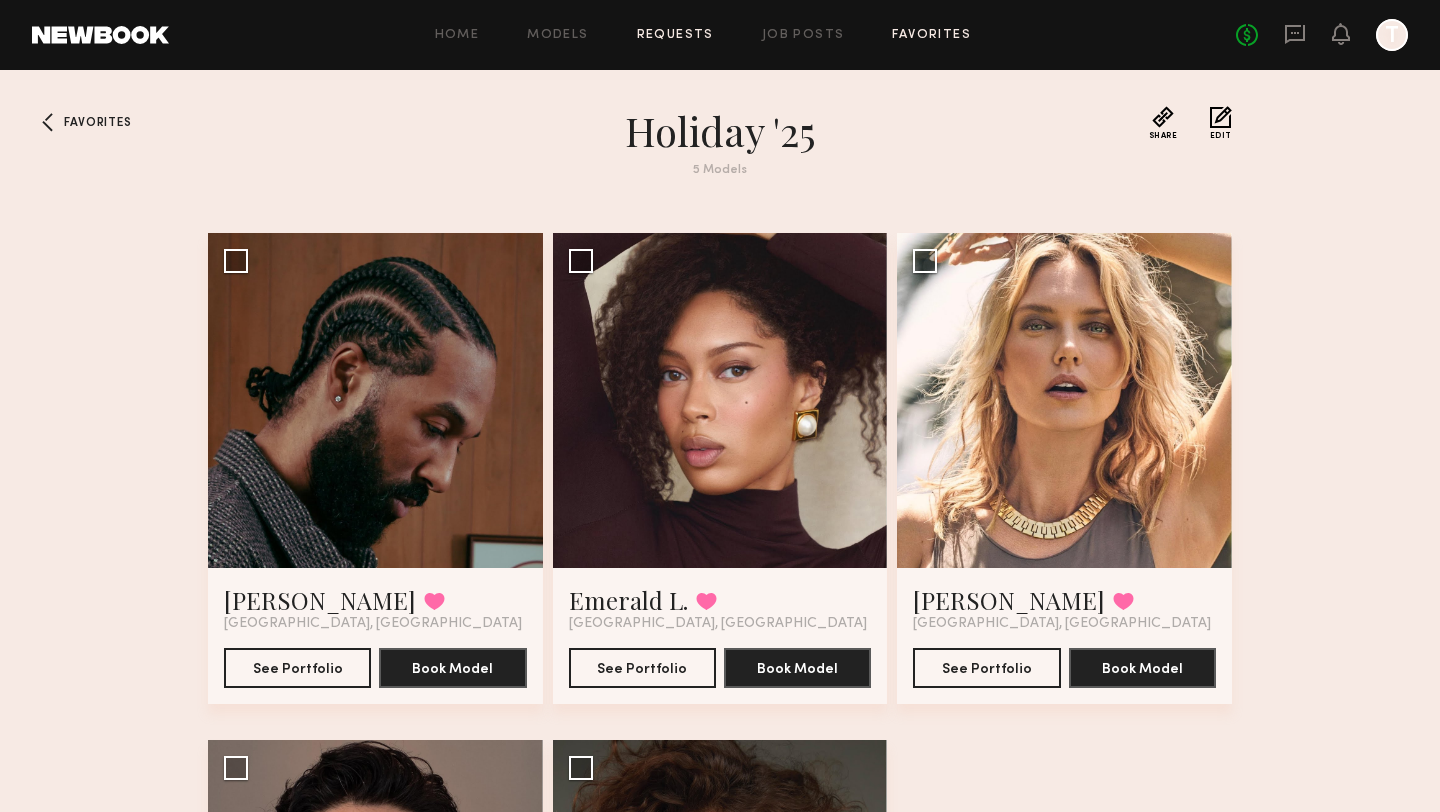 click on "Requests" 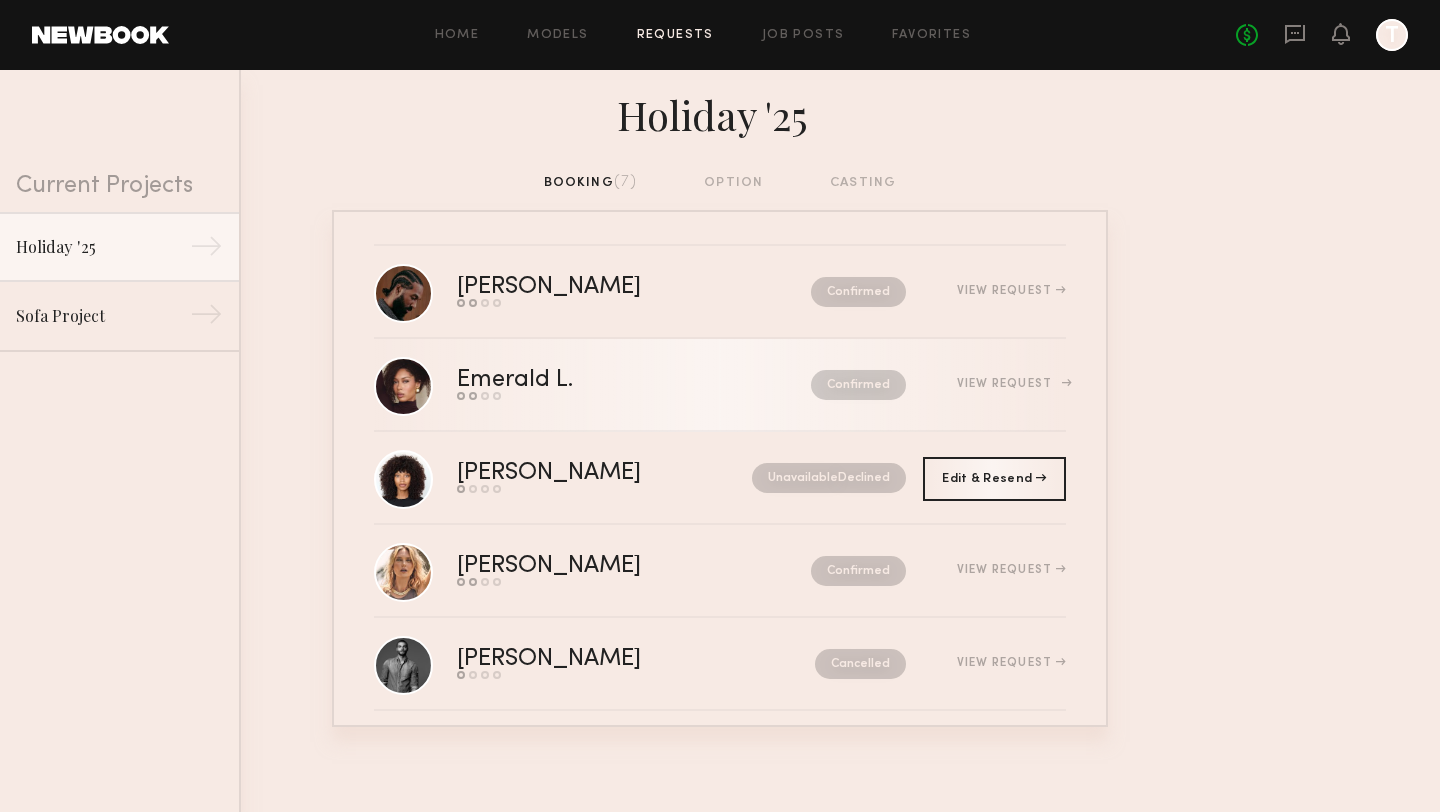 scroll, scrollTop: 204, scrollLeft: 0, axis: vertical 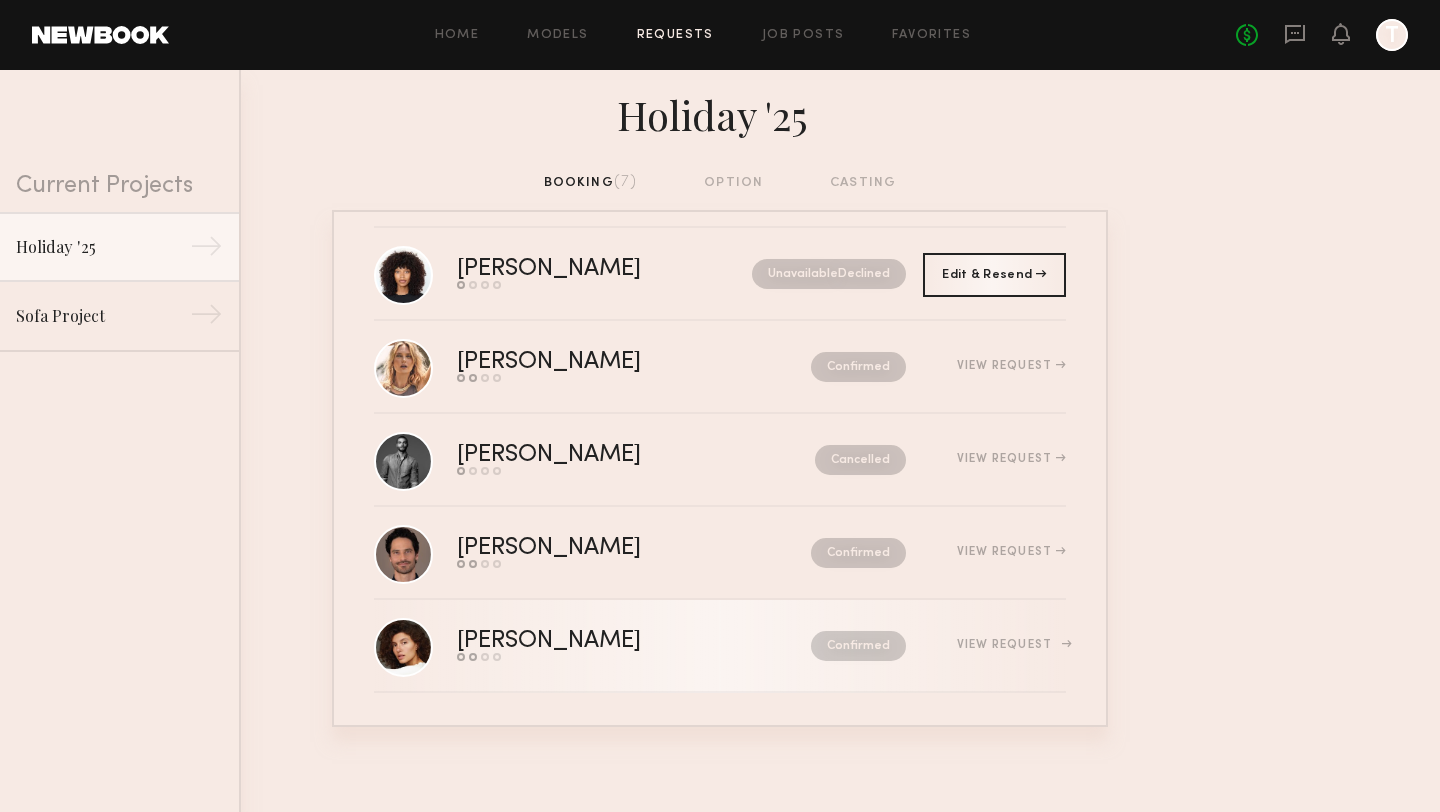 click on "View Request" 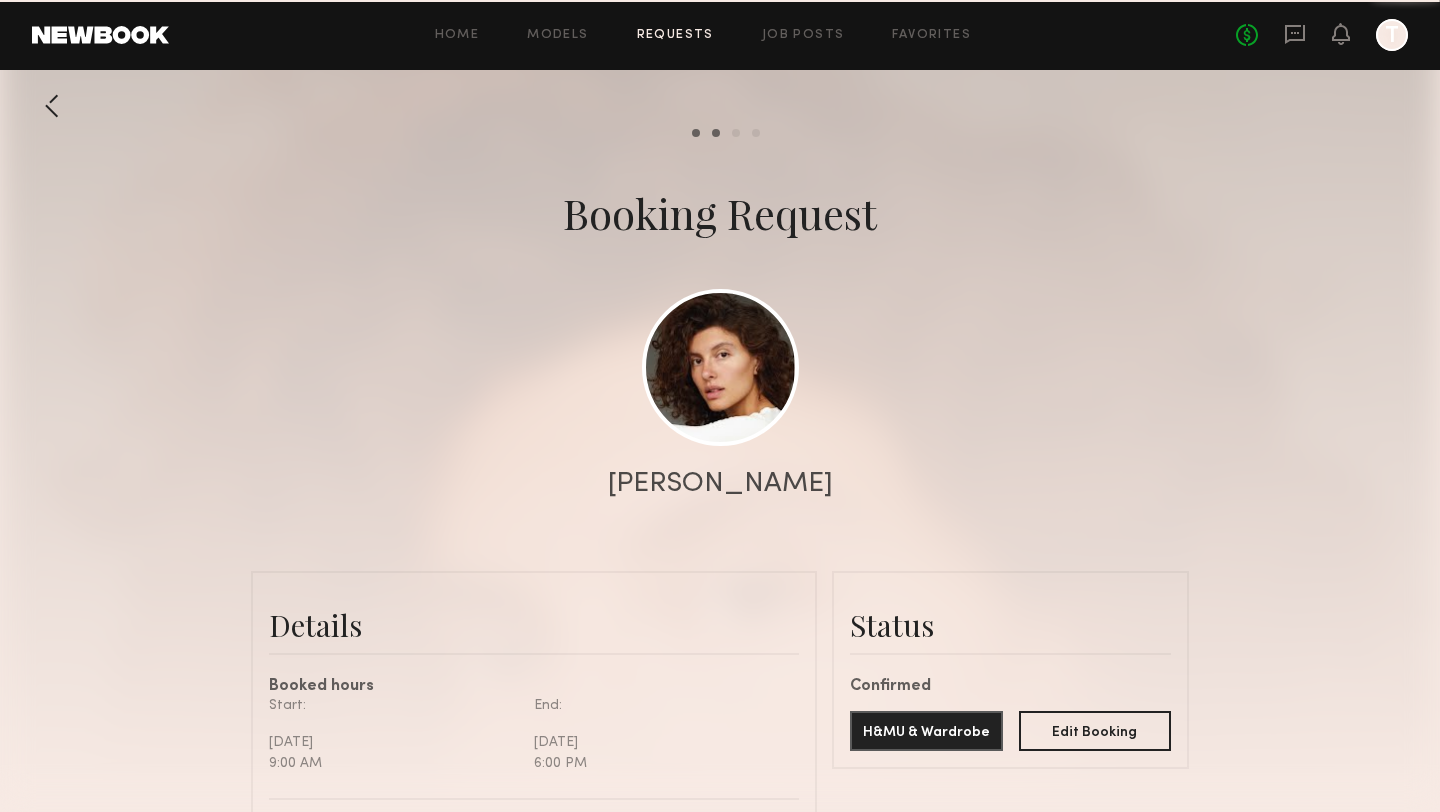 scroll, scrollTop: 1932, scrollLeft: 0, axis: vertical 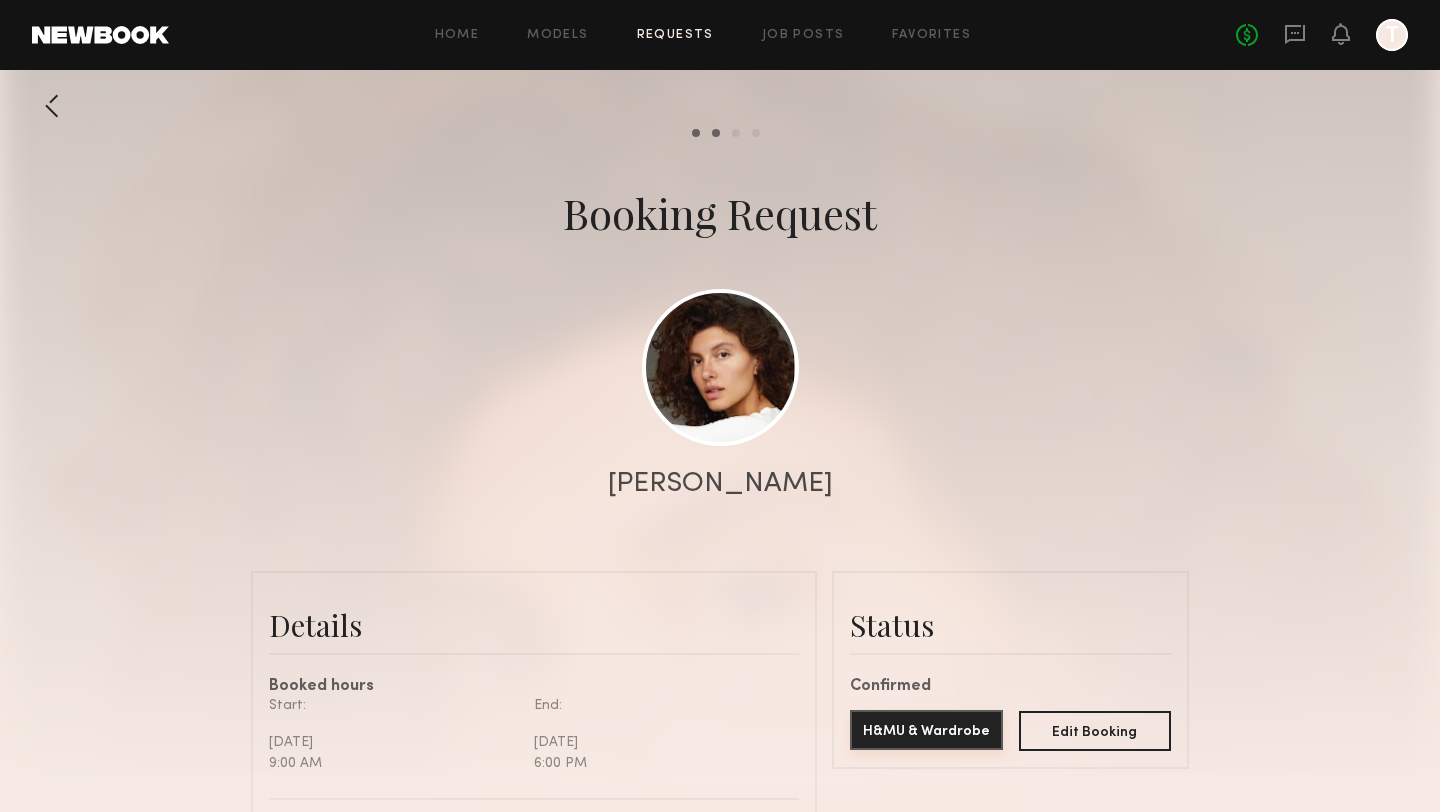 click on "H&MU & Wardrobe" 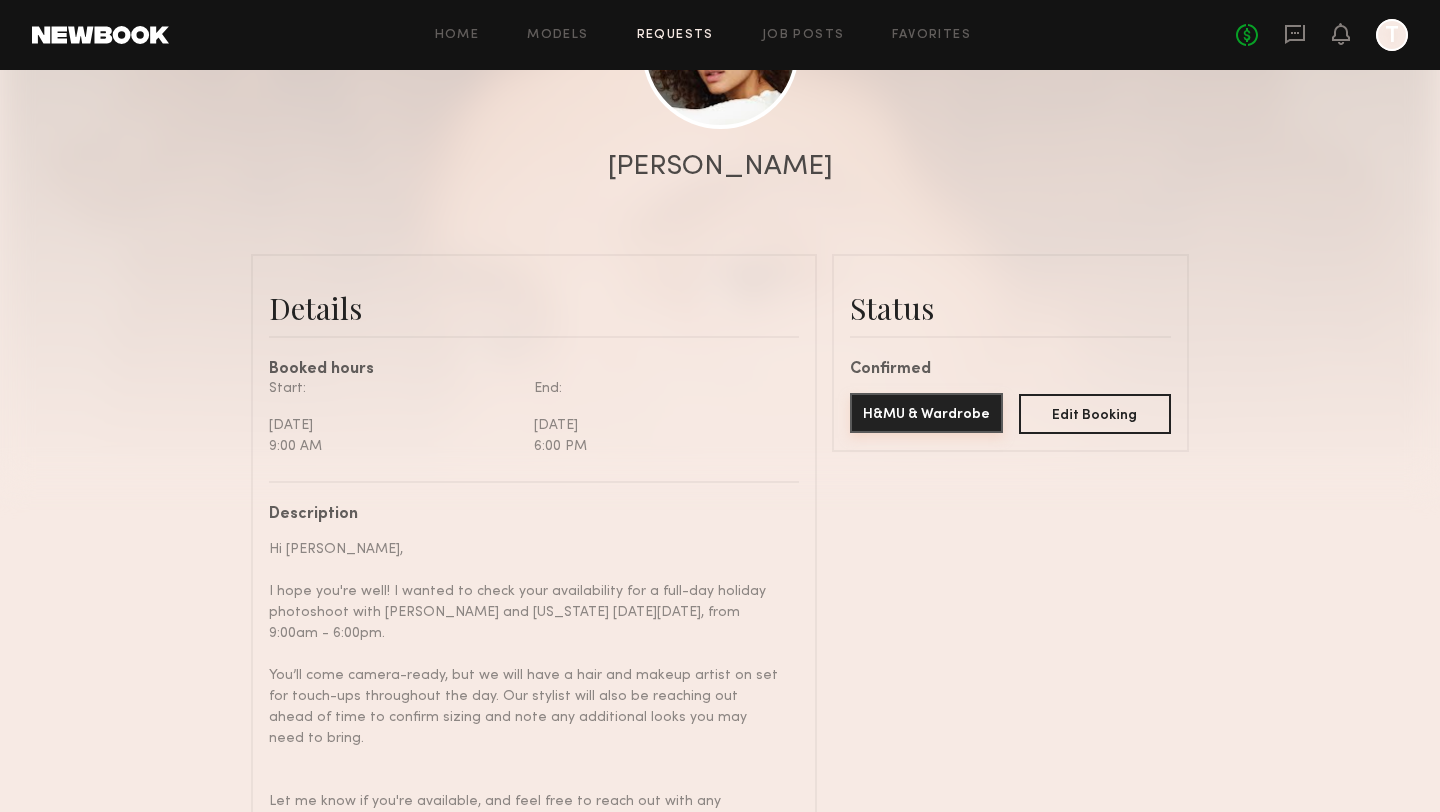 scroll, scrollTop: 0, scrollLeft: 0, axis: both 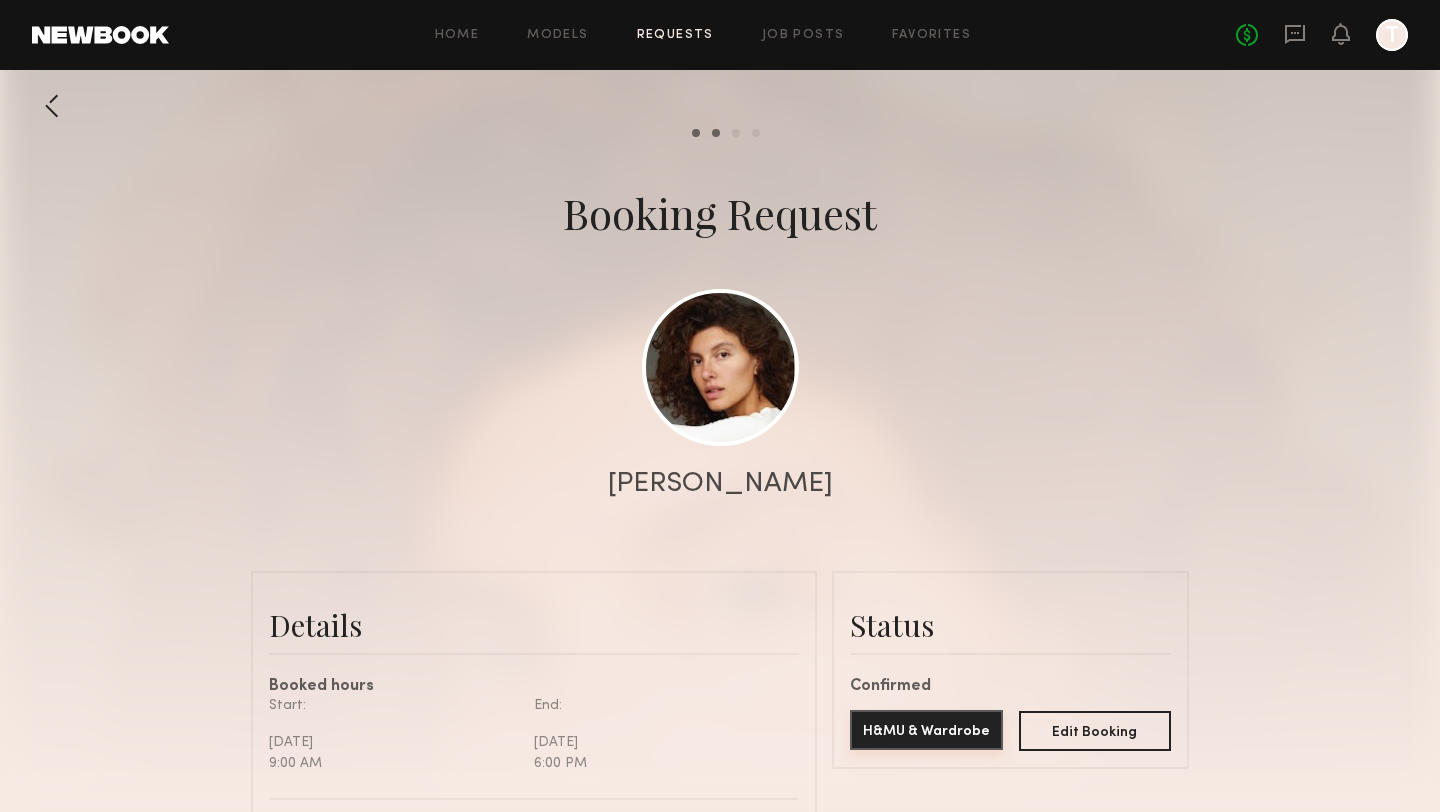 click on "H&MU & Wardrobe" 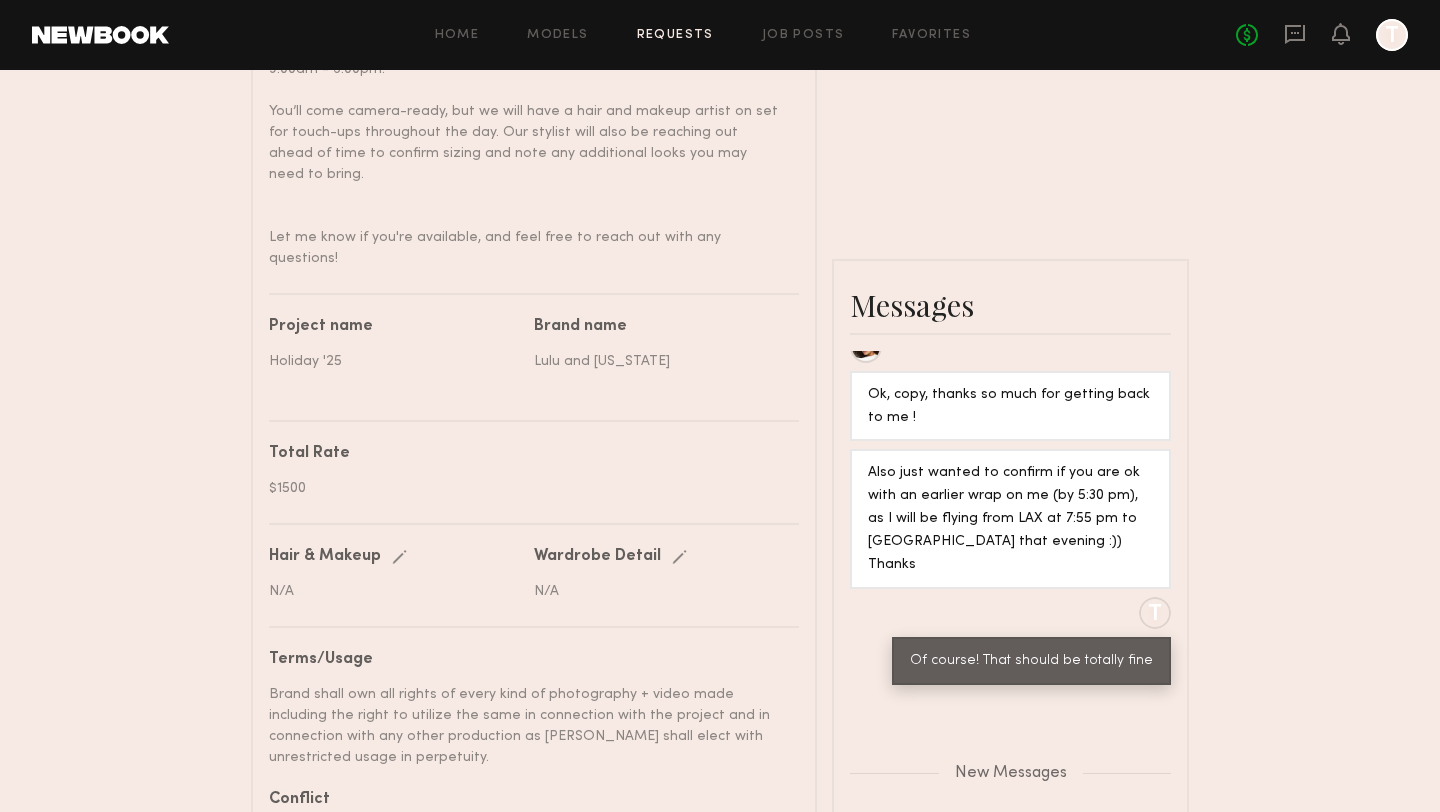 scroll, scrollTop: 1157, scrollLeft: 0, axis: vertical 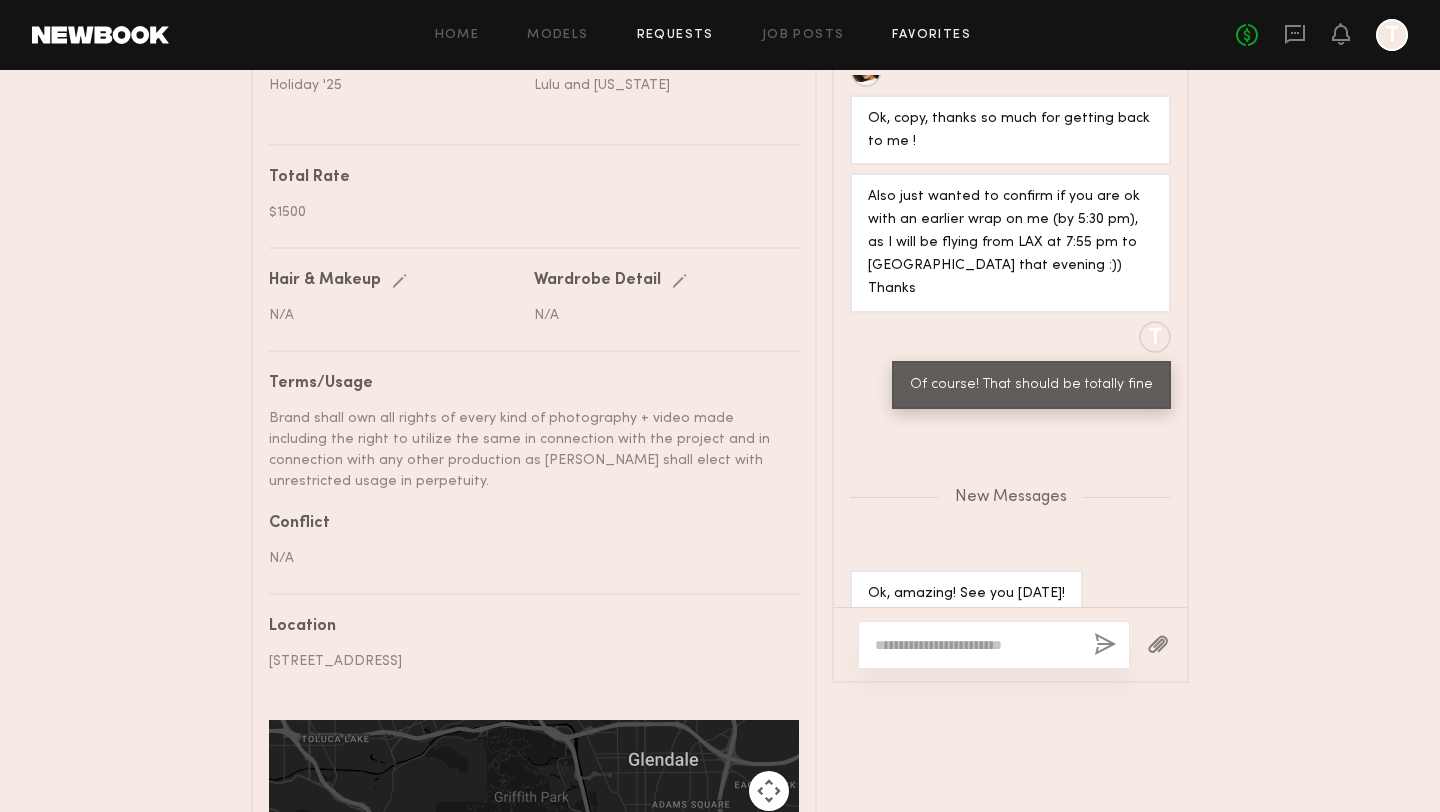 click on "Favorites" 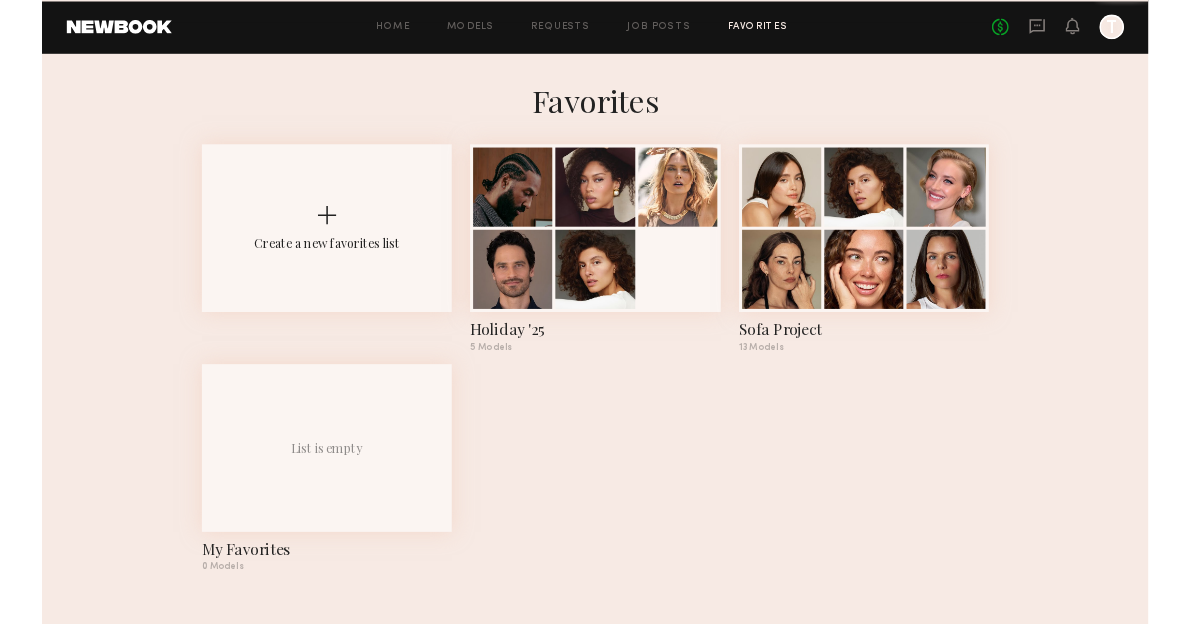 scroll, scrollTop: 0, scrollLeft: 0, axis: both 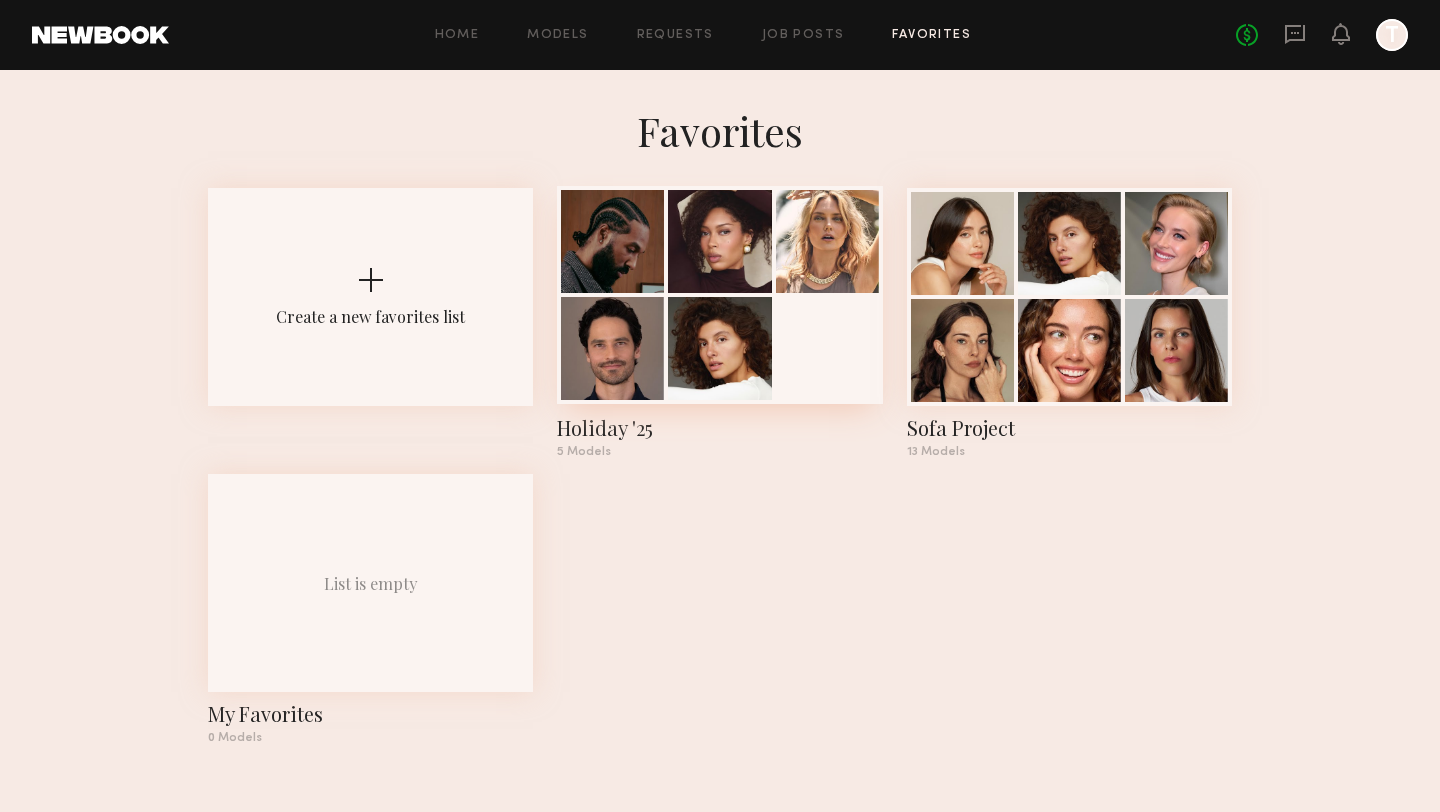 click 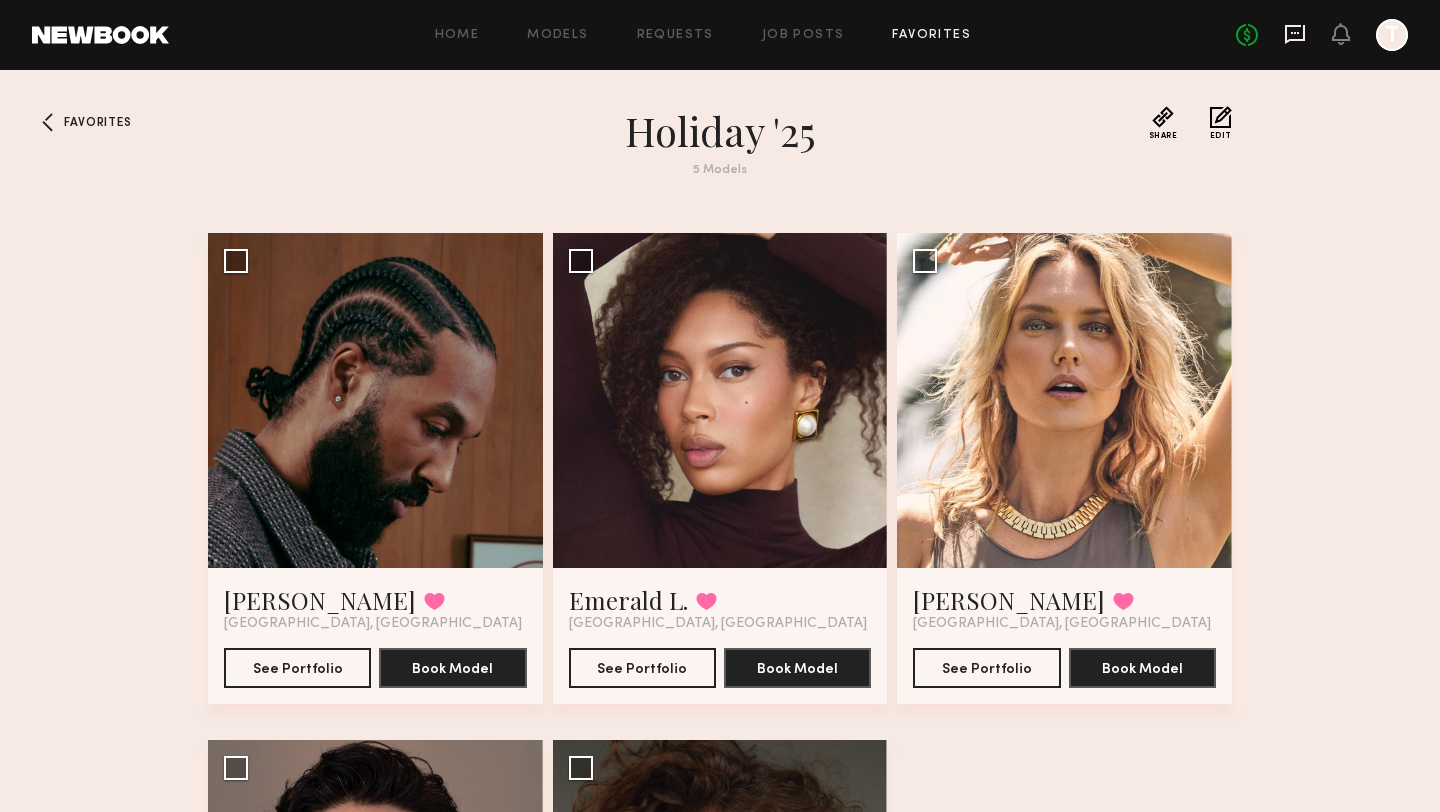 click 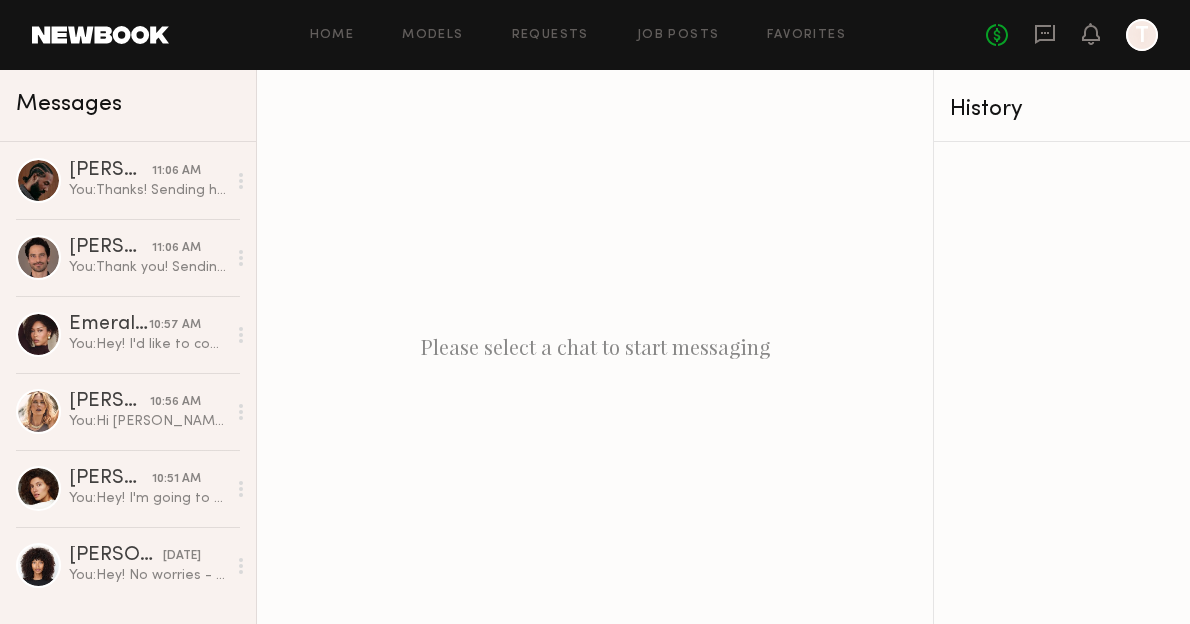 click on "Home Models Requests Job Posts Favorites Sign Out No fees up to $5,000 T" 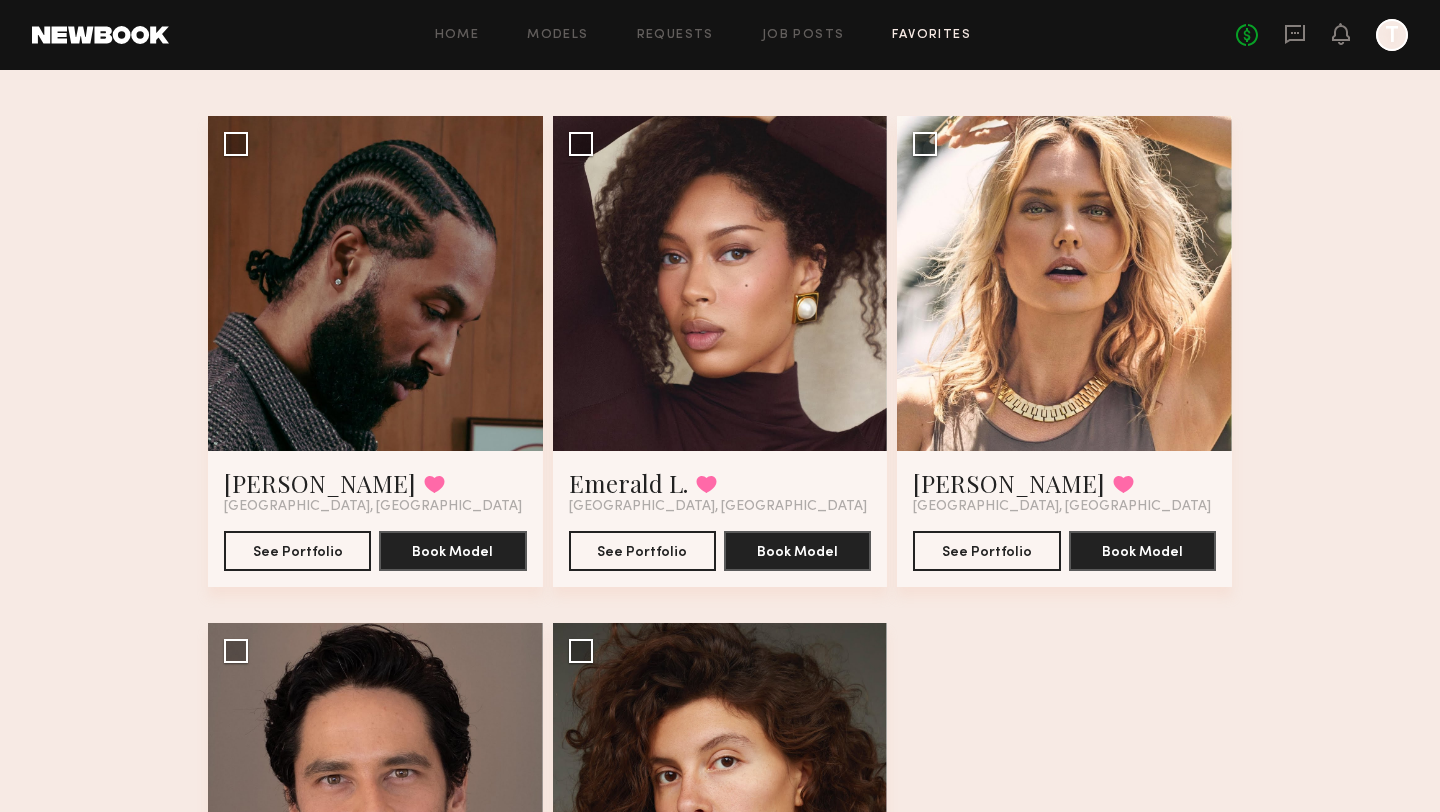 scroll, scrollTop: 132, scrollLeft: 0, axis: vertical 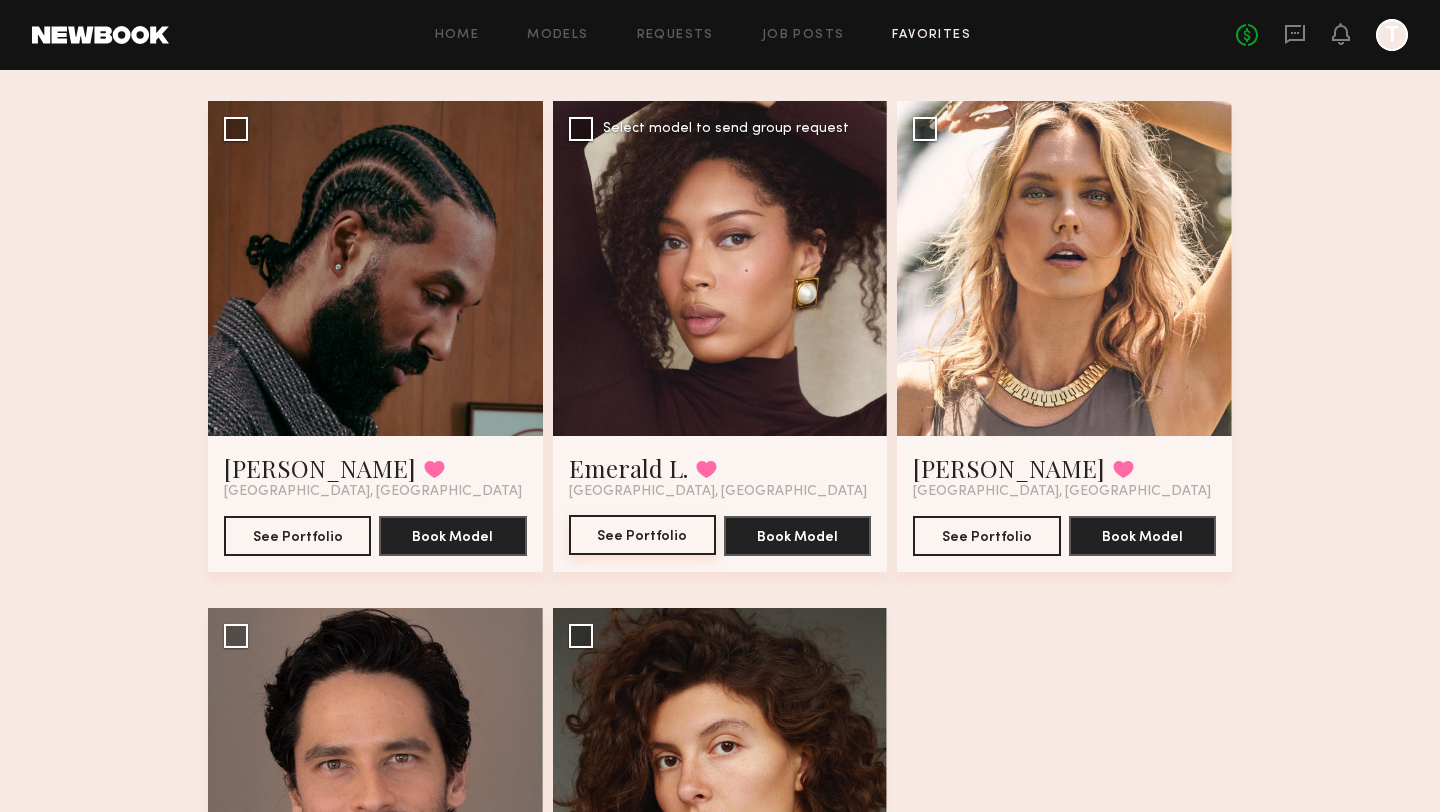 click on "See Portfolio" 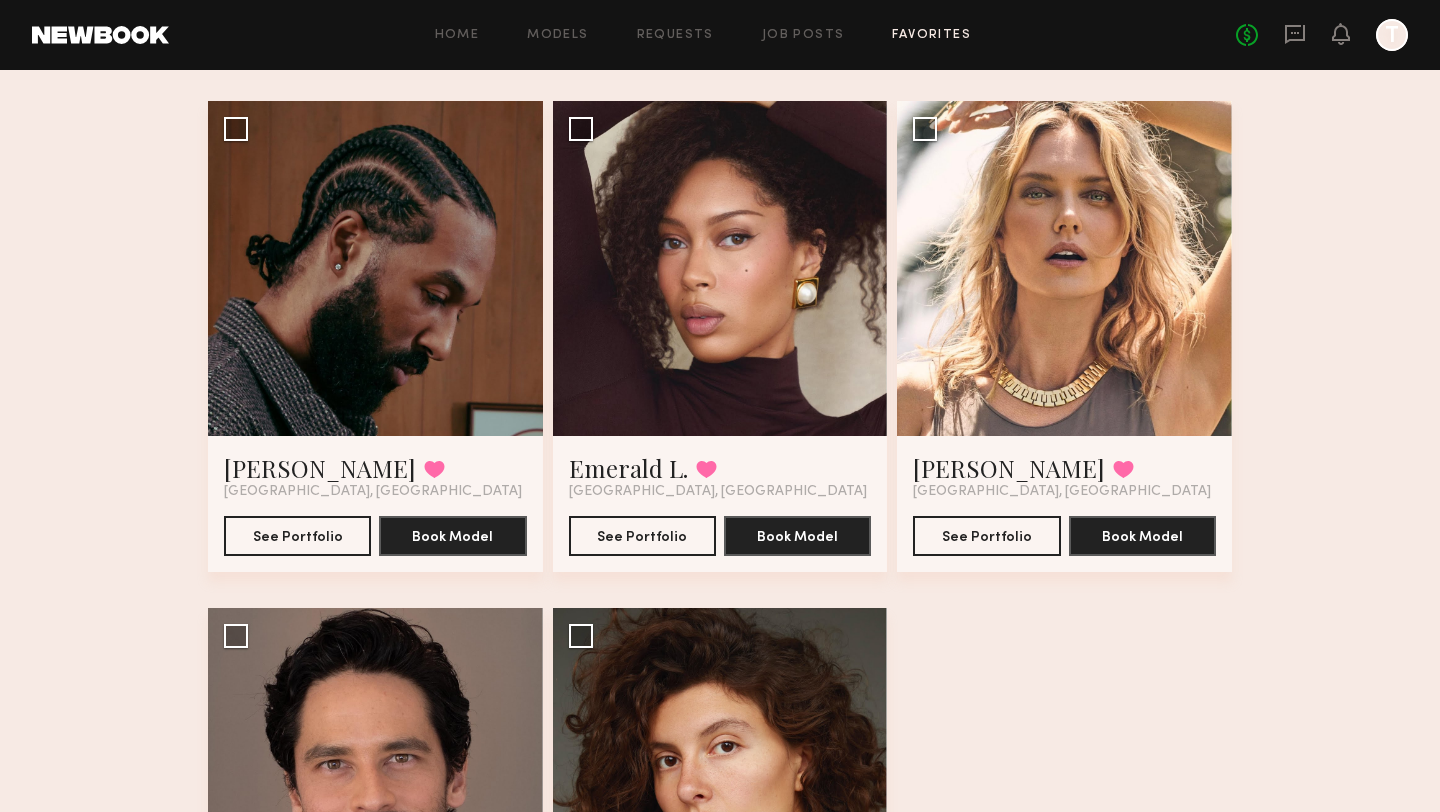 click on "Home Models Requests Job Posts Favorites Sign Out No fees up to $5,000 T" 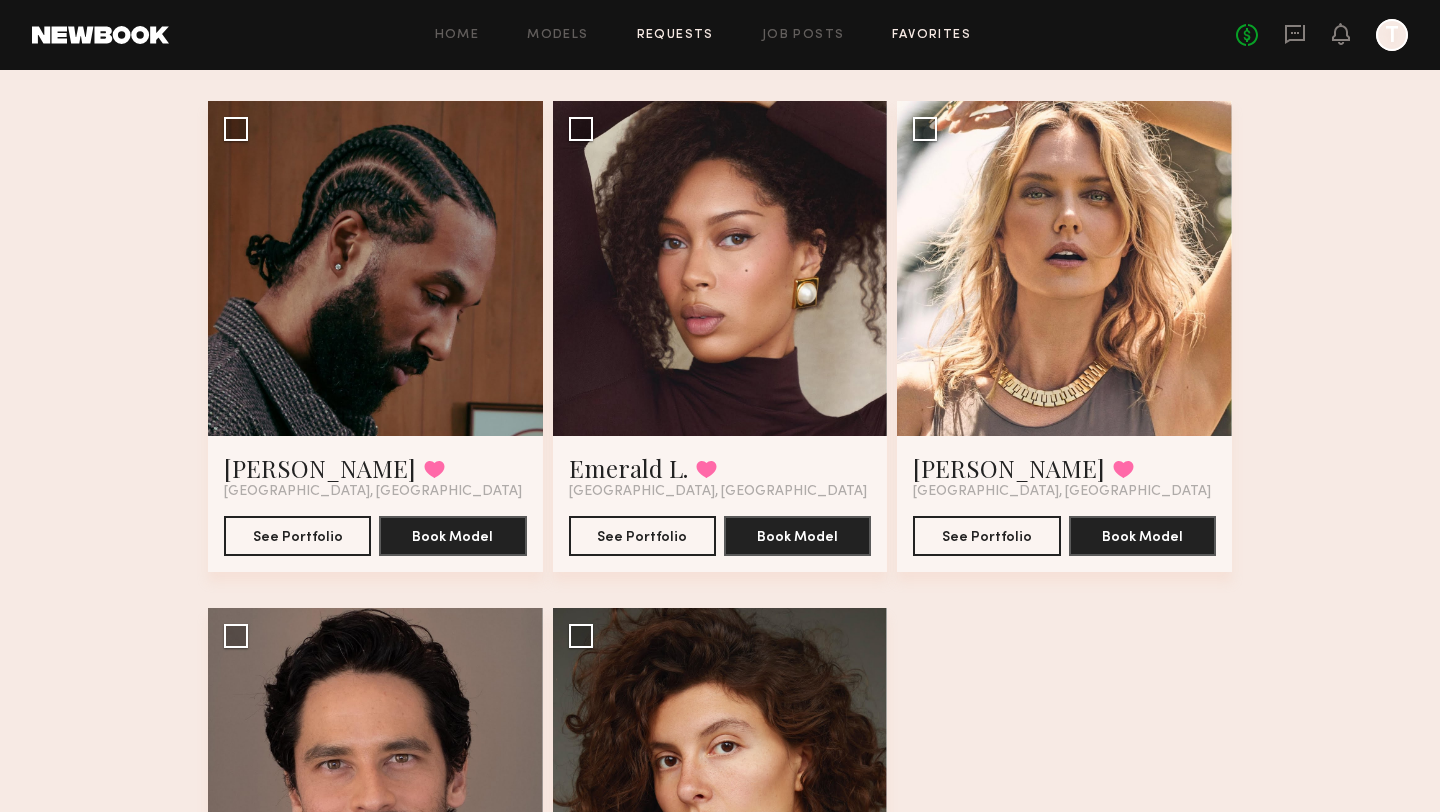 click on "Requests" 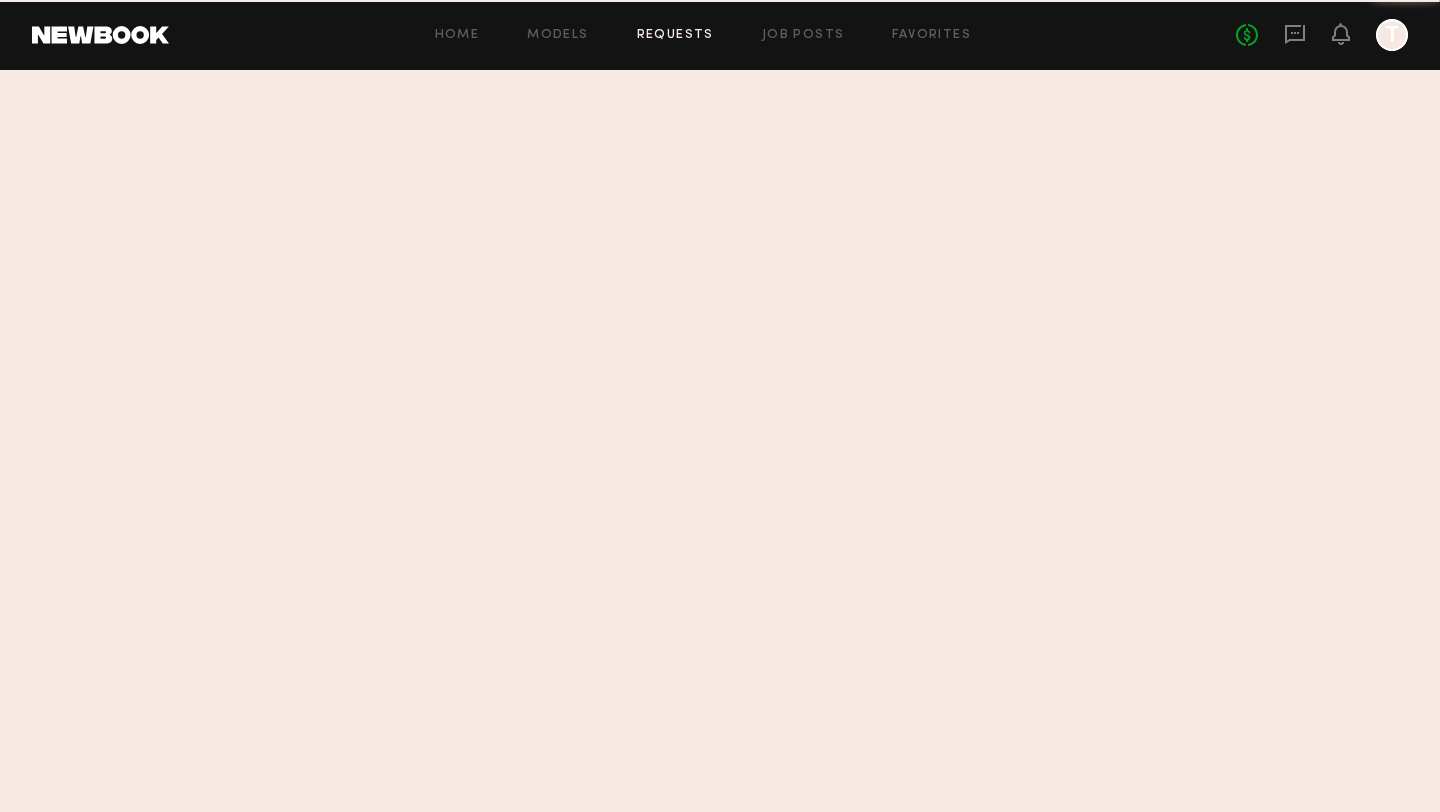 scroll, scrollTop: 0, scrollLeft: 0, axis: both 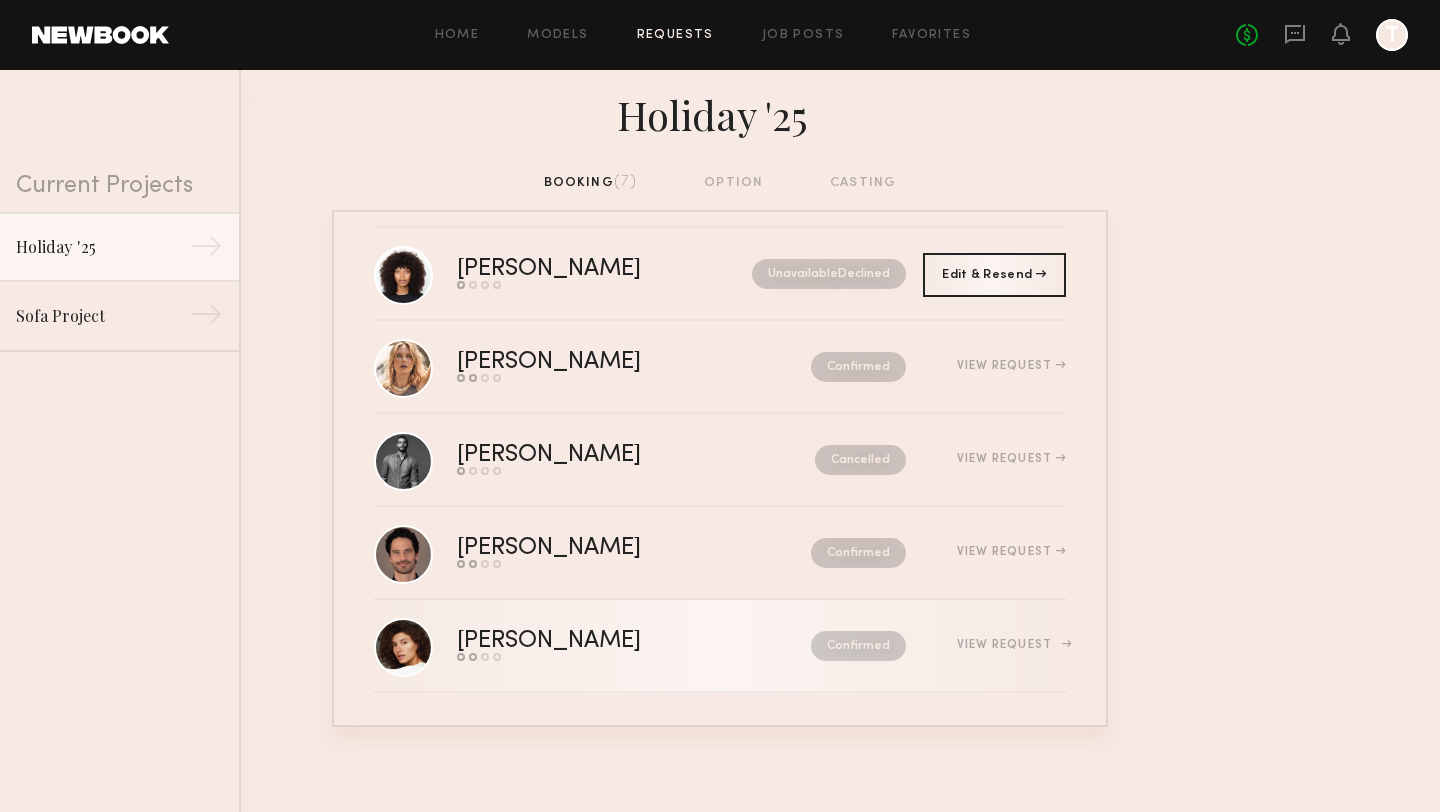 click on "View Request" 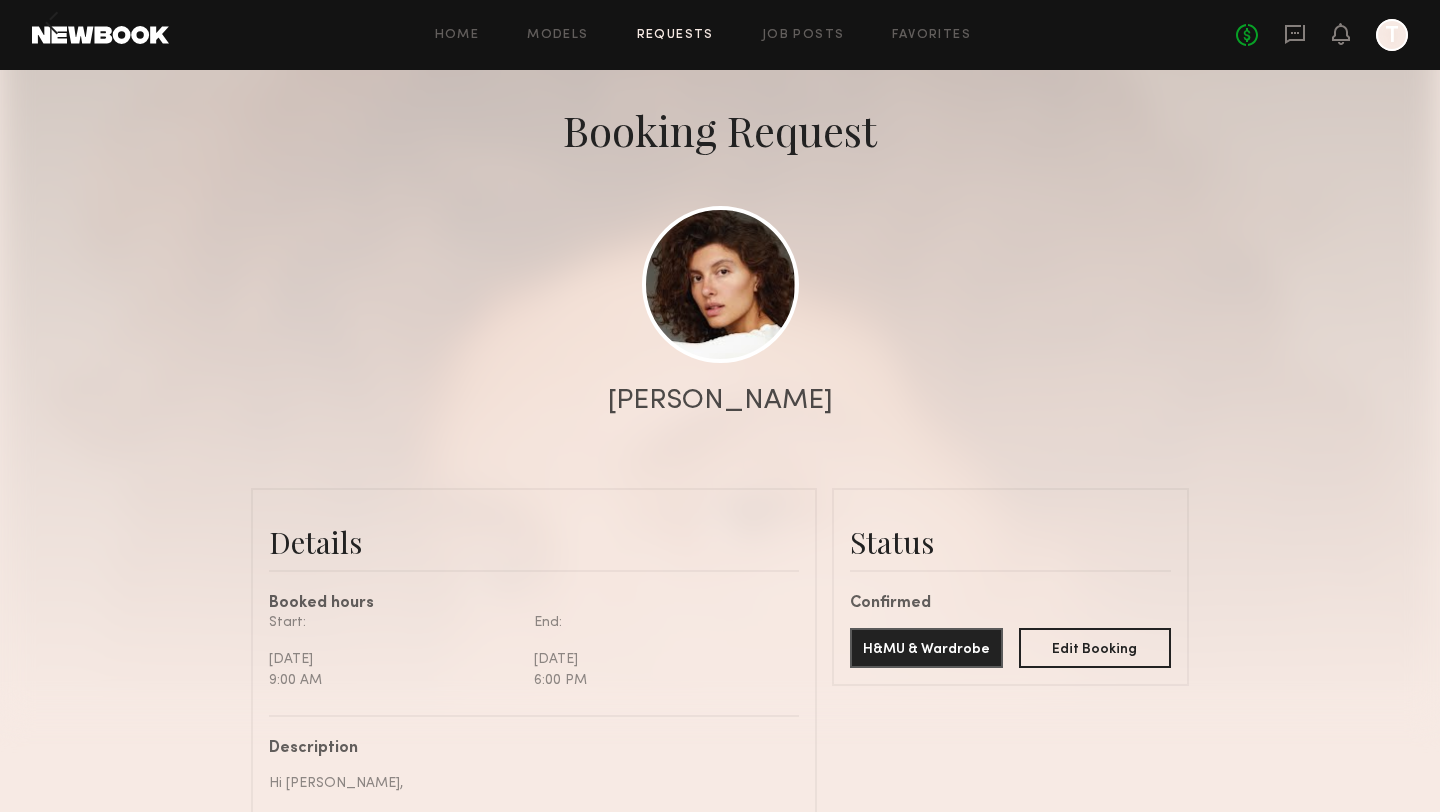 scroll, scrollTop: 197, scrollLeft: 0, axis: vertical 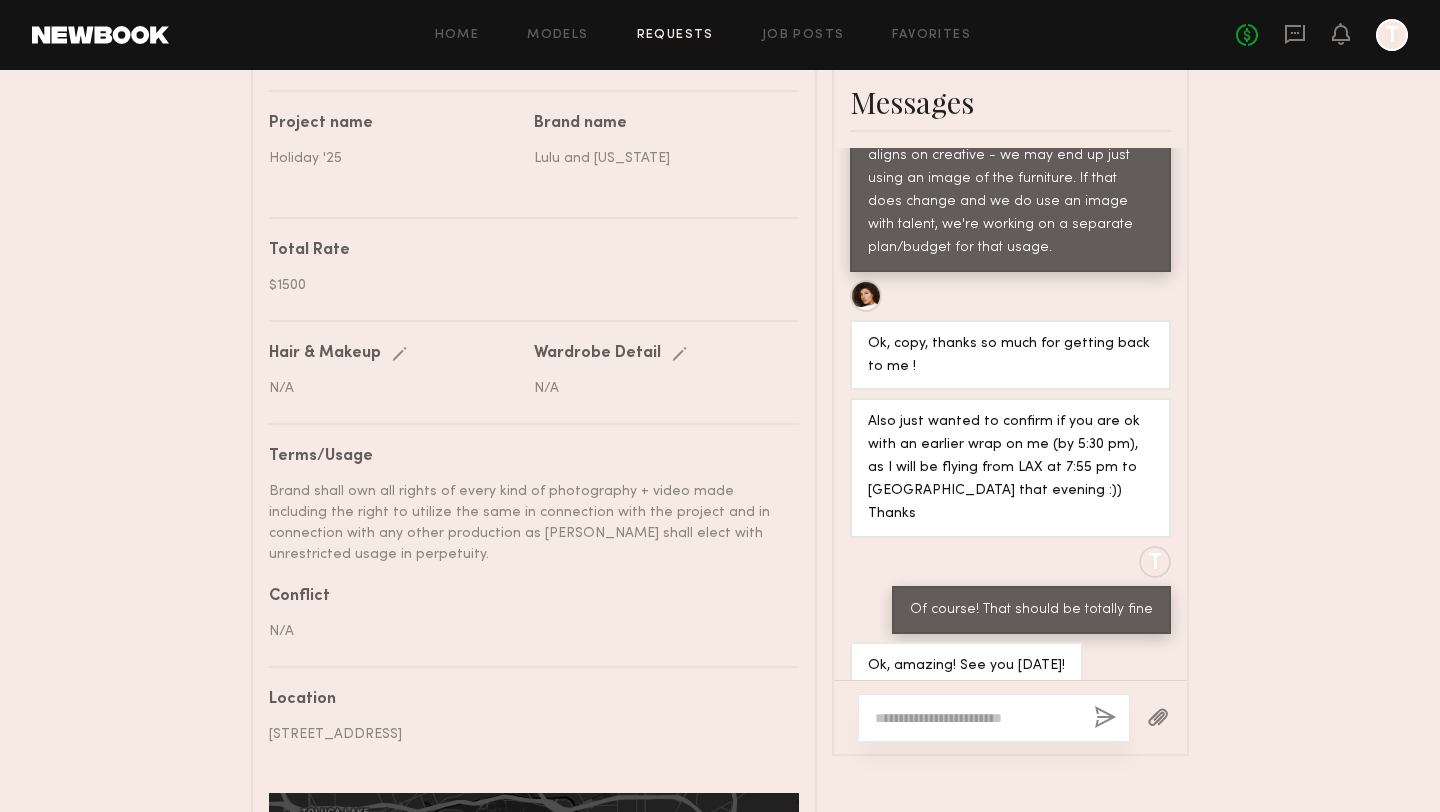 click 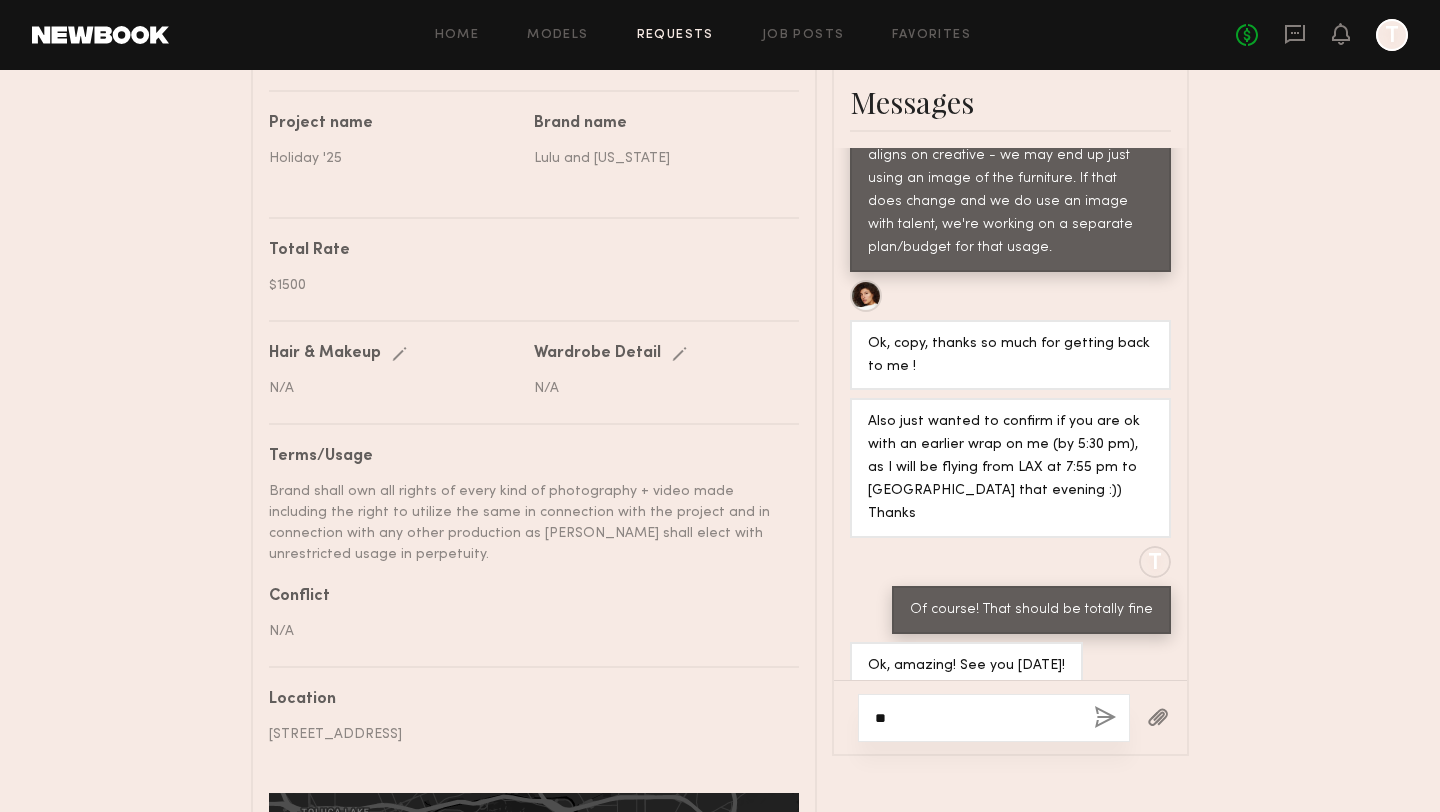 type on "*" 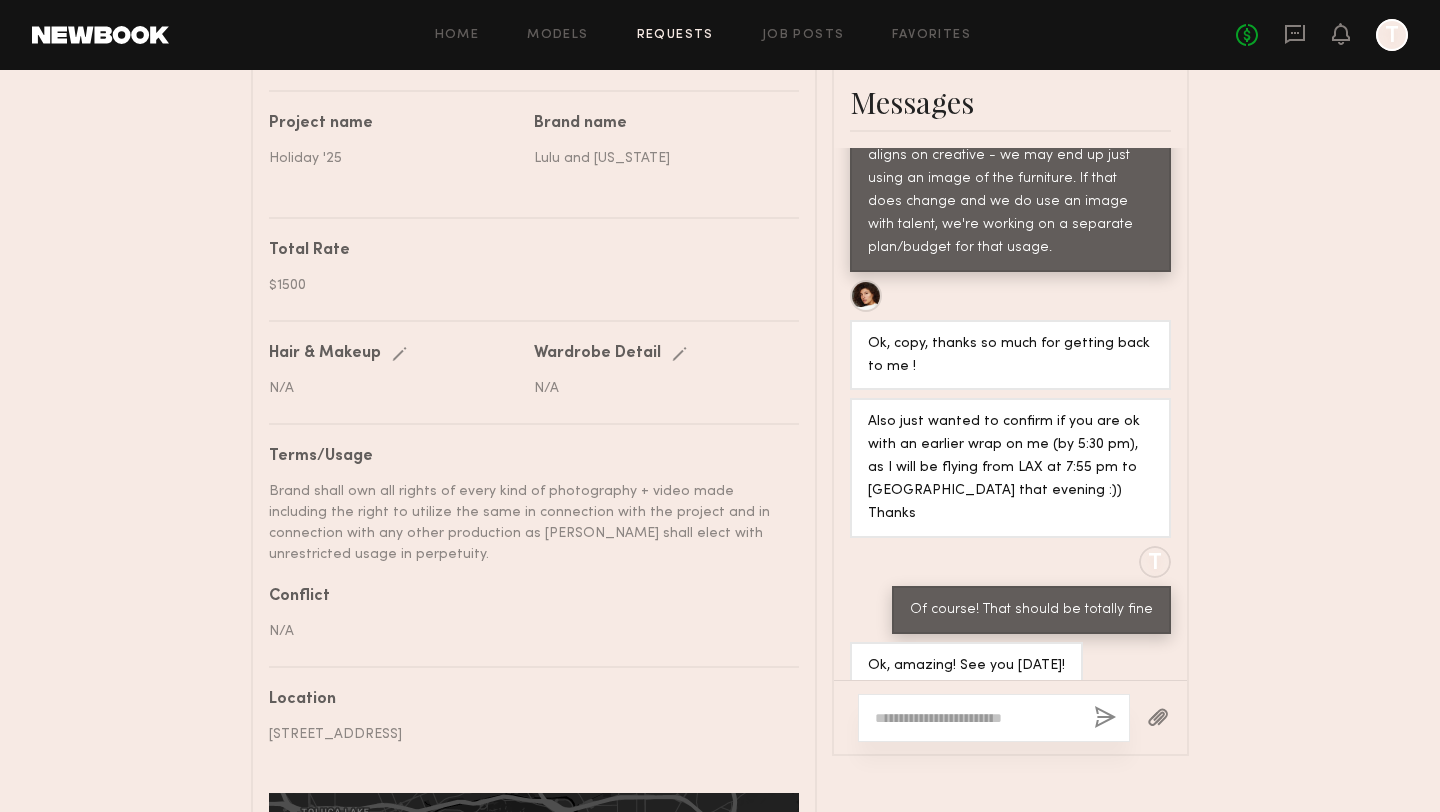 type on "*" 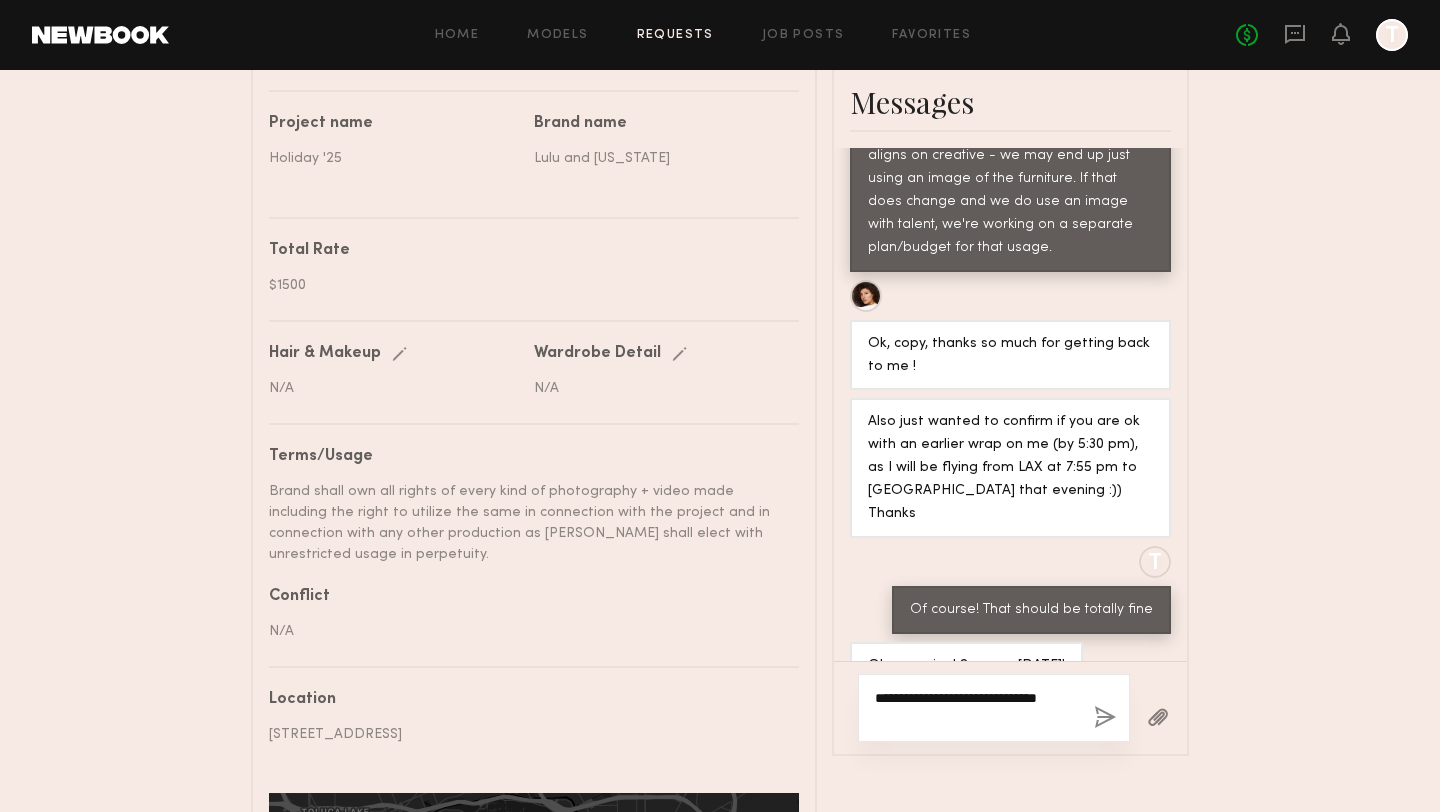 scroll, scrollTop: 1781, scrollLeft: 0, axis: vertical 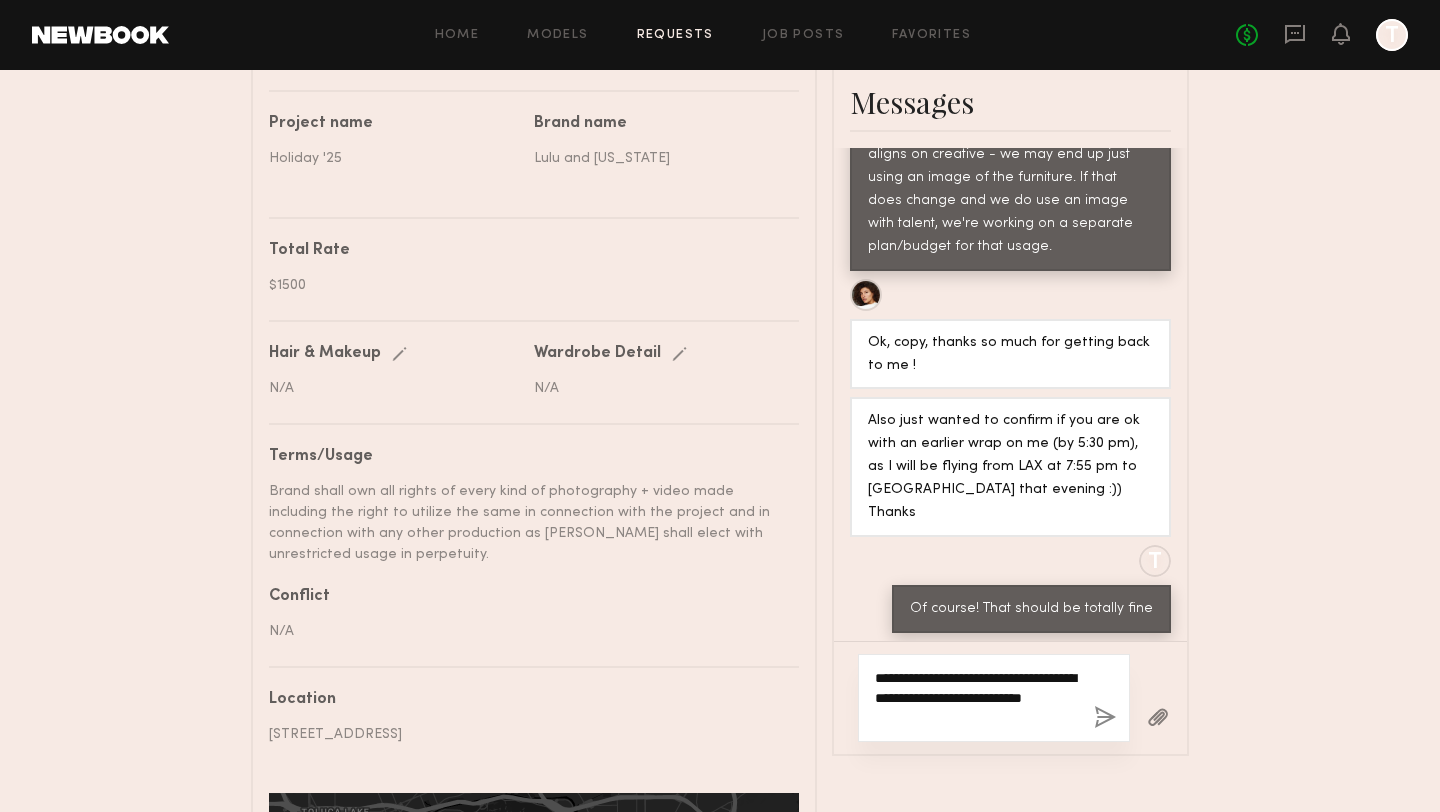 click on "**********" 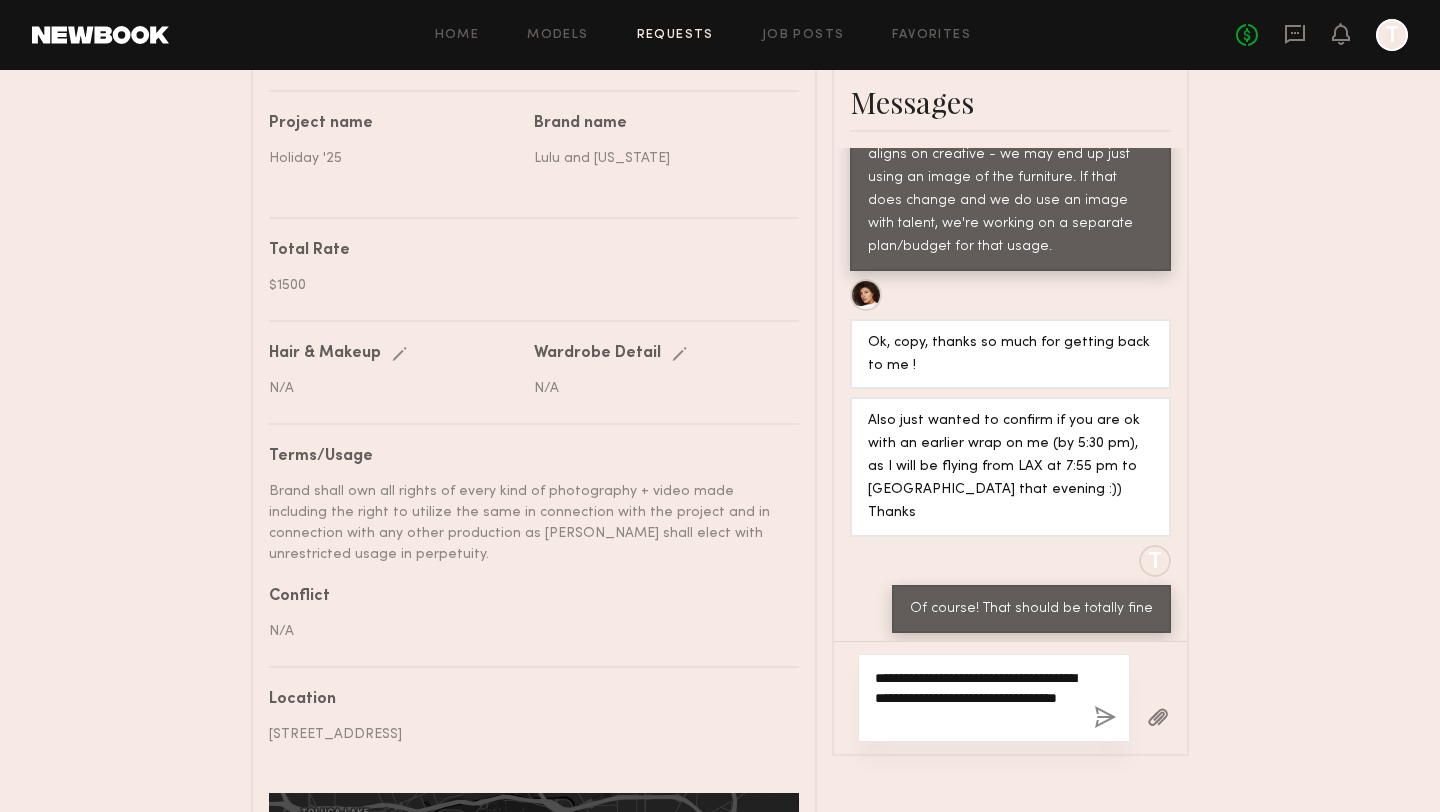 click on "**********" 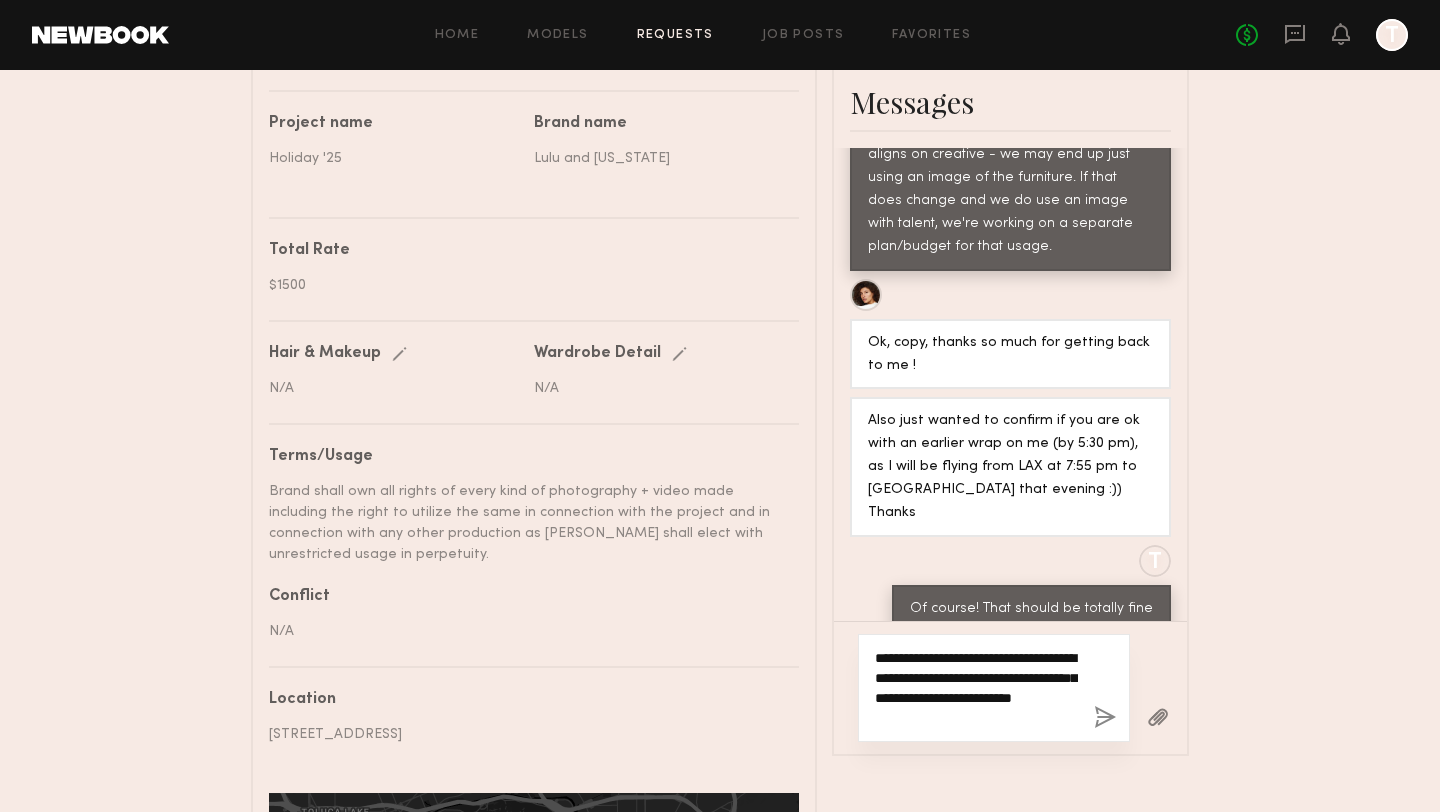 click on "**********" 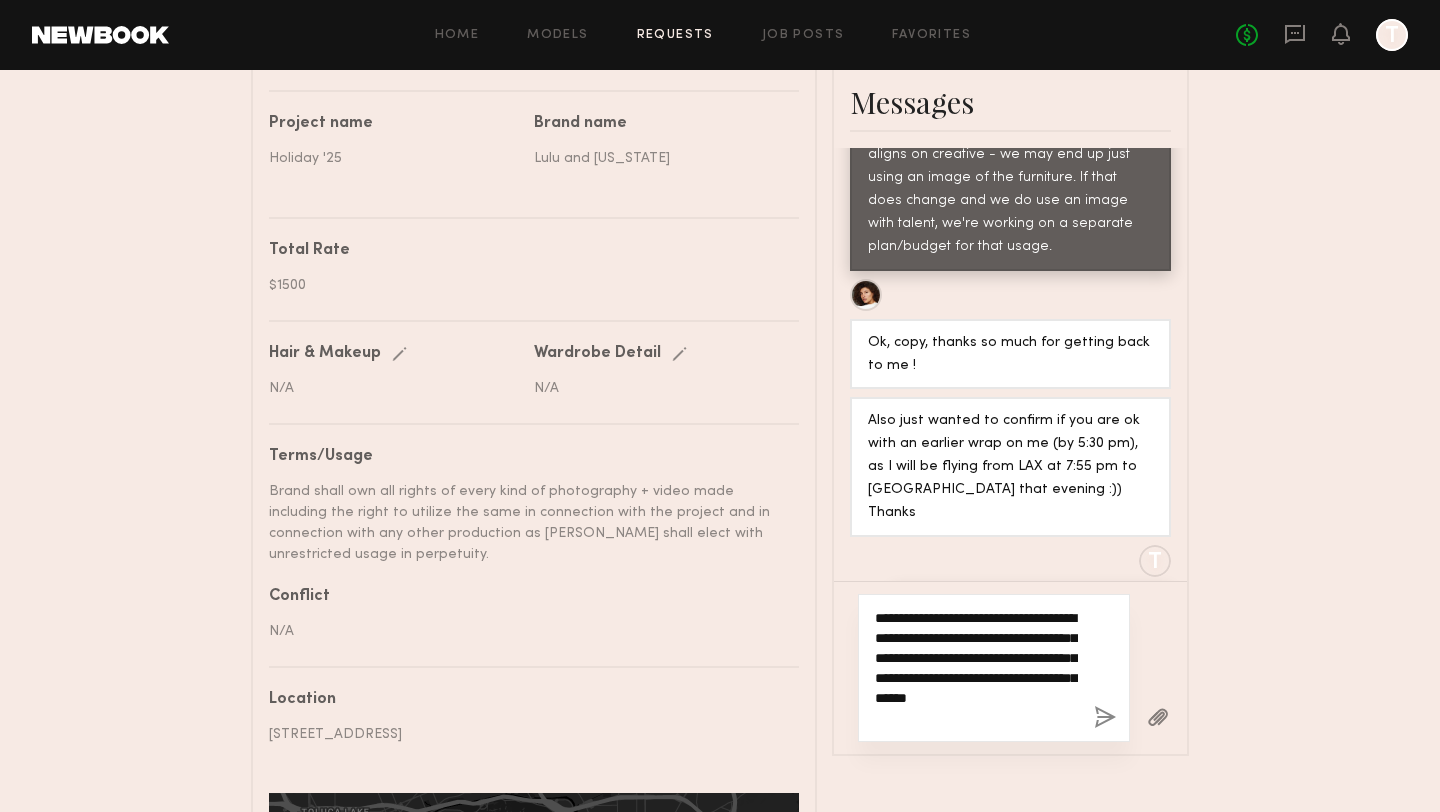 drag, startPoint x: 970, startPoint y: 690, endPoint x: 865, endPoint y: 574, distance: 156.46405 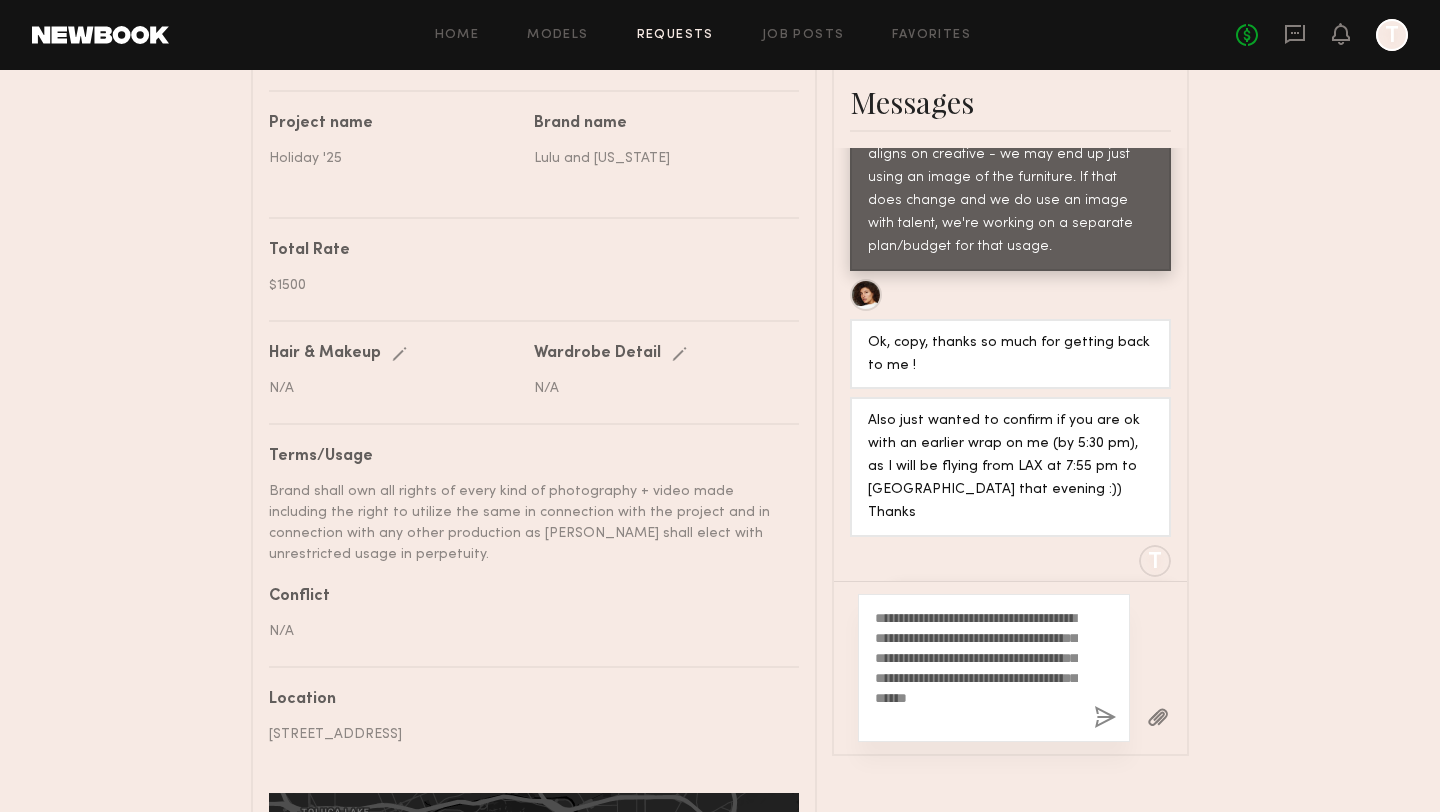 click 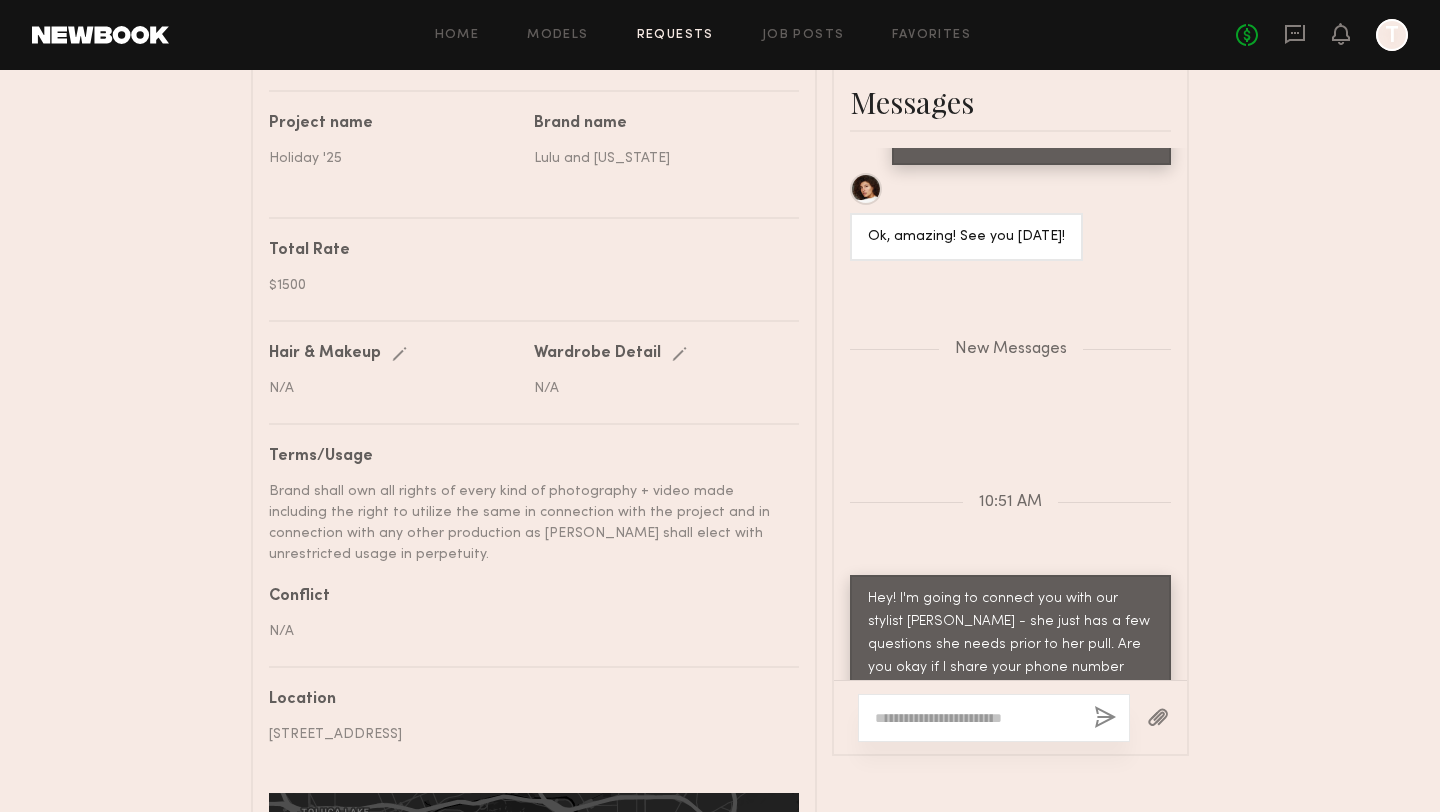 scroll, scrollTop: 2397, scrollLeft: 0, axis: vertical 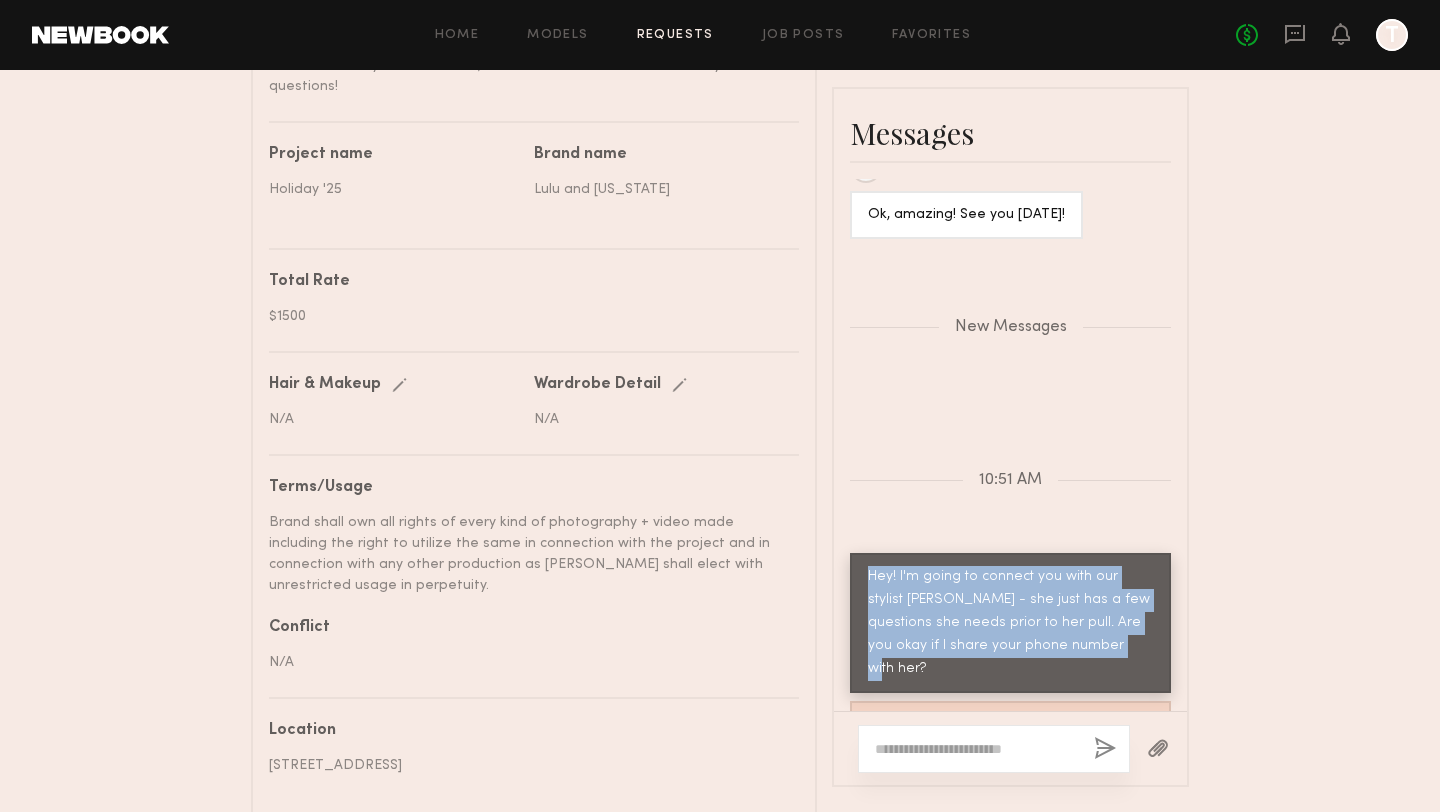 drag, startPoint x: 870, startPoint y: 516, endPoint x: 1081, endPoint y: 588, distance: 222.94618 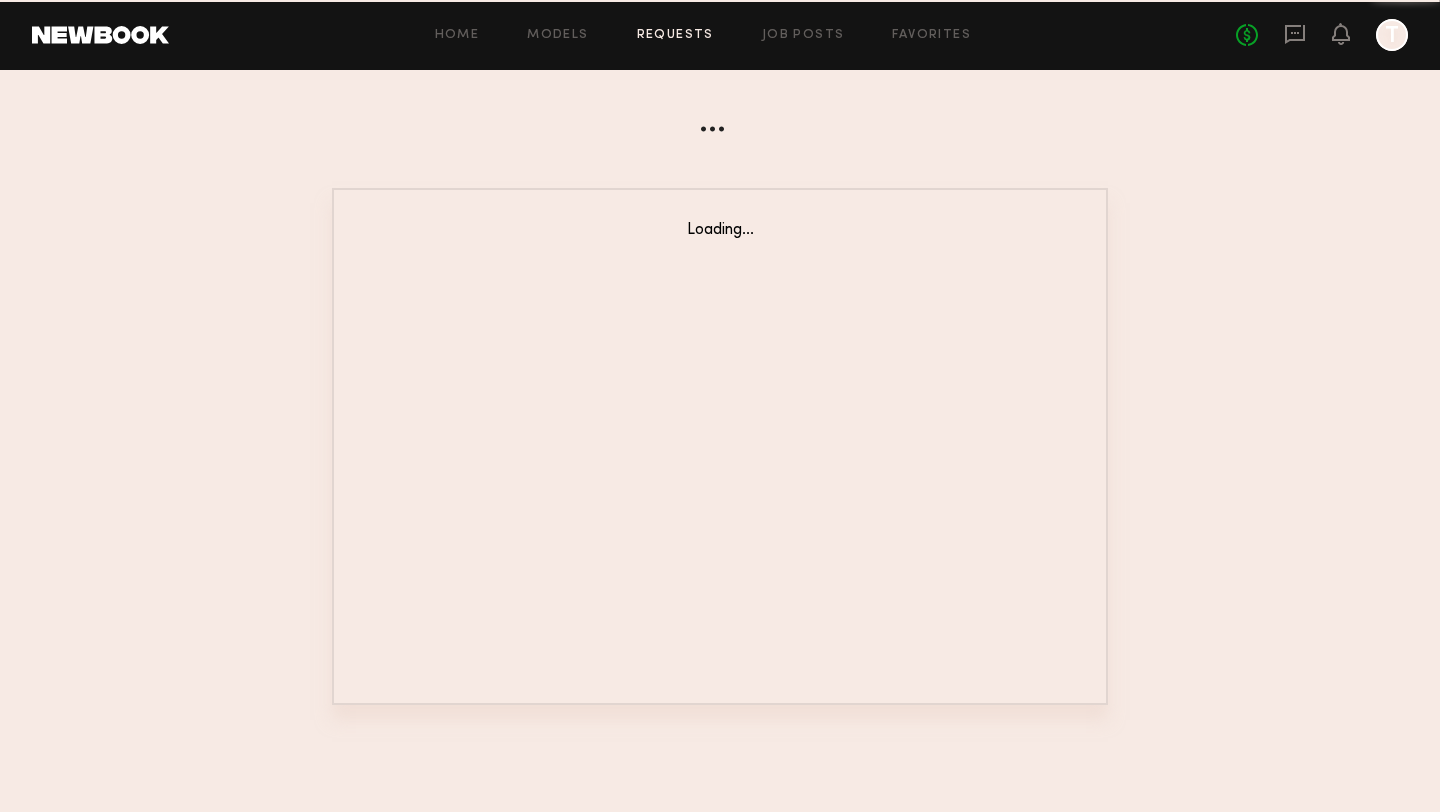 scroll, scrollTop: 0, scrollLeft: 0, axis: both 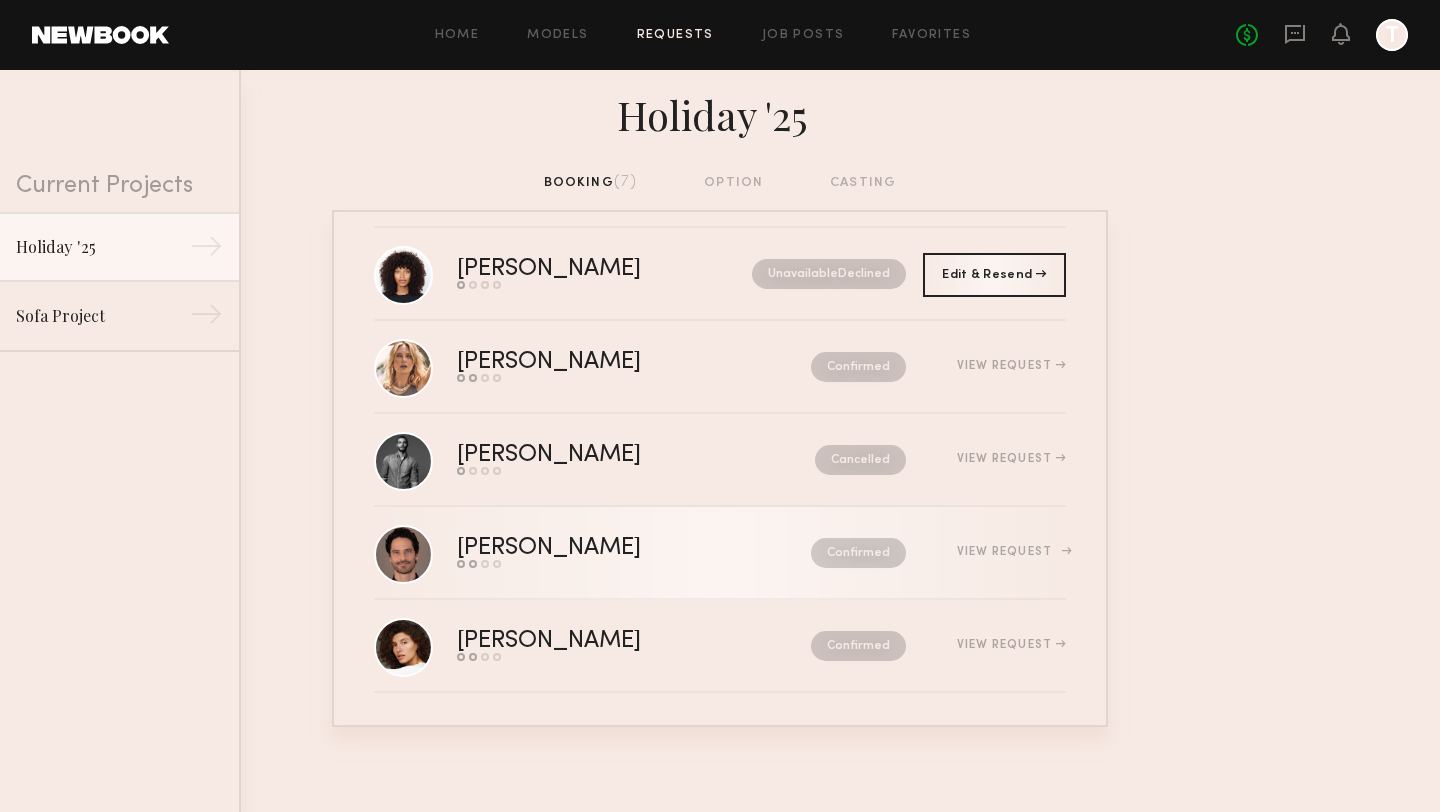 click on "View Request" 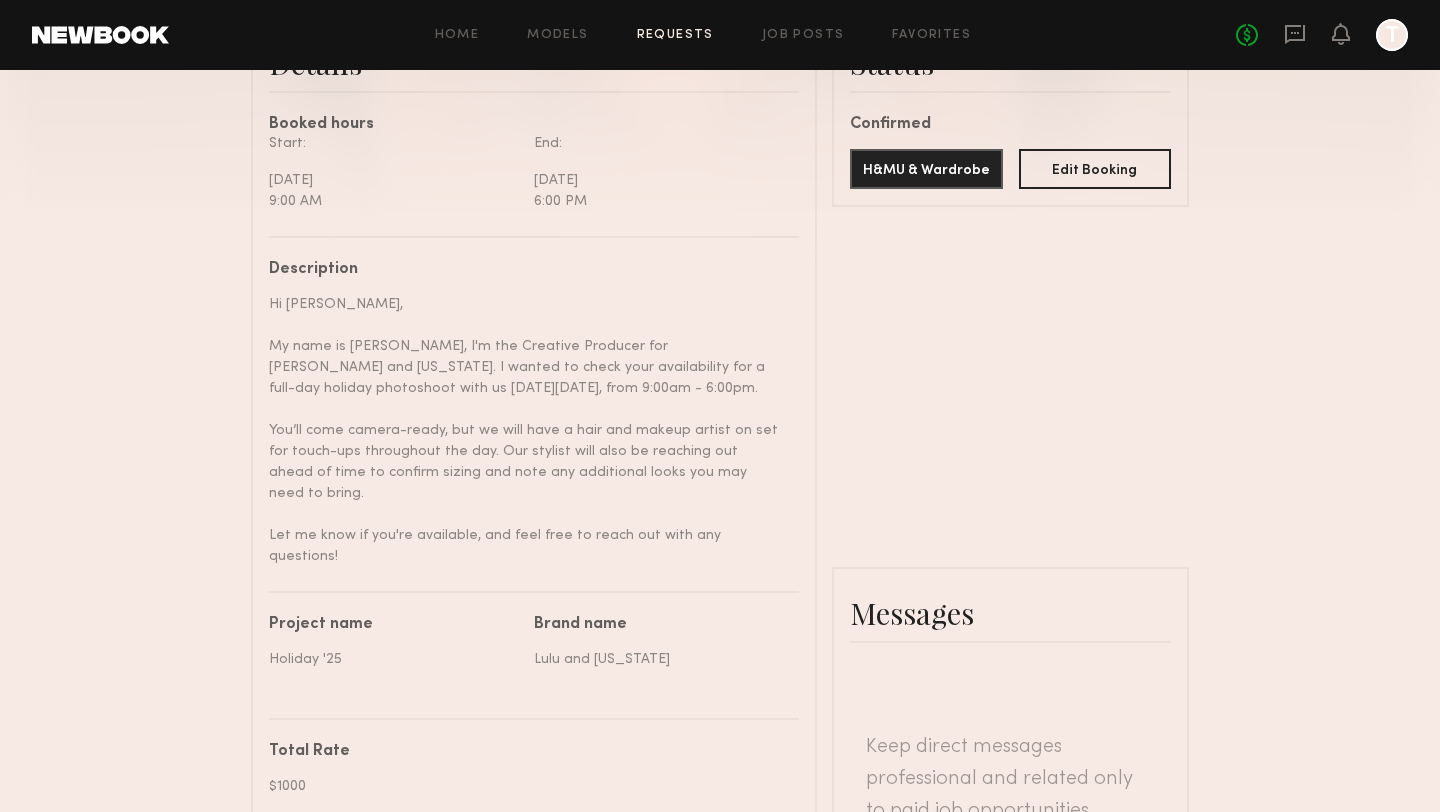 scroll, scrollTop: 1106, scrollLeft: 0, axis: vertical 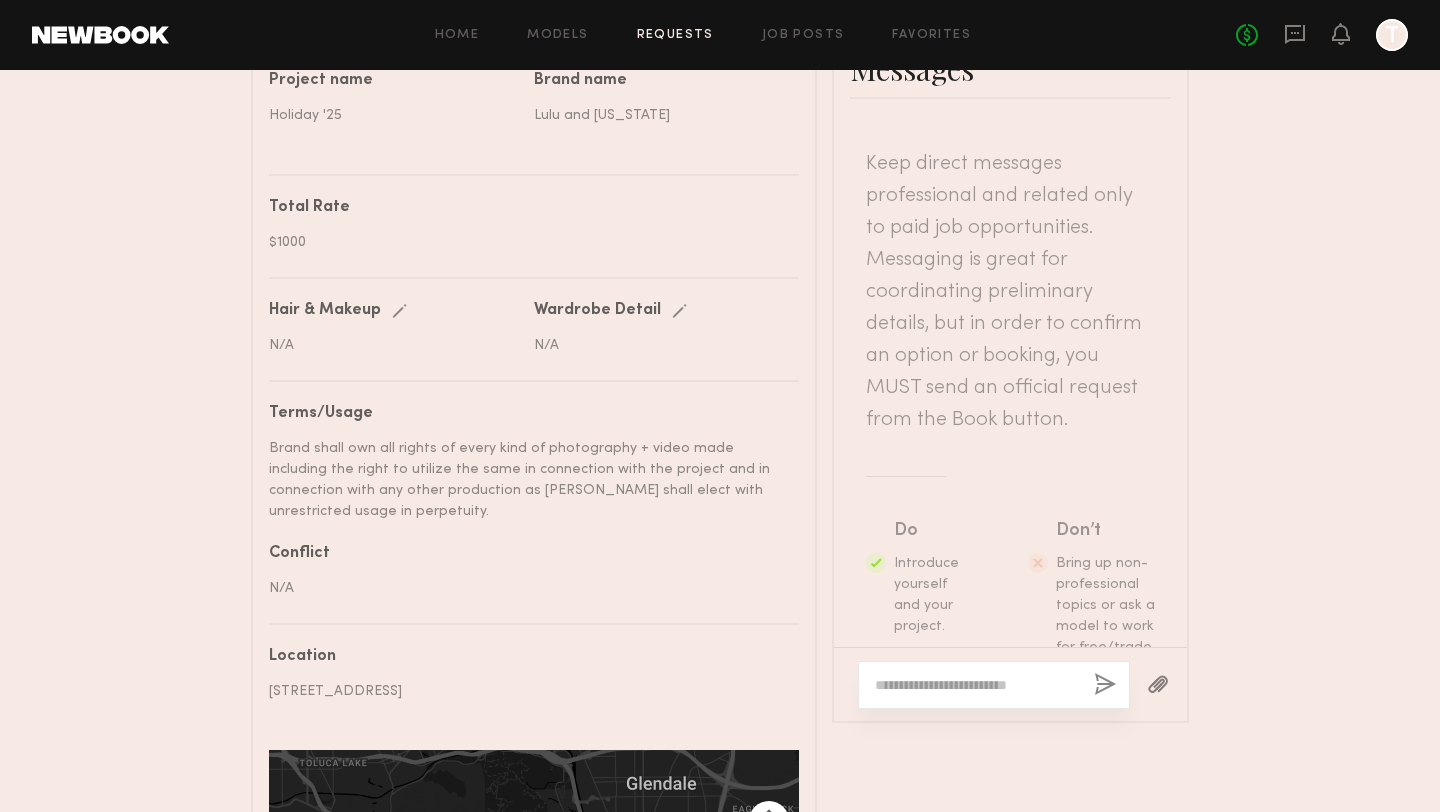 click 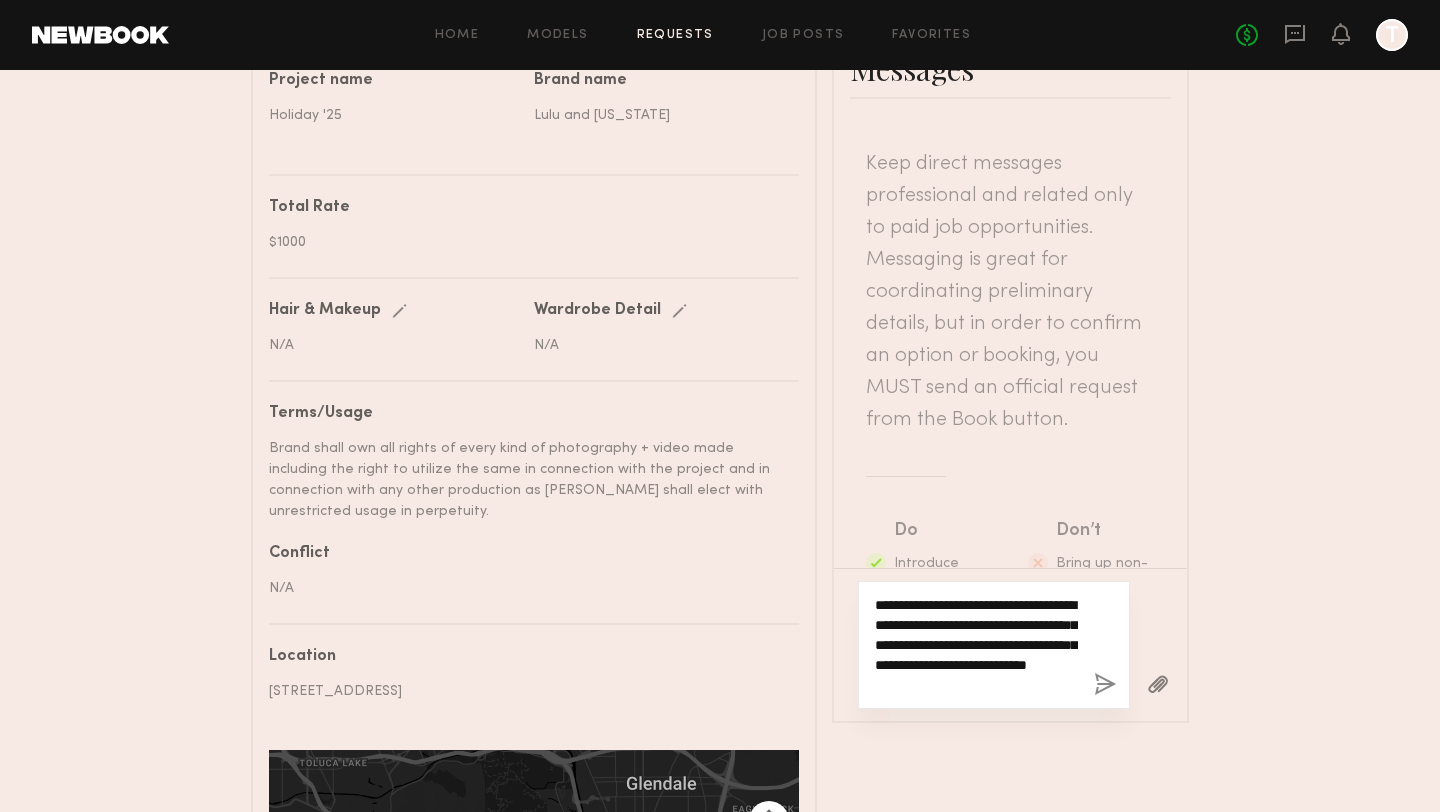 paste on "**********" 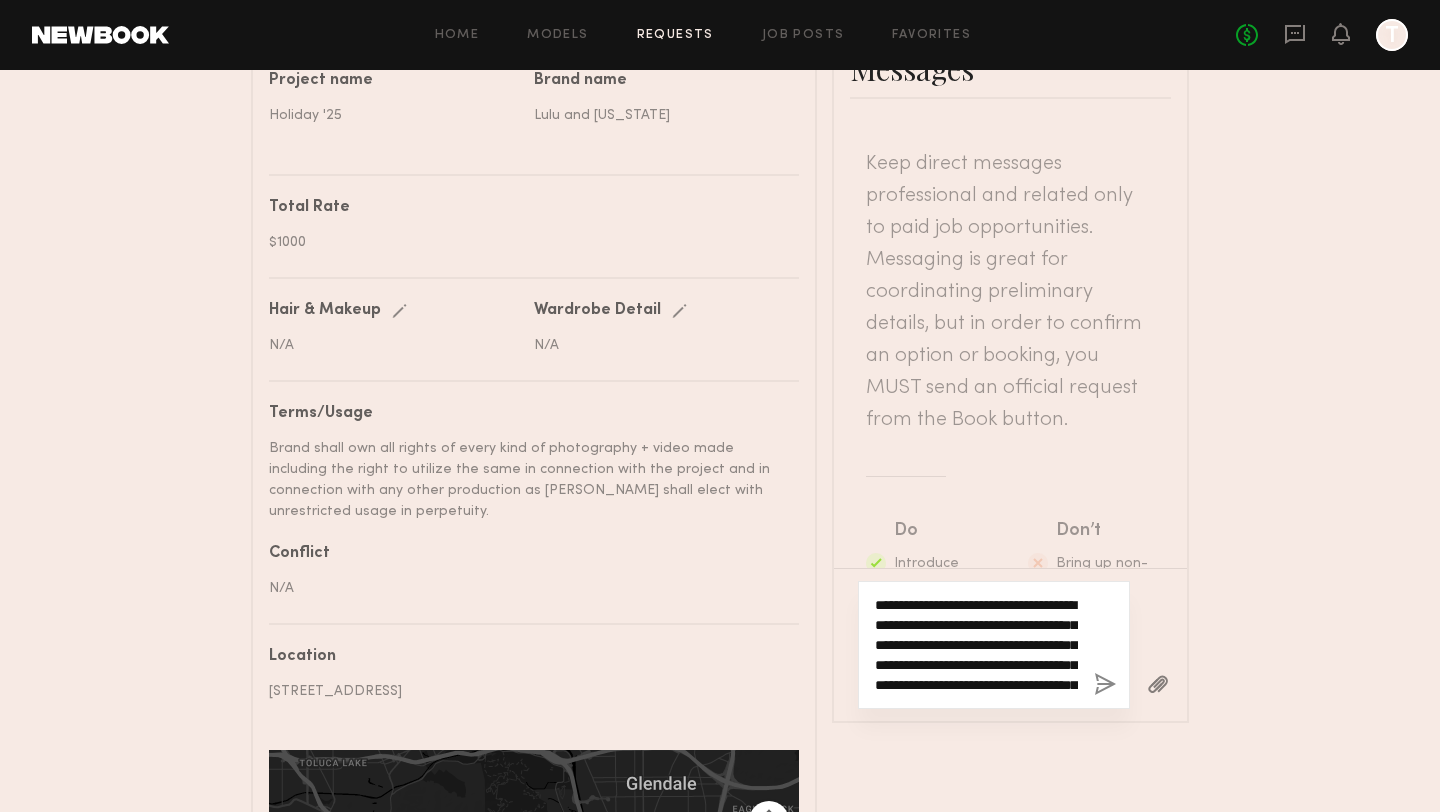 scroll, scrollTop: 57, scrollLeft: 0, axis: vertical 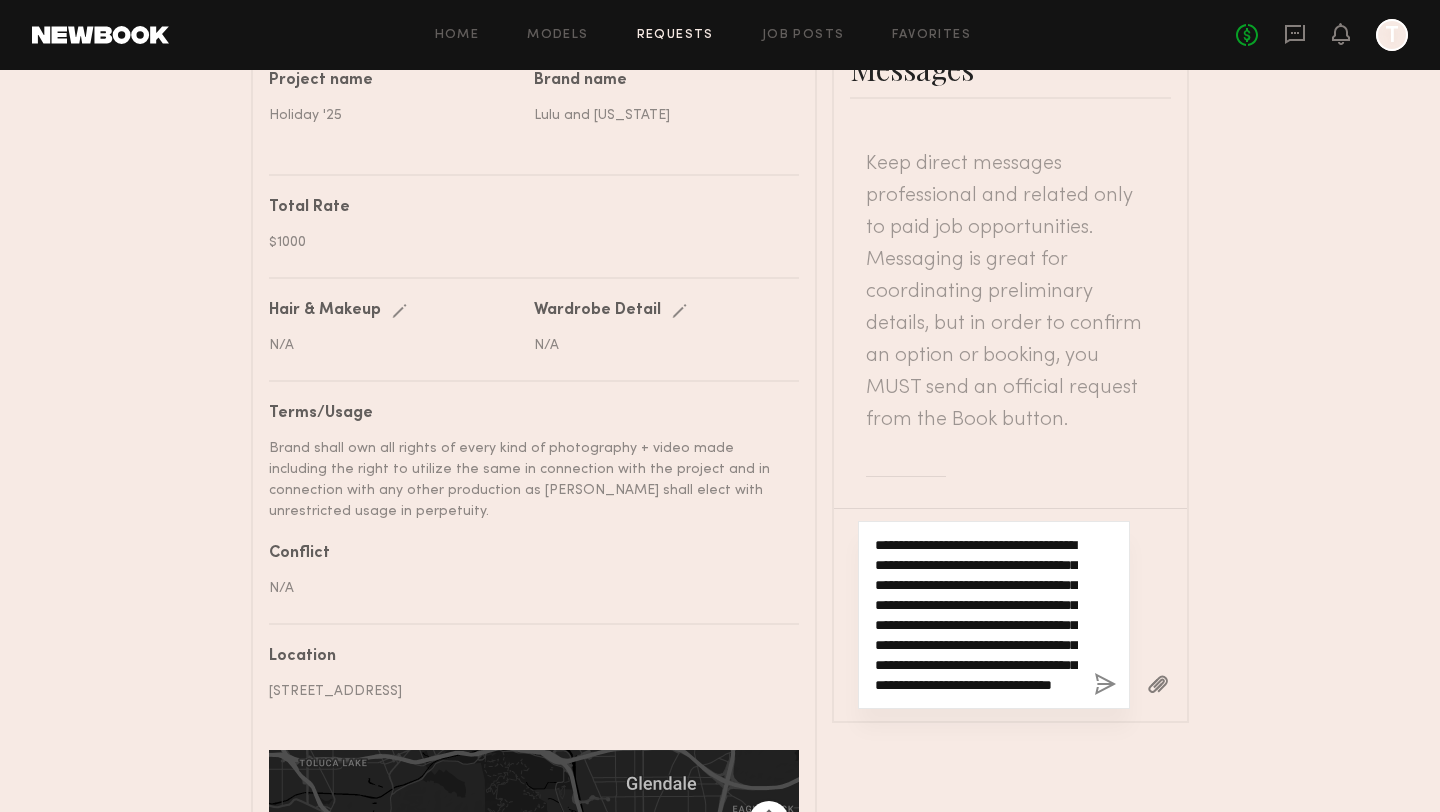 drag, startPoint x: 904, startPoint y: 595, endPoint x: 927, endPoint y: 595, distance: 23 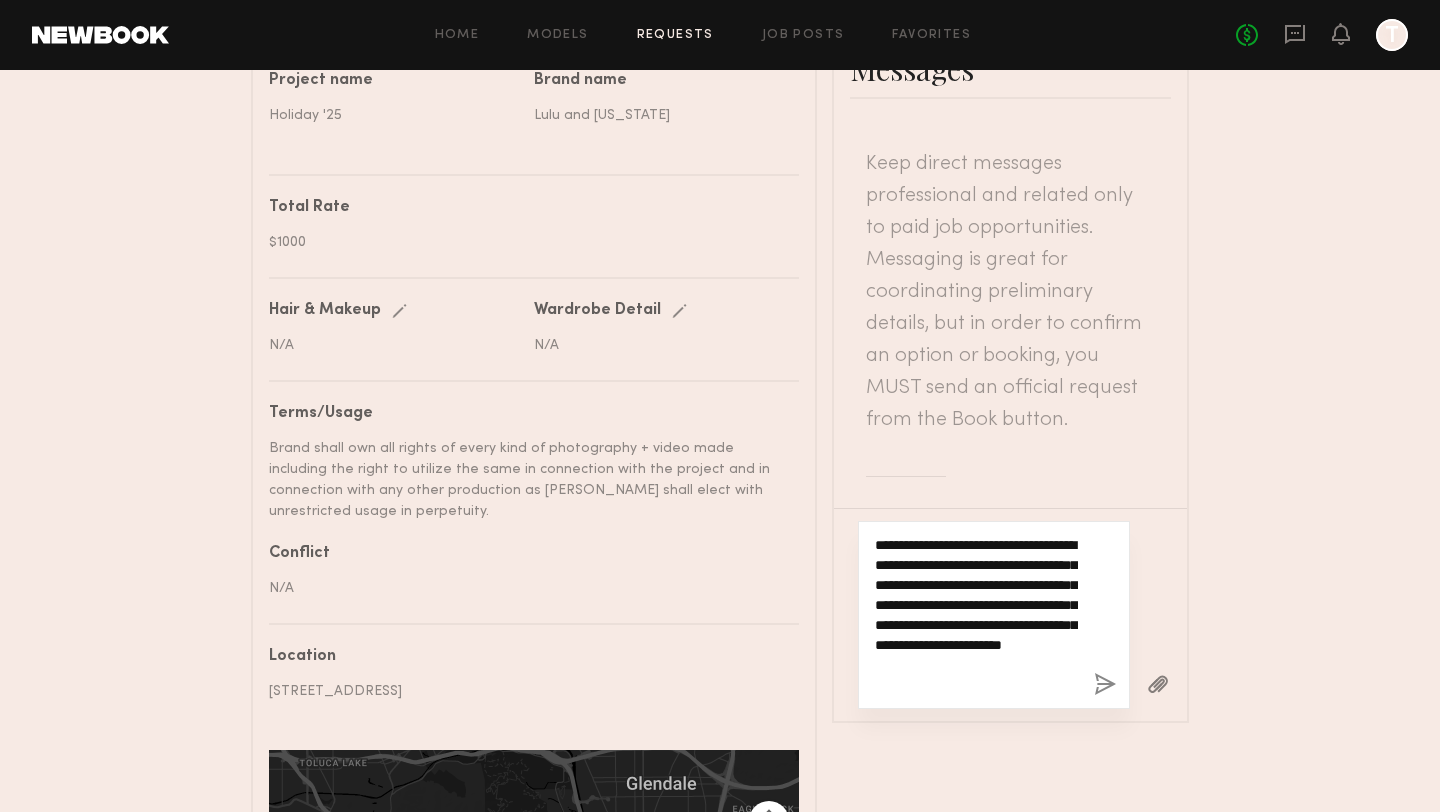 scroll, scrollTop: 0, scrollLeft: 0, axis: both 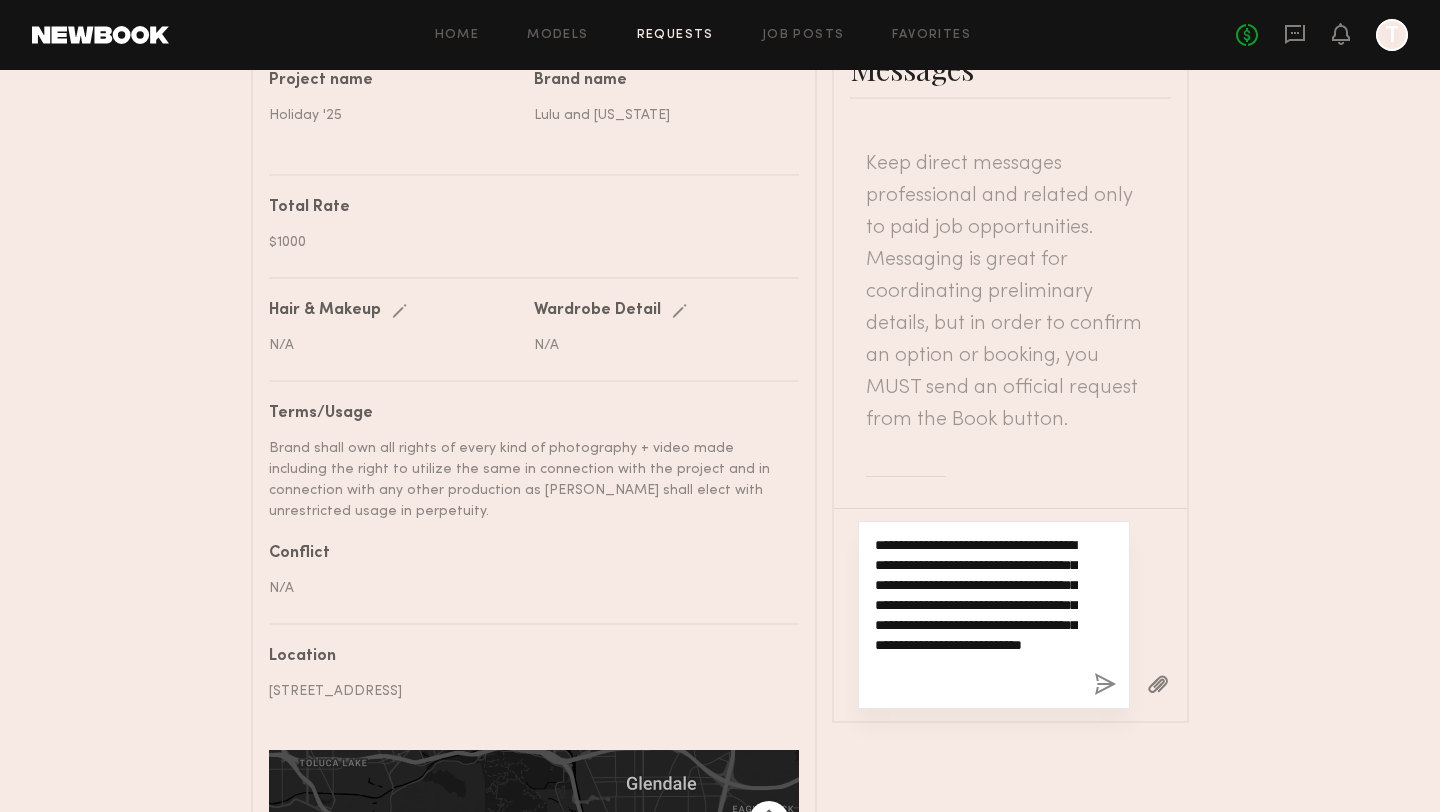 click on "**********" 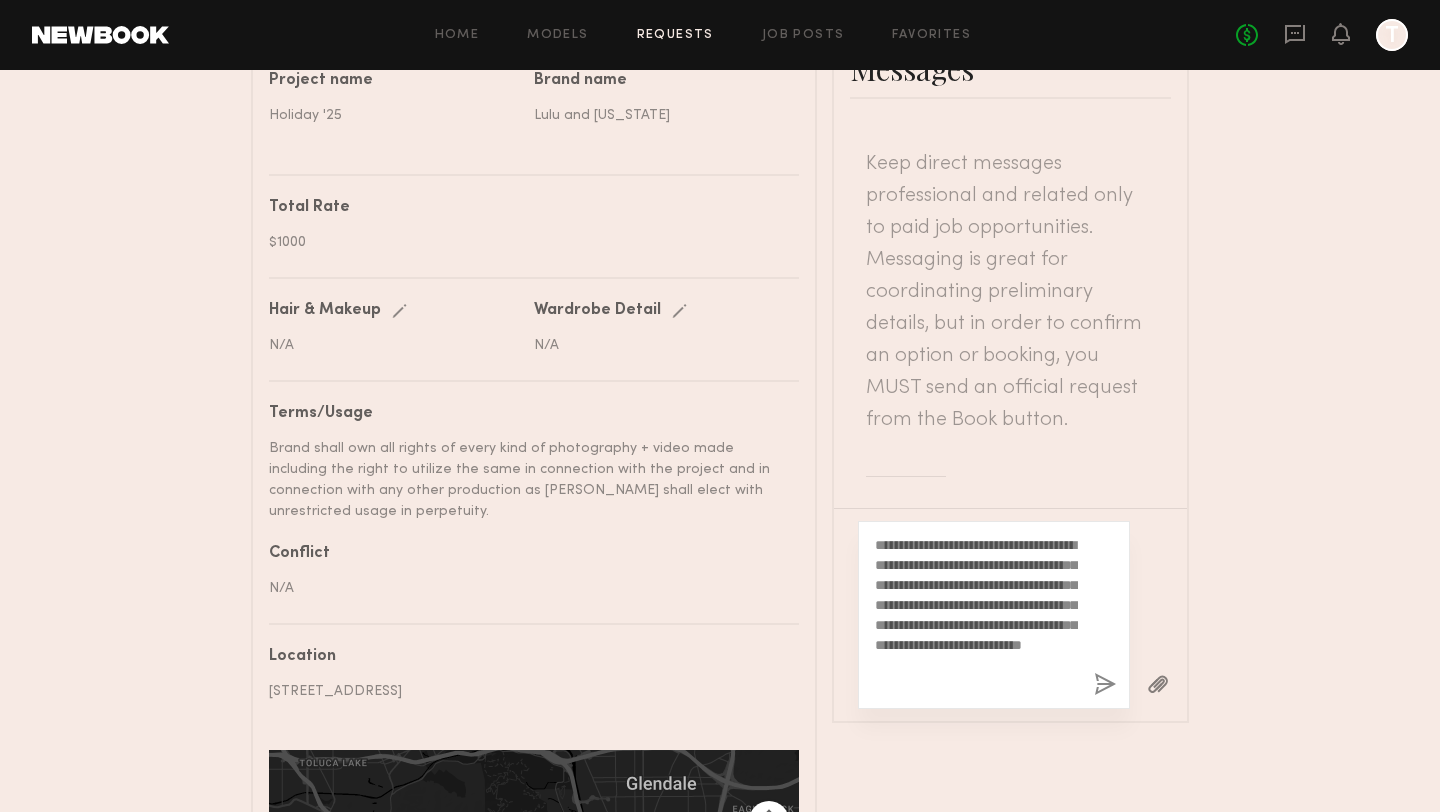 click 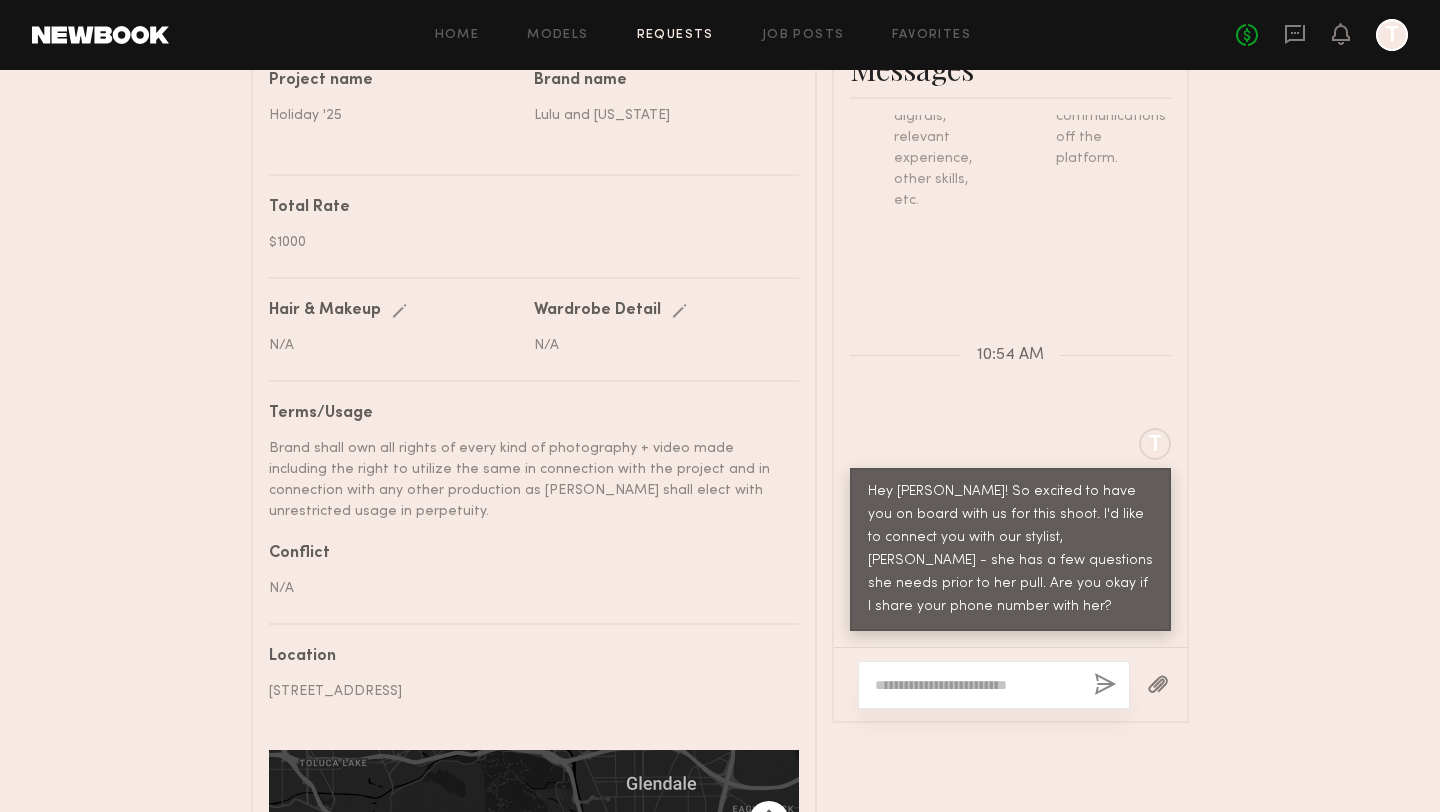 scroll, scrollTop: 925, scrollLeft: 0, axis: vertical 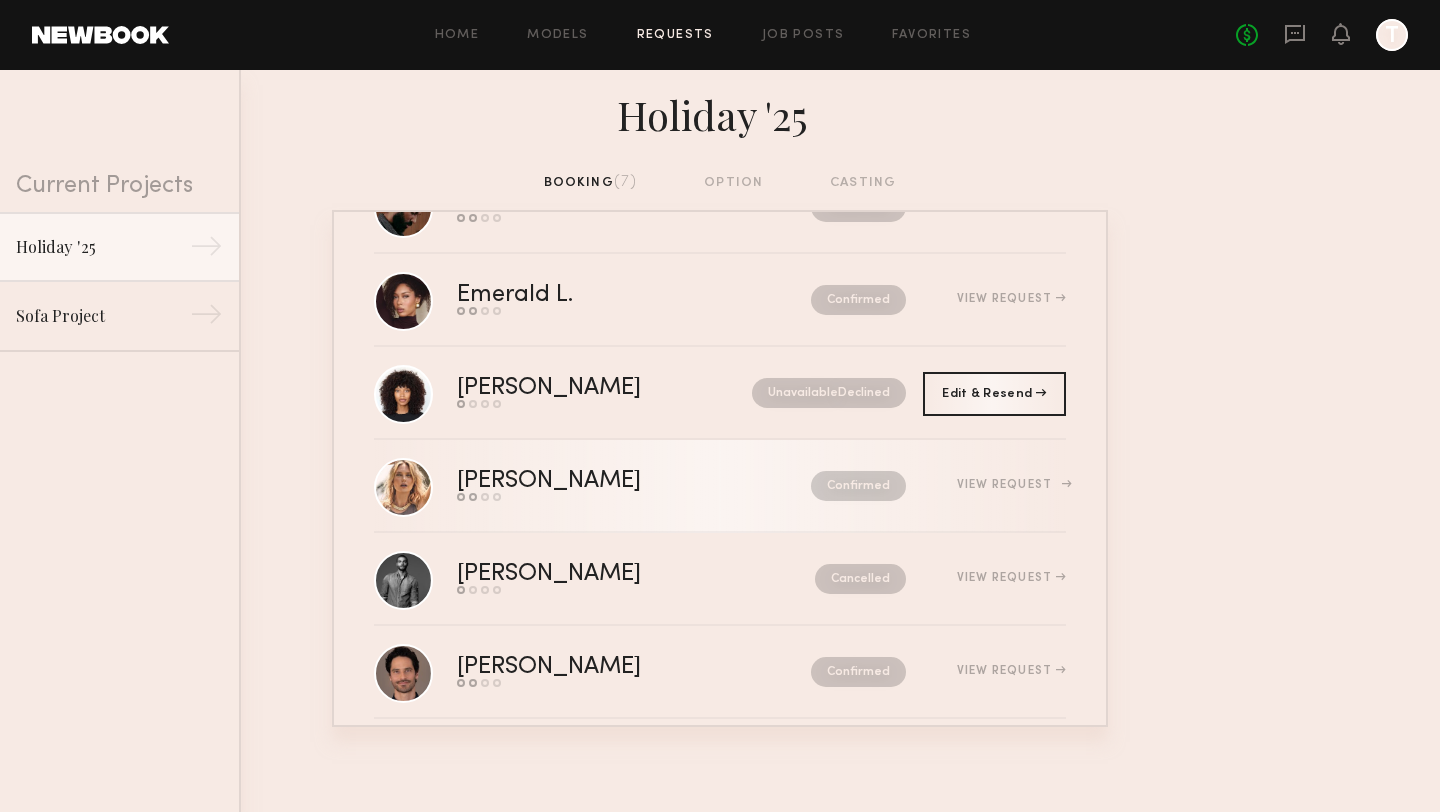 click on "View Request" 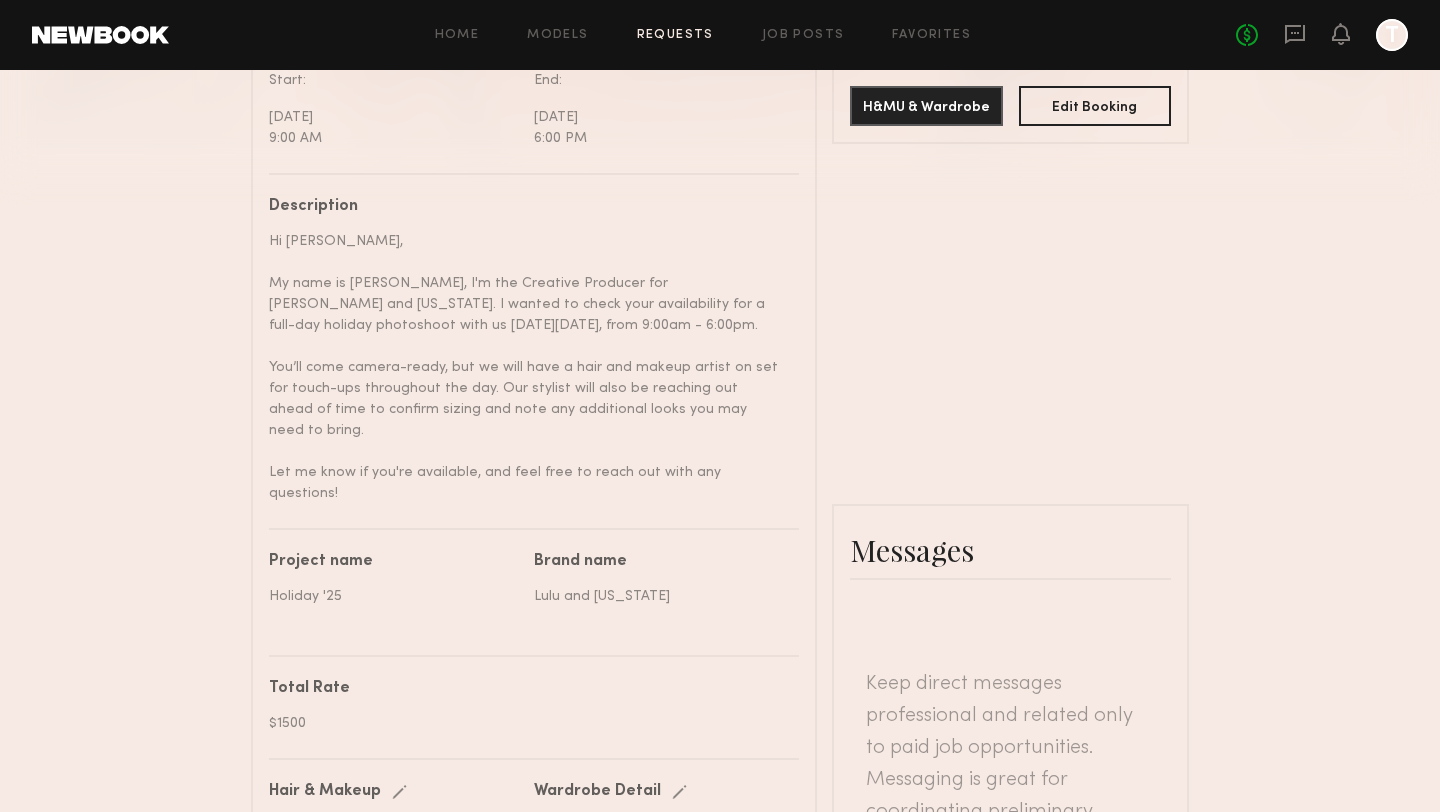scroll, scrollTop: 864, scrollLeft: 0, axis: vertical 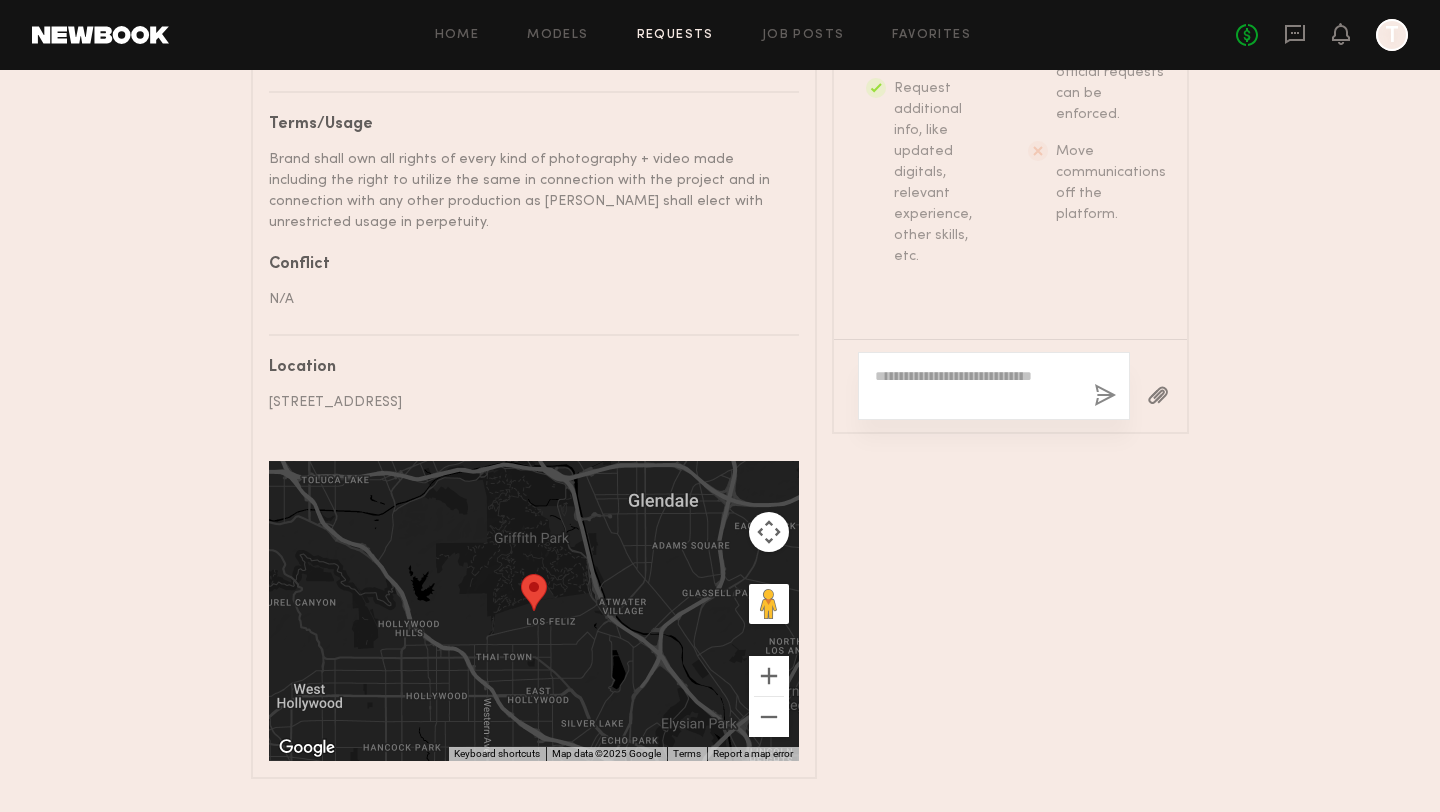 click 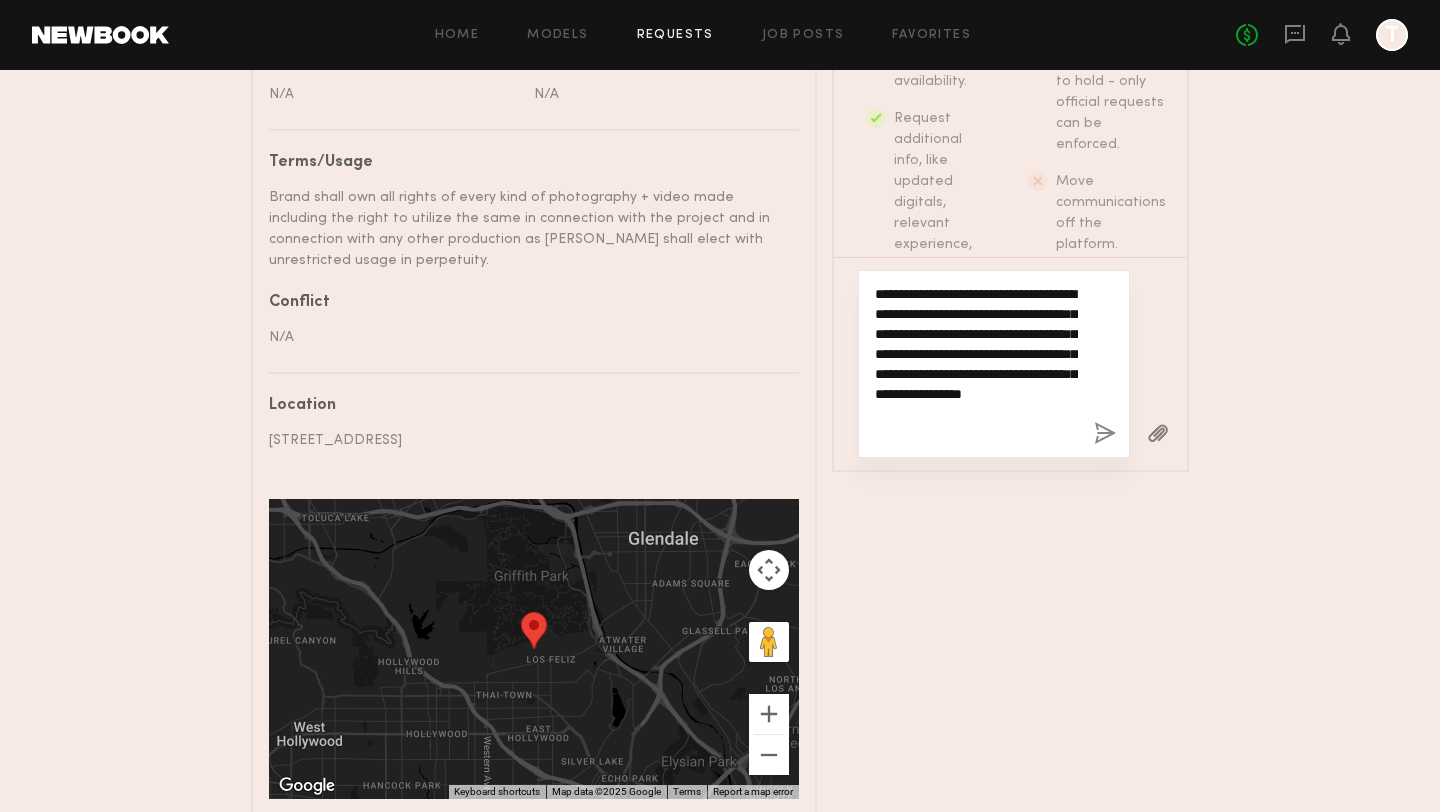 scroll, scrollTop: 1356, scrollLeft: 0, axis: vertical 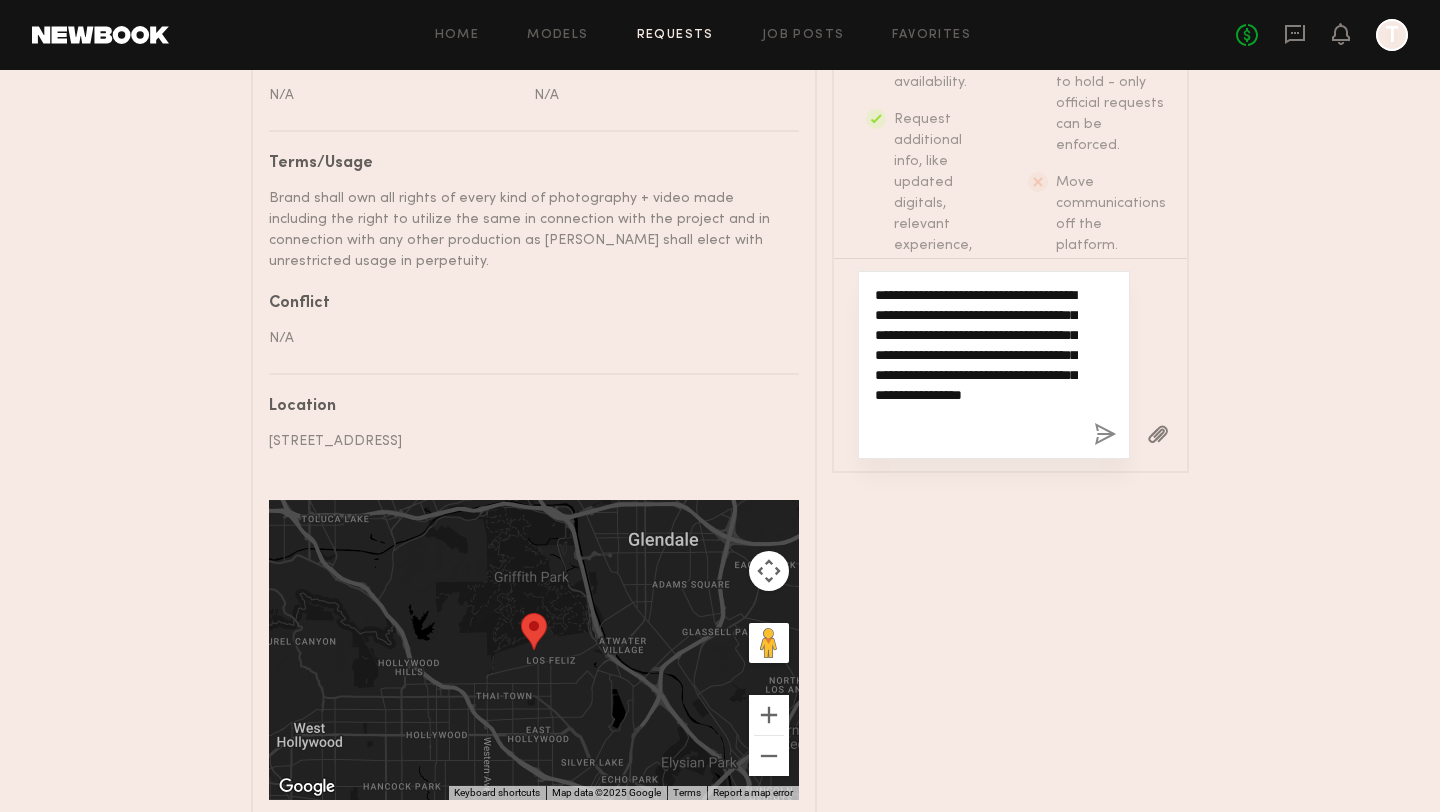 click on "**********" 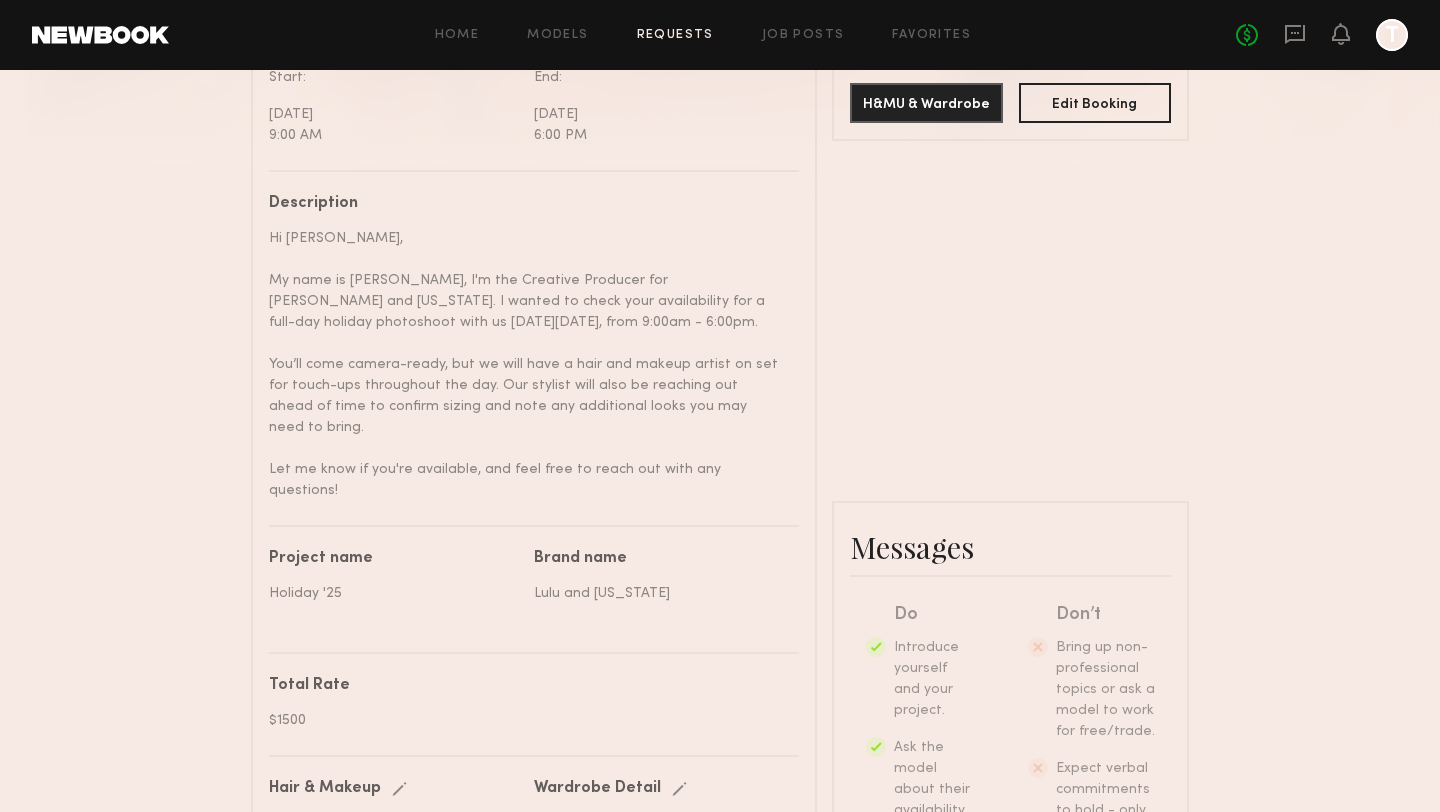 scroll, scrollTop: 605, scrollLeft: 0, axis: vertical 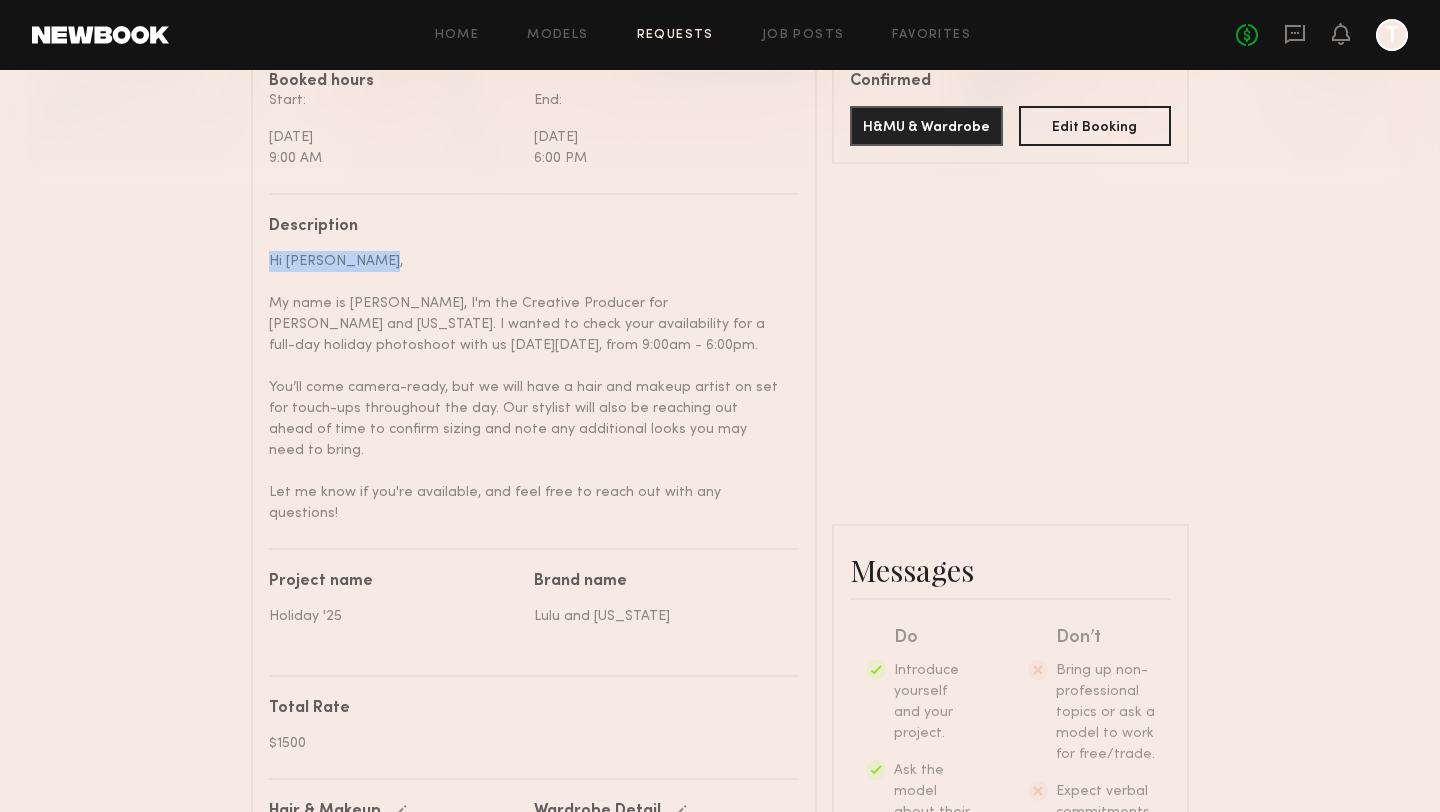 drag, startPoint x: 362, startPoint y: 260, endPoint x: 268, endPoint y: 256, distance: 94.08507 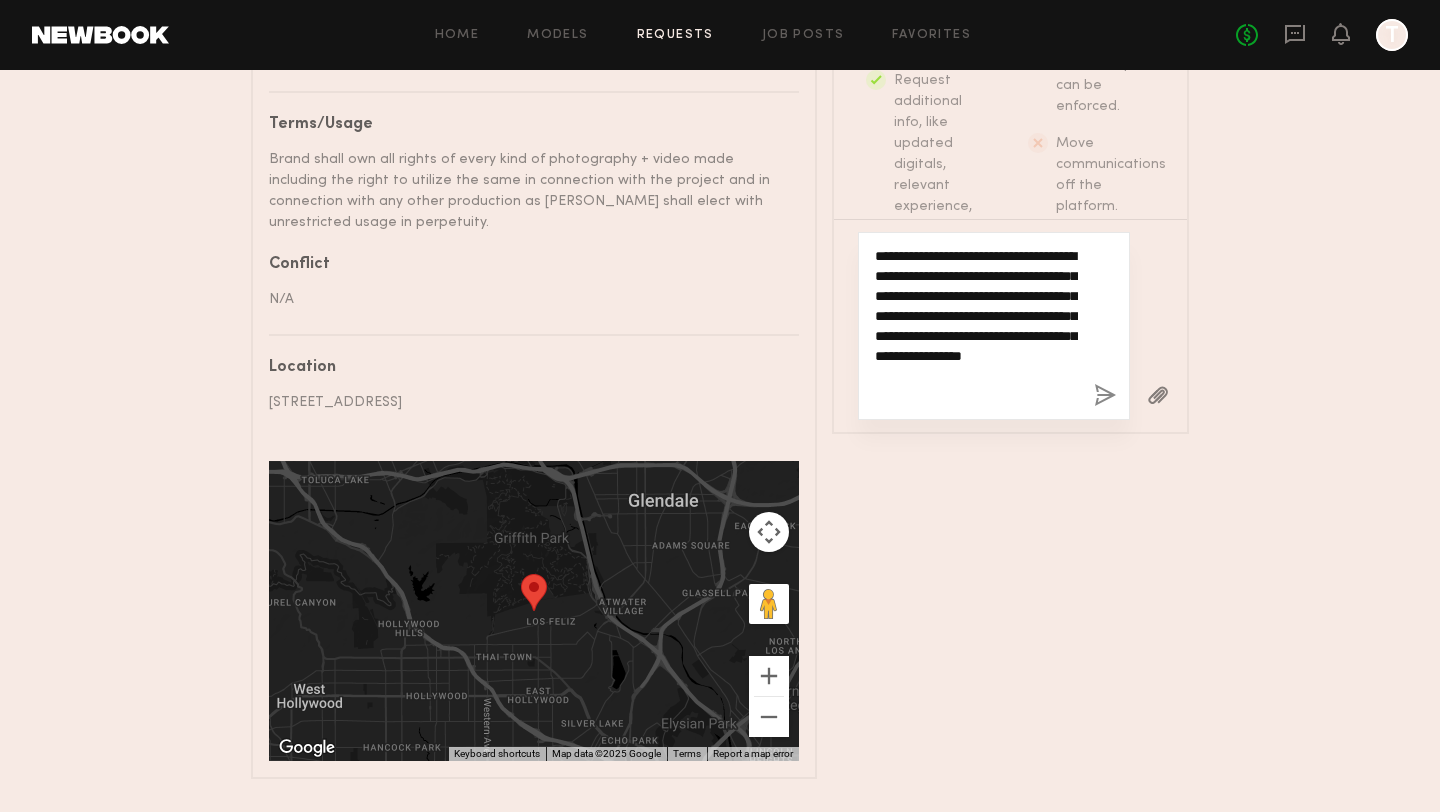 click on "**********" 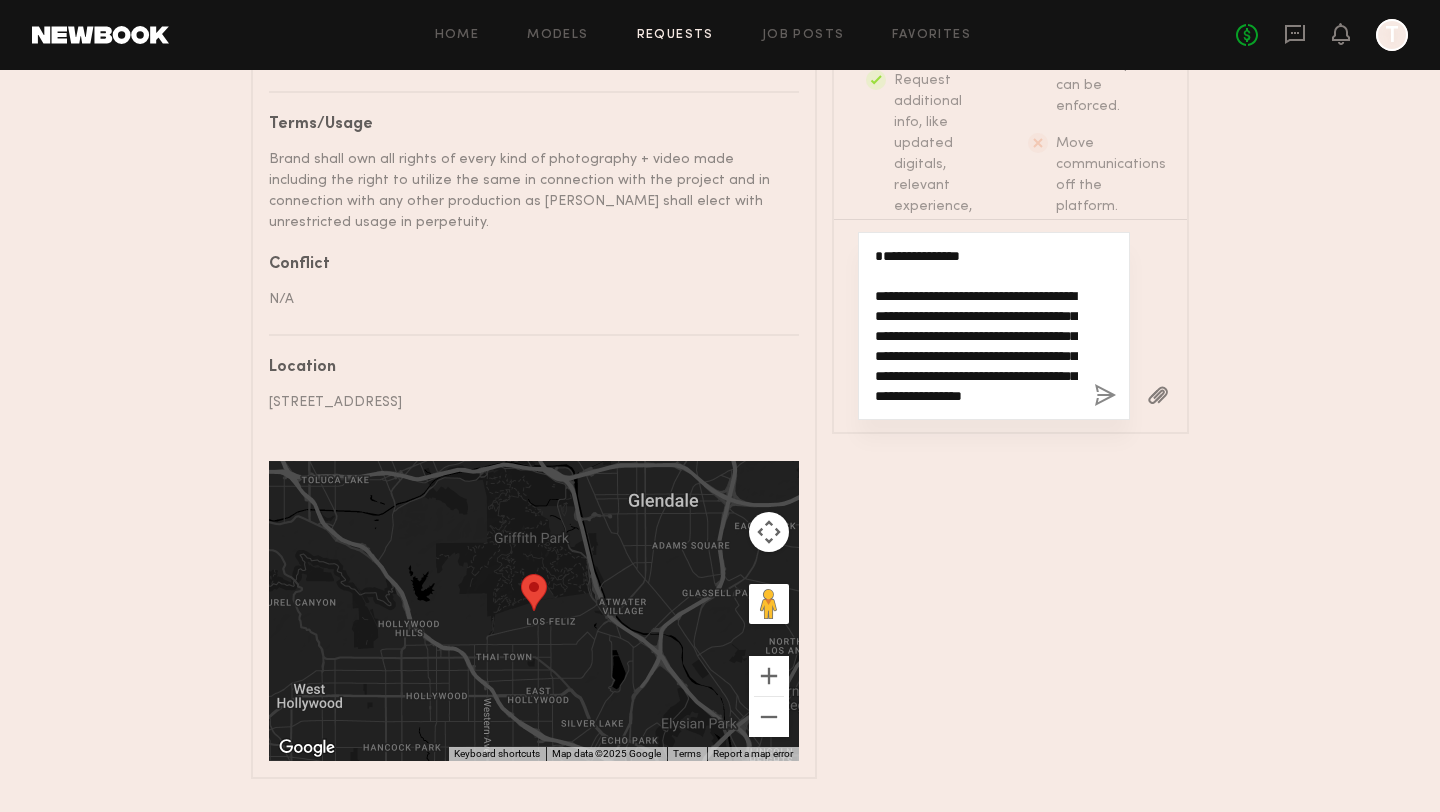 click on "**********" 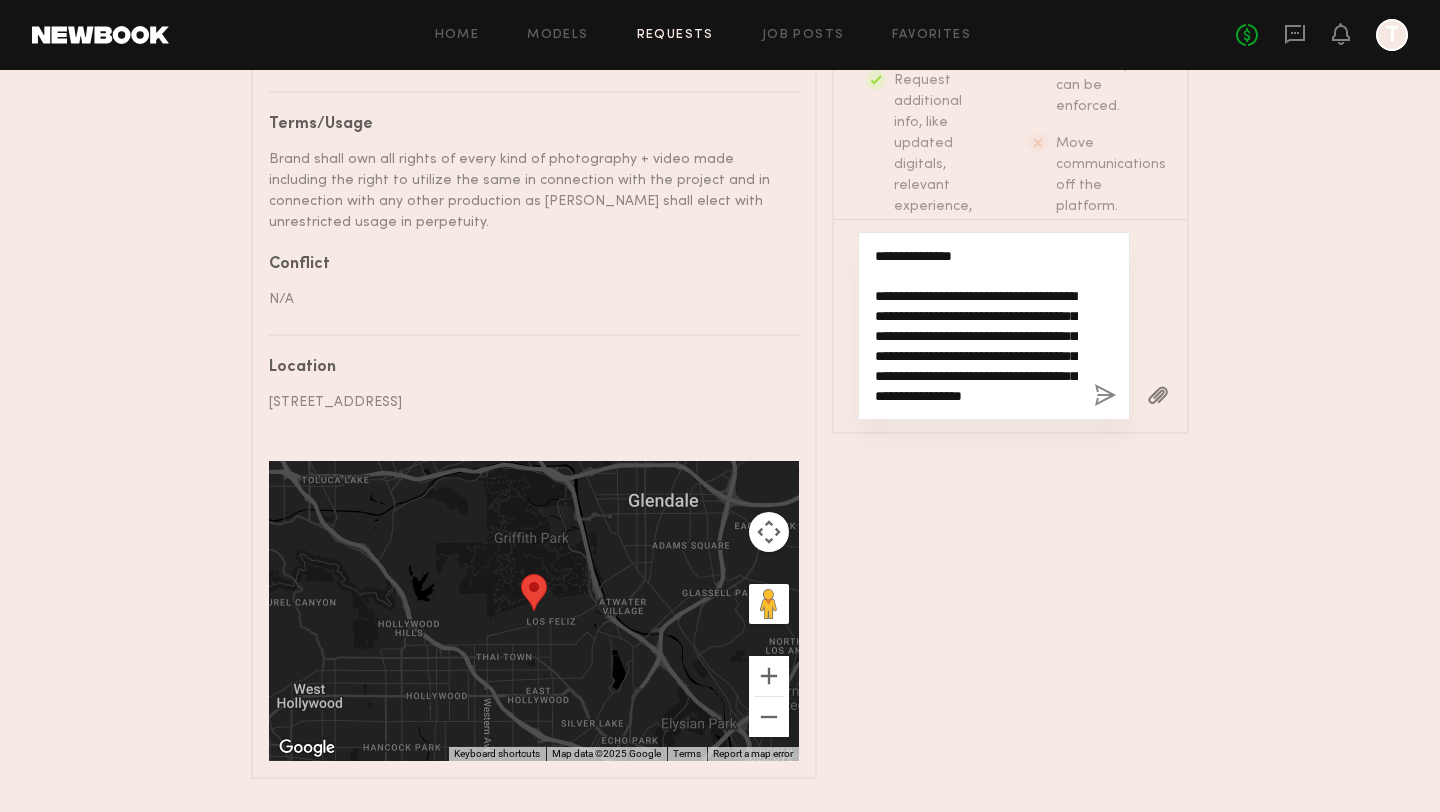 scroll, scrollTop: 0, scrollLeft: 0, axis: both 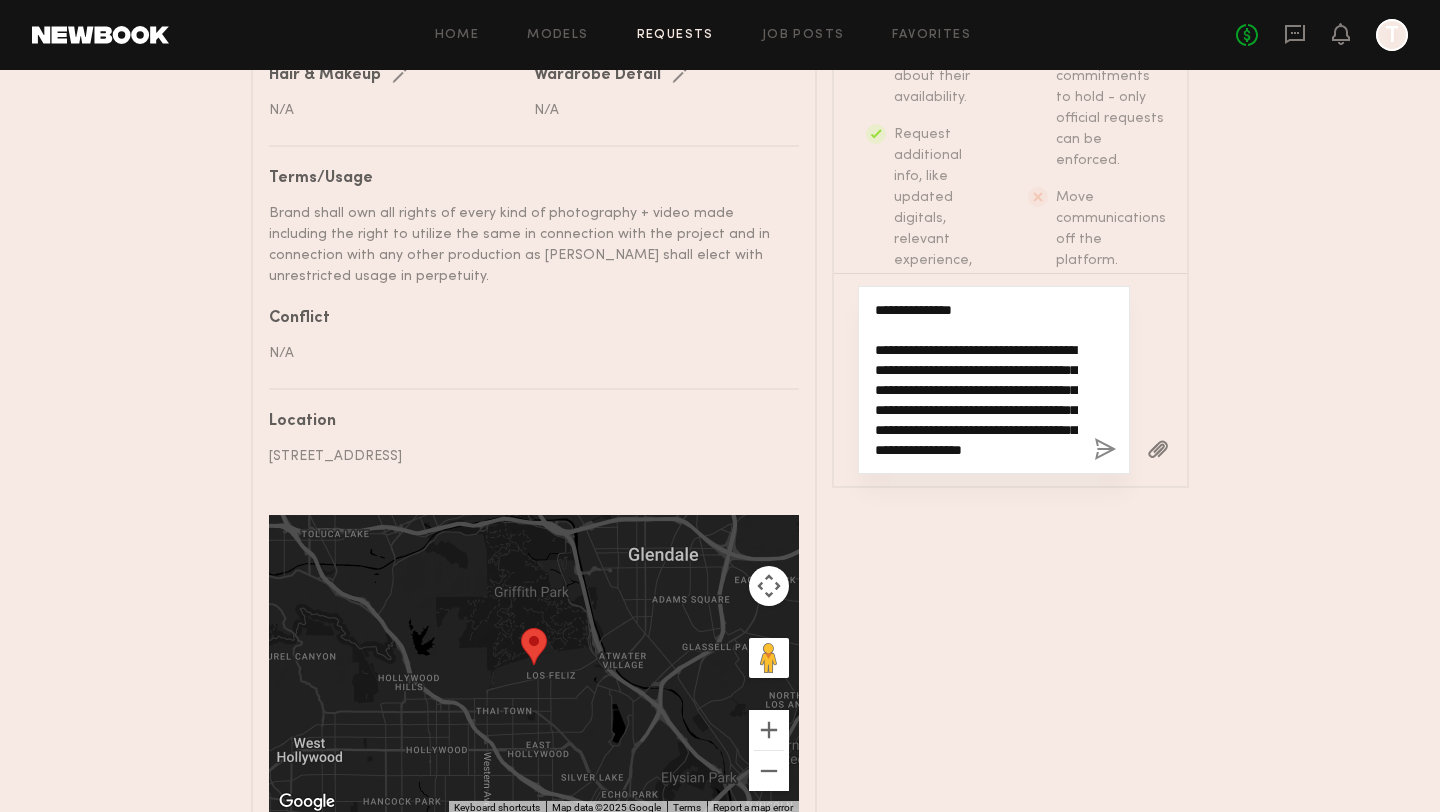 click on "**********" 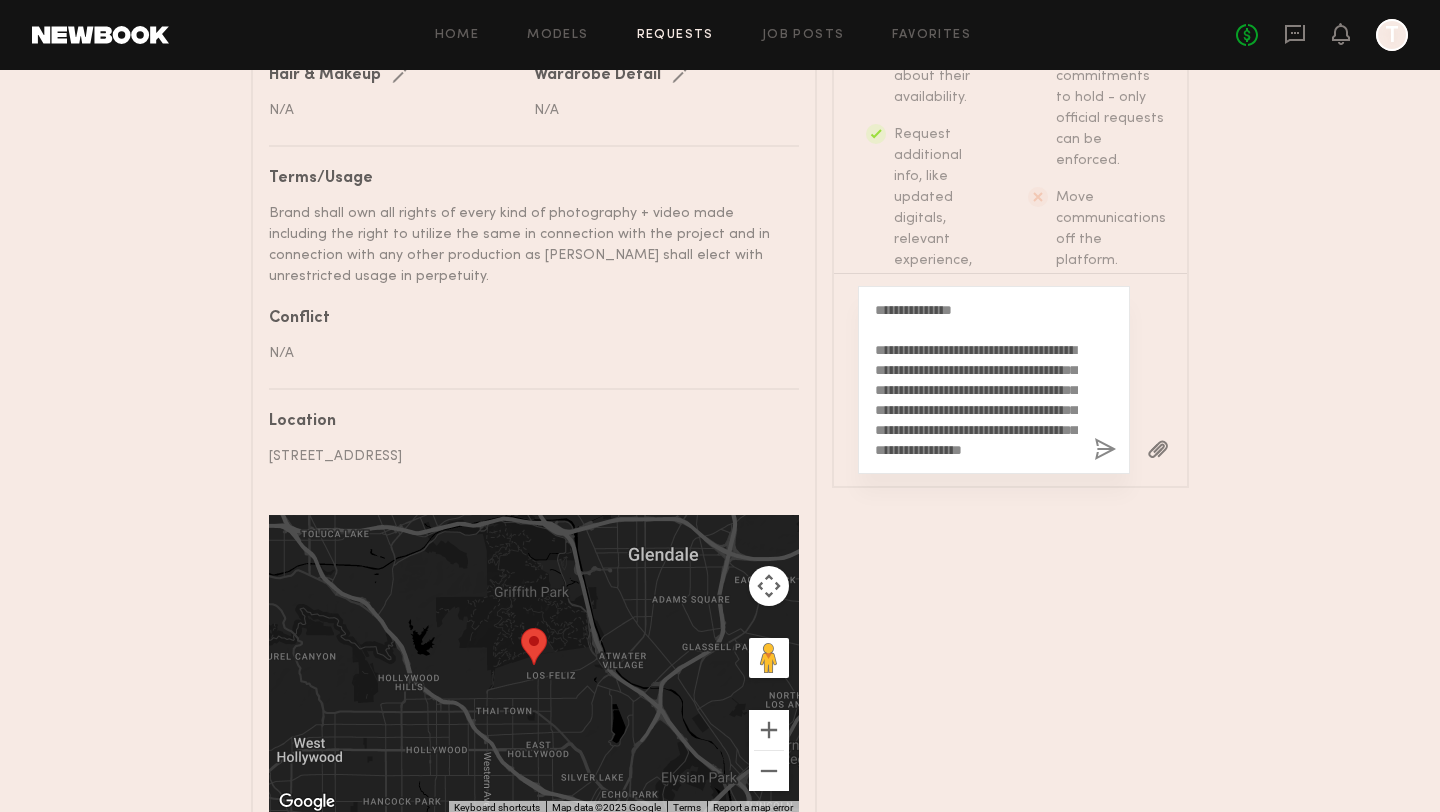 click 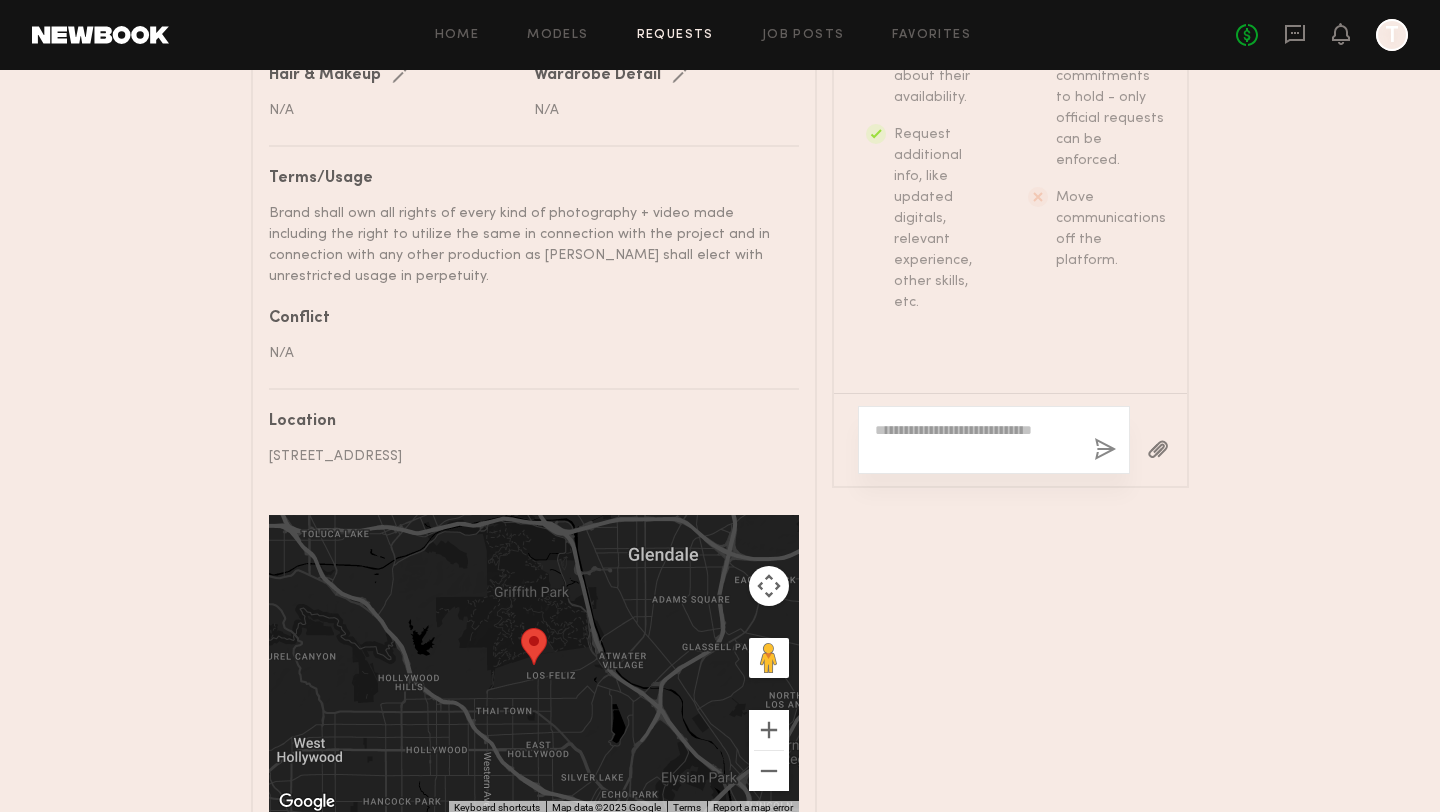 scroll, scrollTop: 819, scrollLeft: 0, axis: vertical 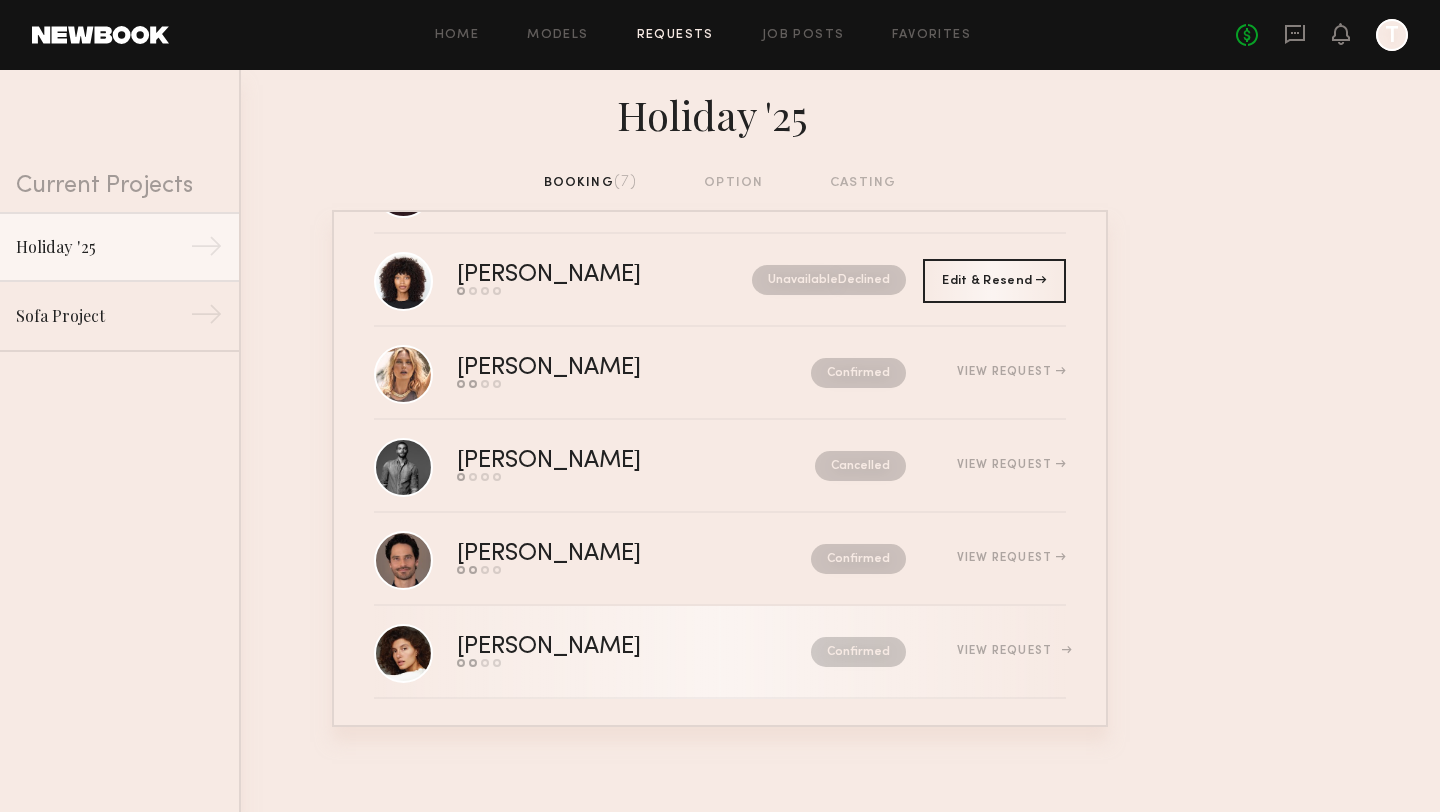 click on "Masha S.  Send request   Model response   Review hours worked   Pay model  Confirmed  View Request" 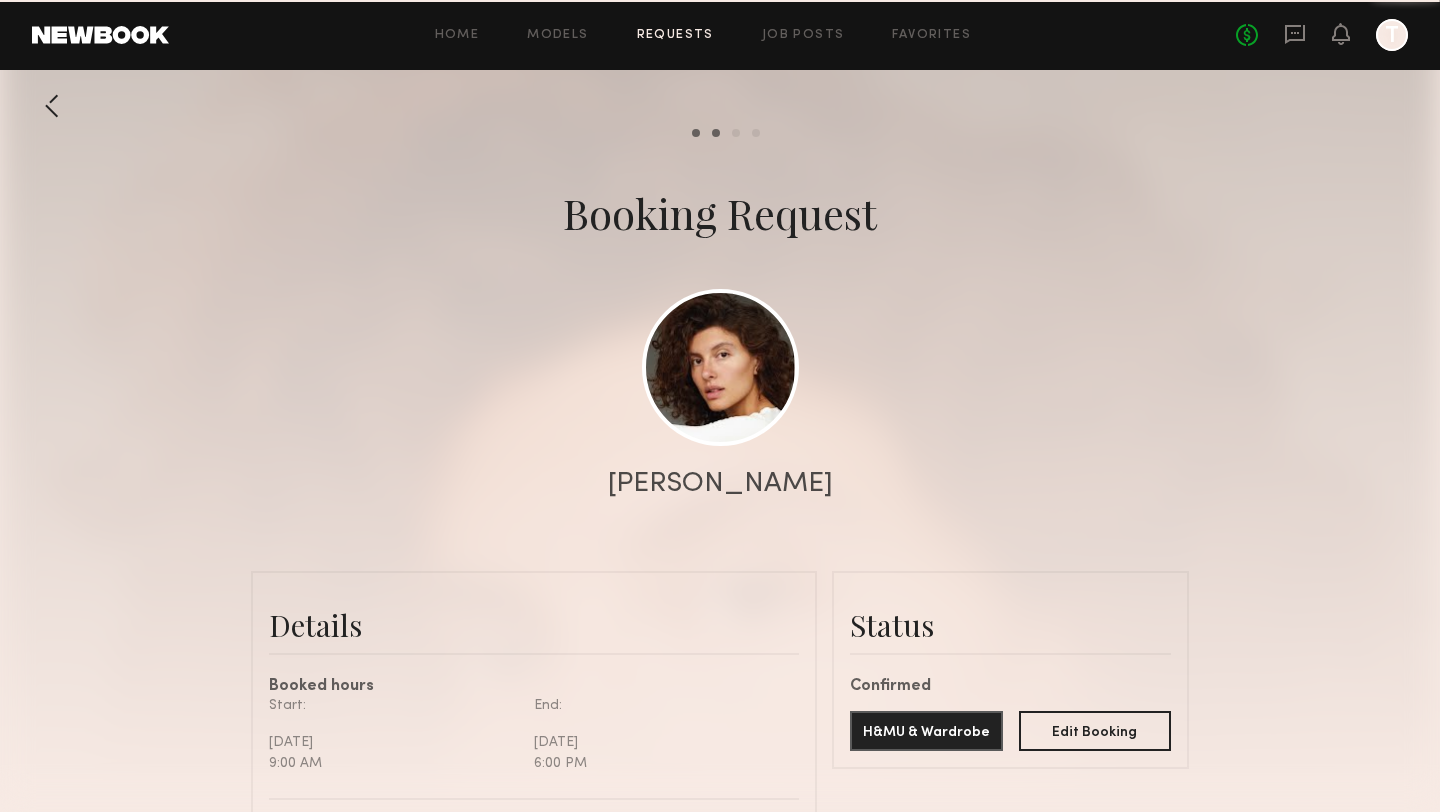 scroll, scrollTop: 2245, scrollLeft: 0, axis: vertical 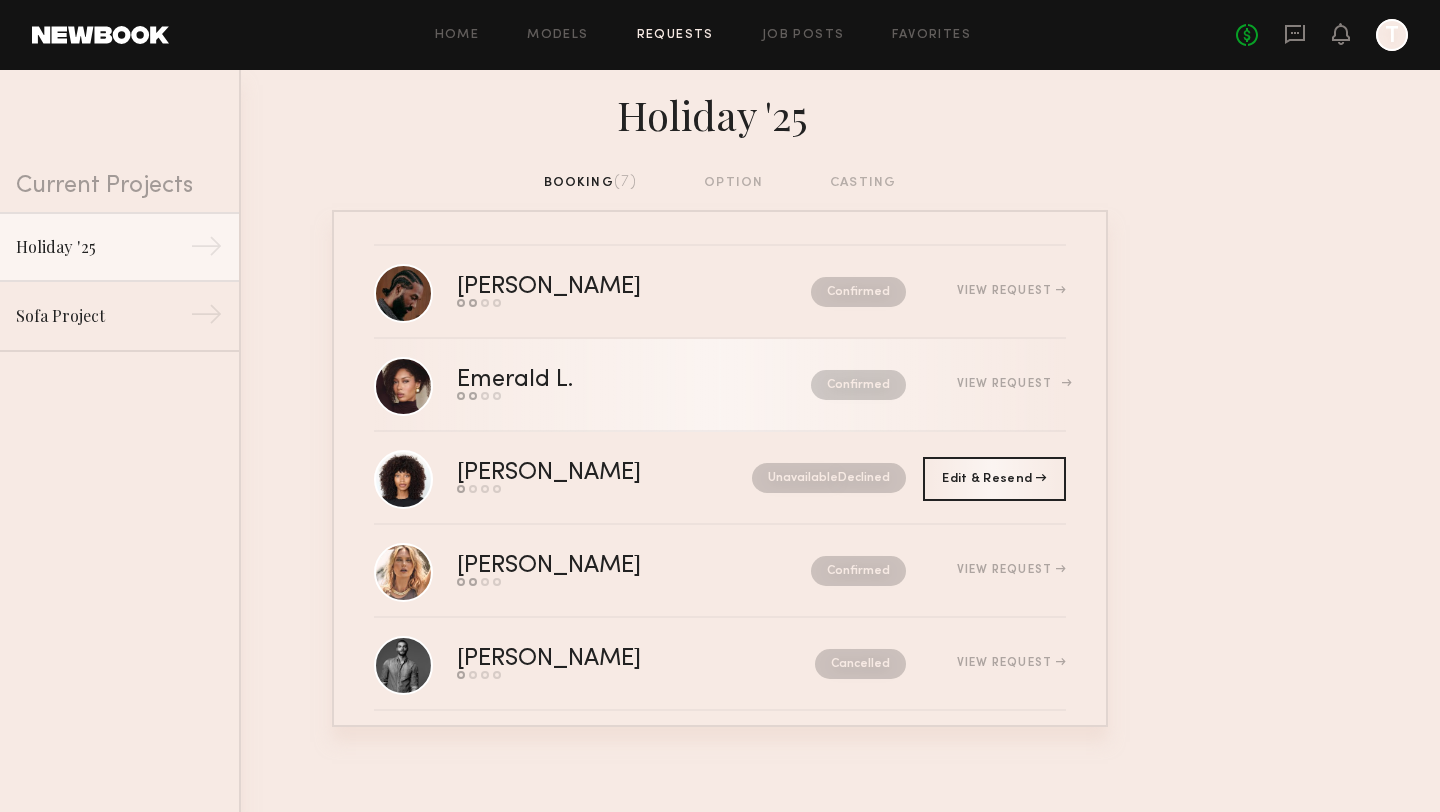 click on "View Request" 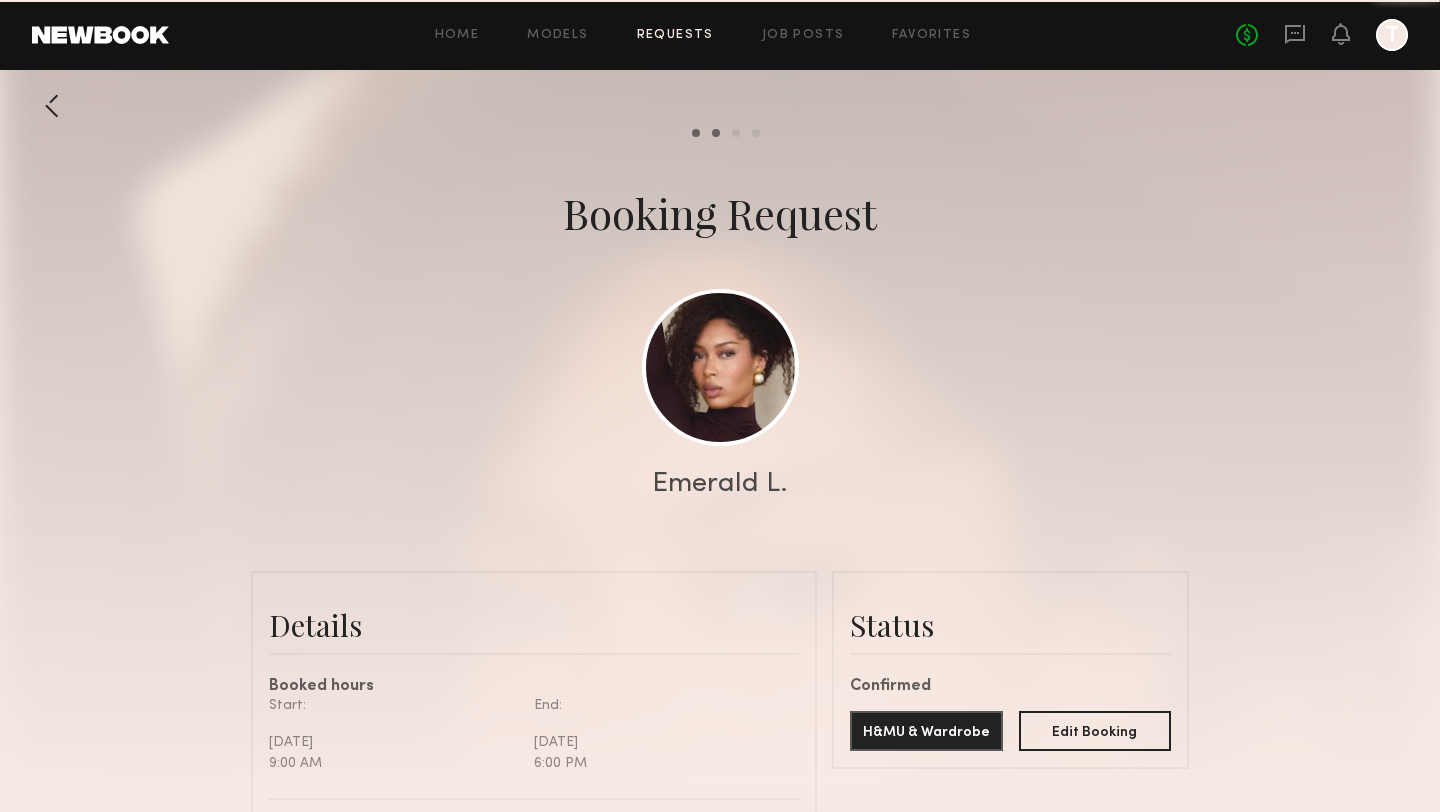 scroll, scrollTop: 1595, scrollLeft: 0, axis: vertical 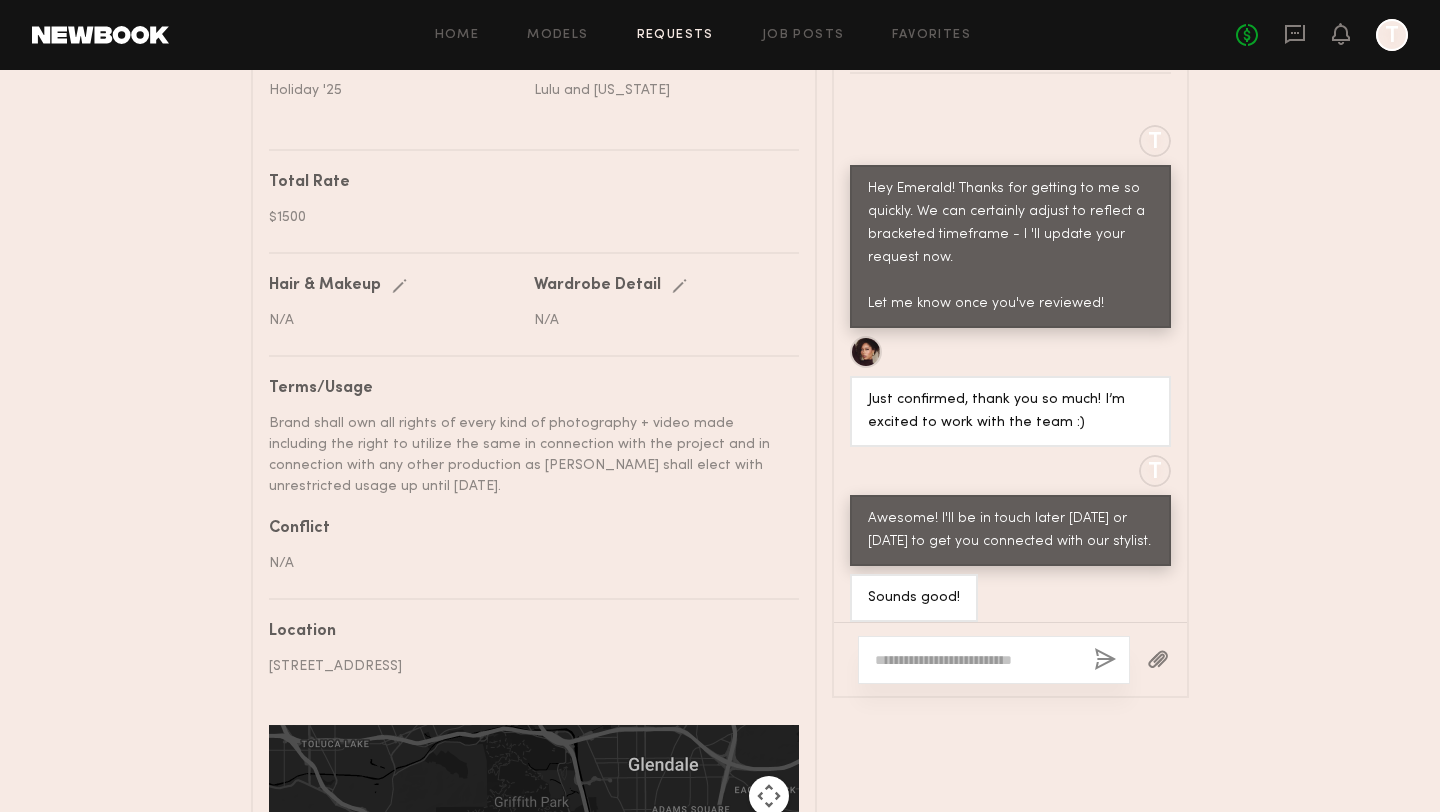 click 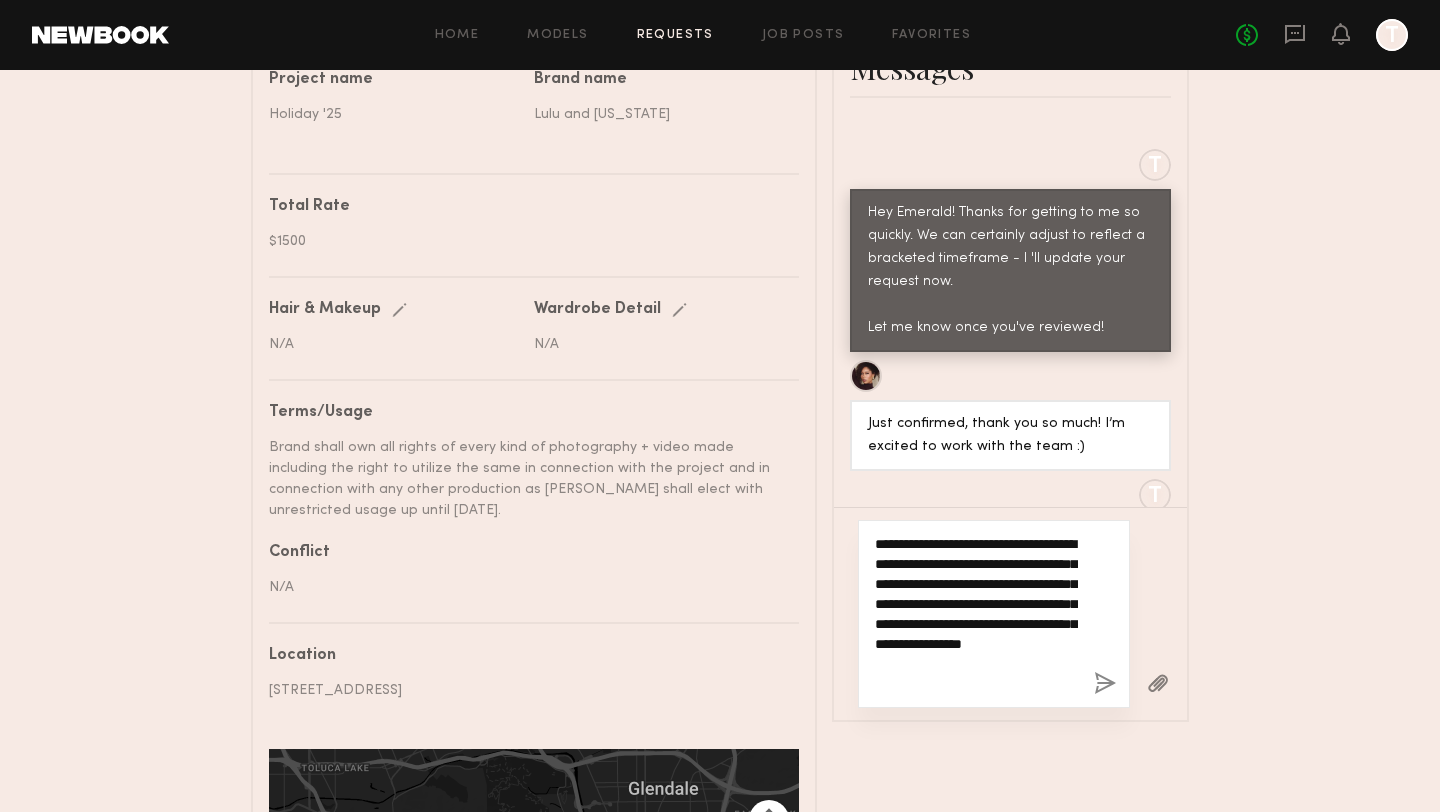scroll, scrollTop: 1104, scrollLeft: 0, axis: vertical 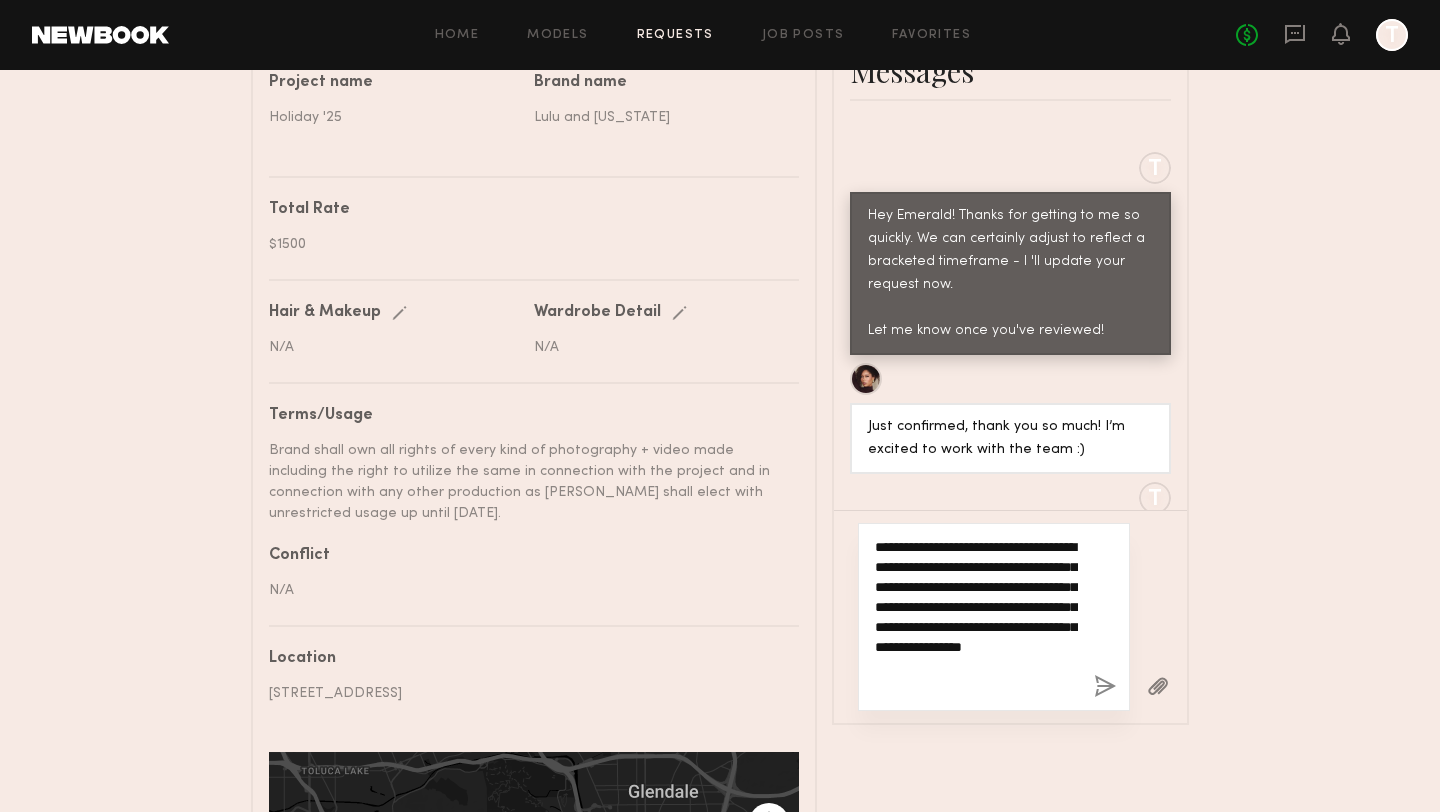 drag, startPoint x: 1054, startPoint y: 547, endPoint x: 833, endPoint y: 508, distance: 224.4148 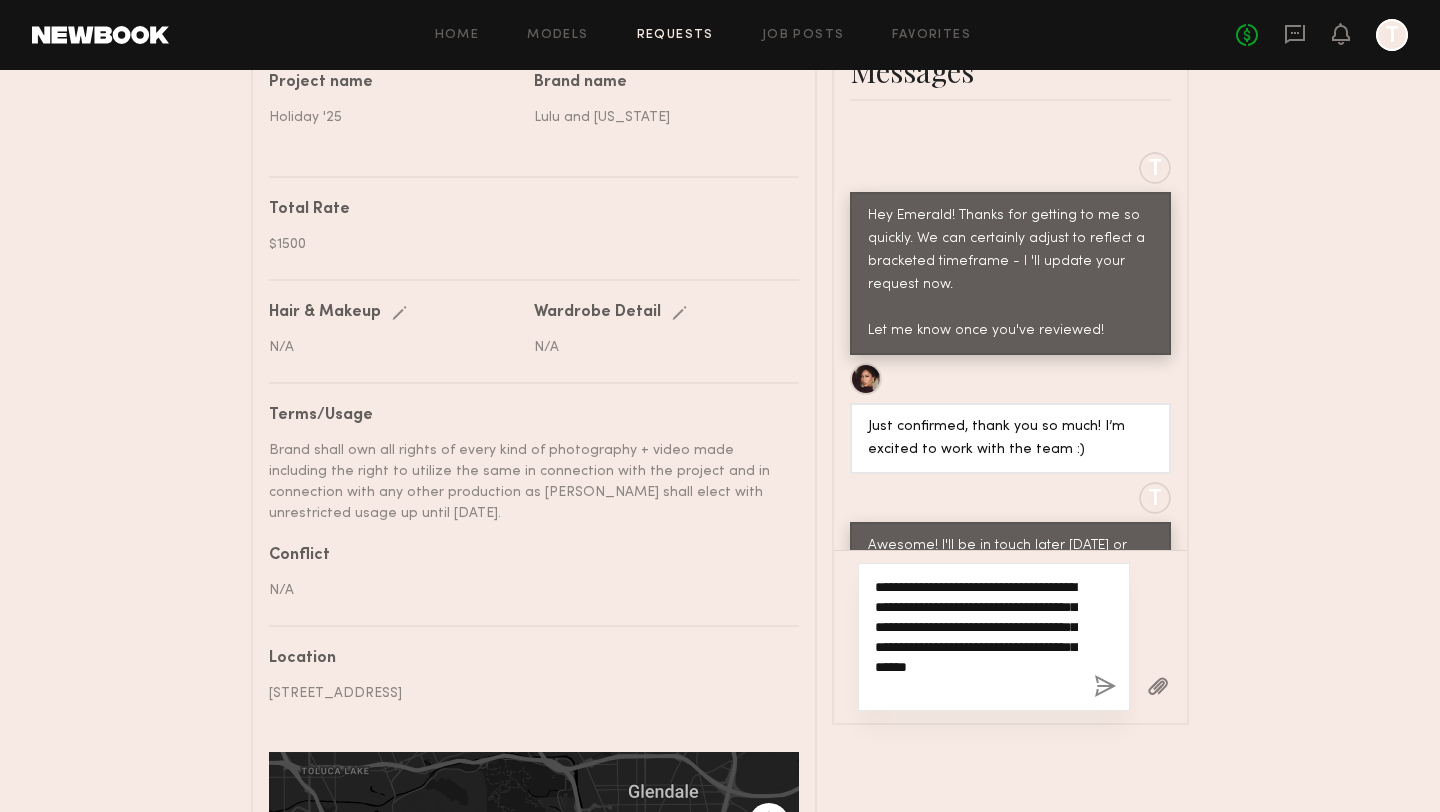 type on "**********" 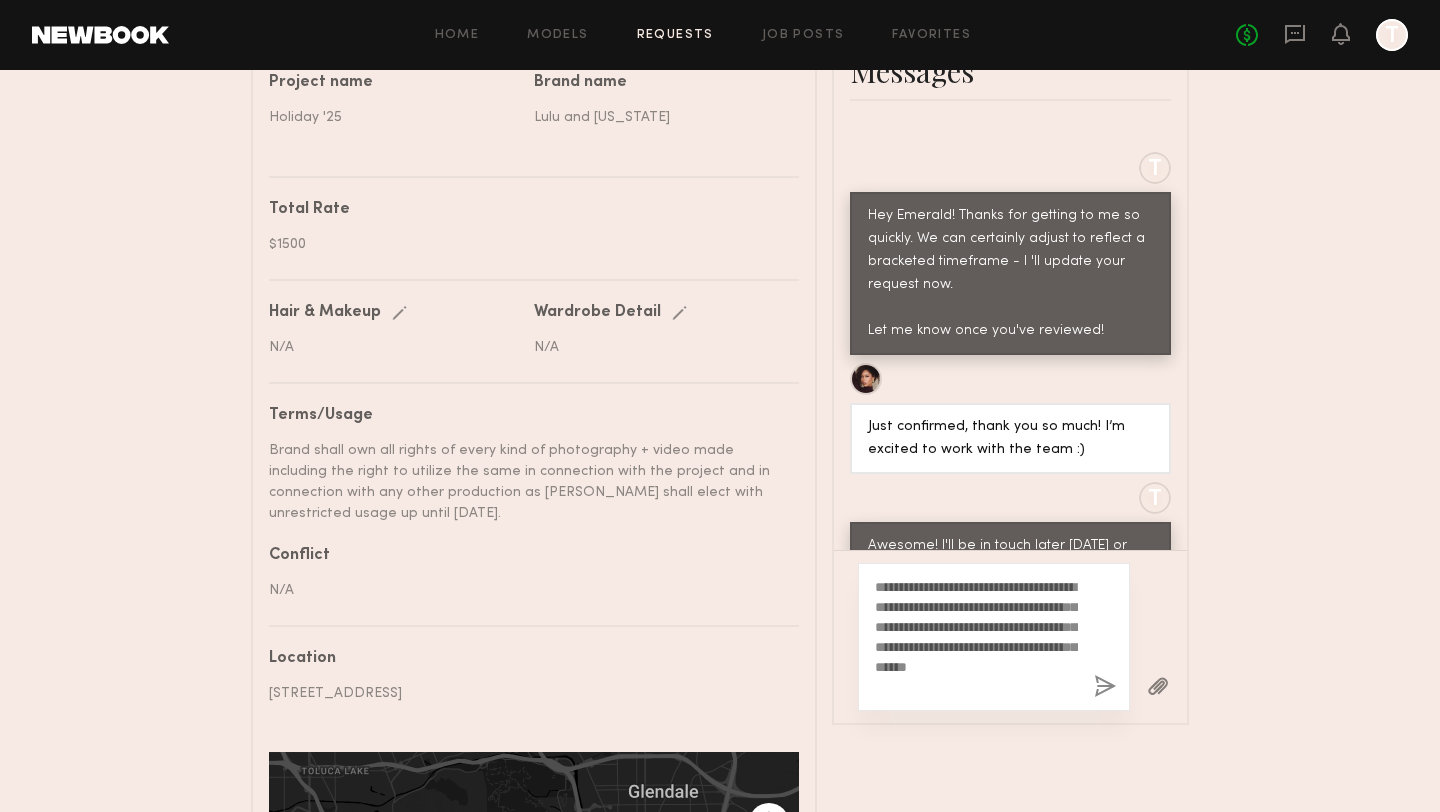 click 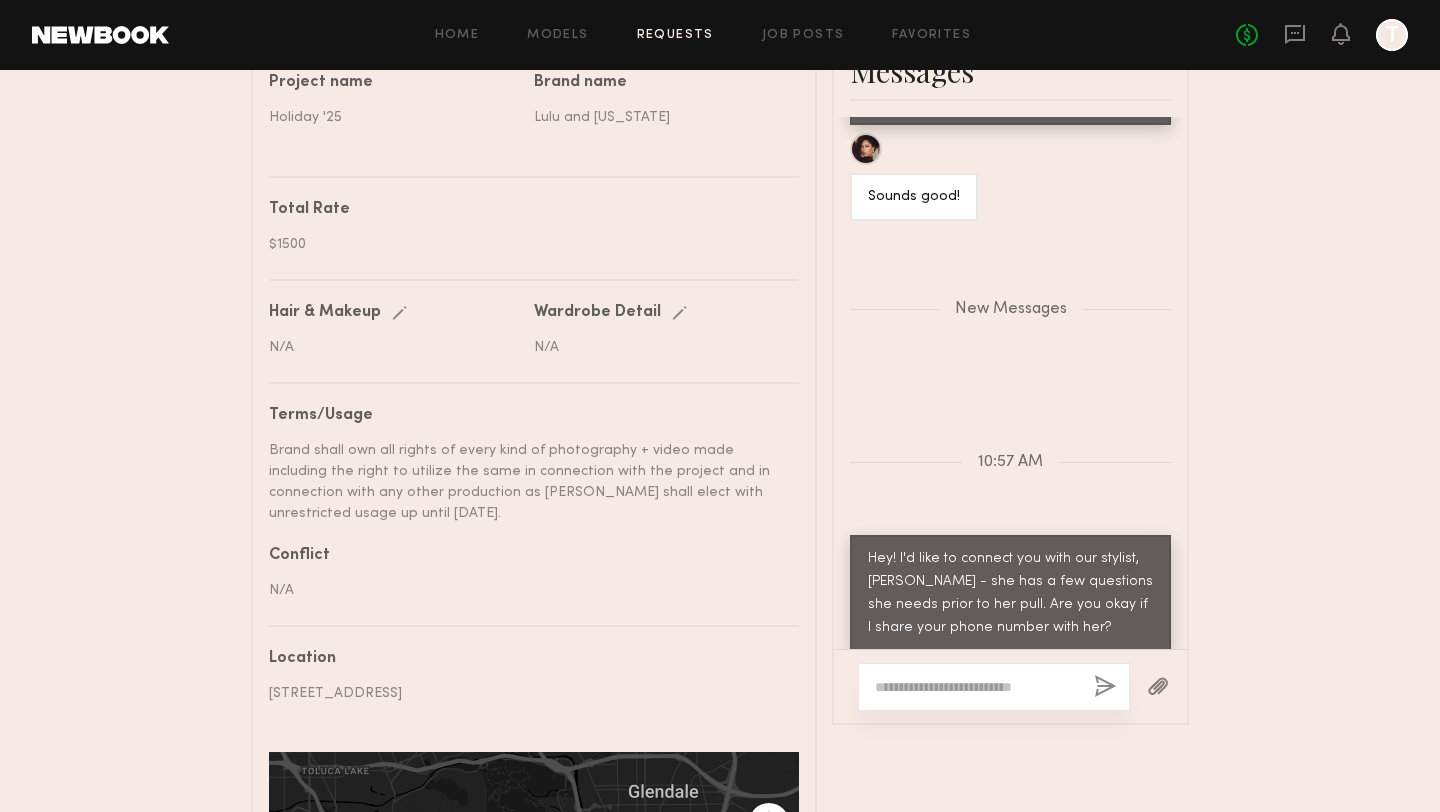 scroll, scrollTop: 2211, scrollLeft: 0, axis: vertical 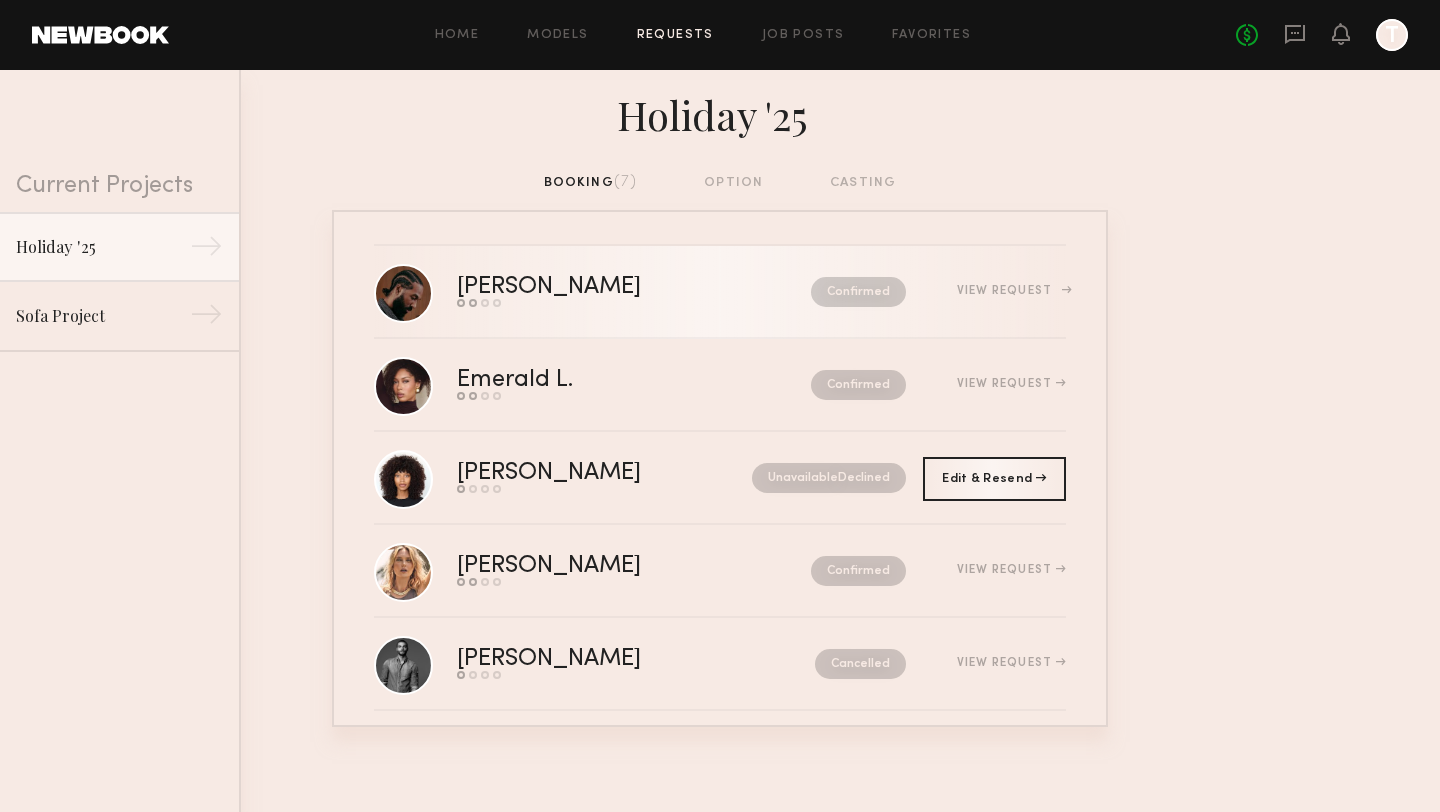 click on "Josh S.  Send request   Model response   Review hours worked   Pay model  Confirmed  View Request" 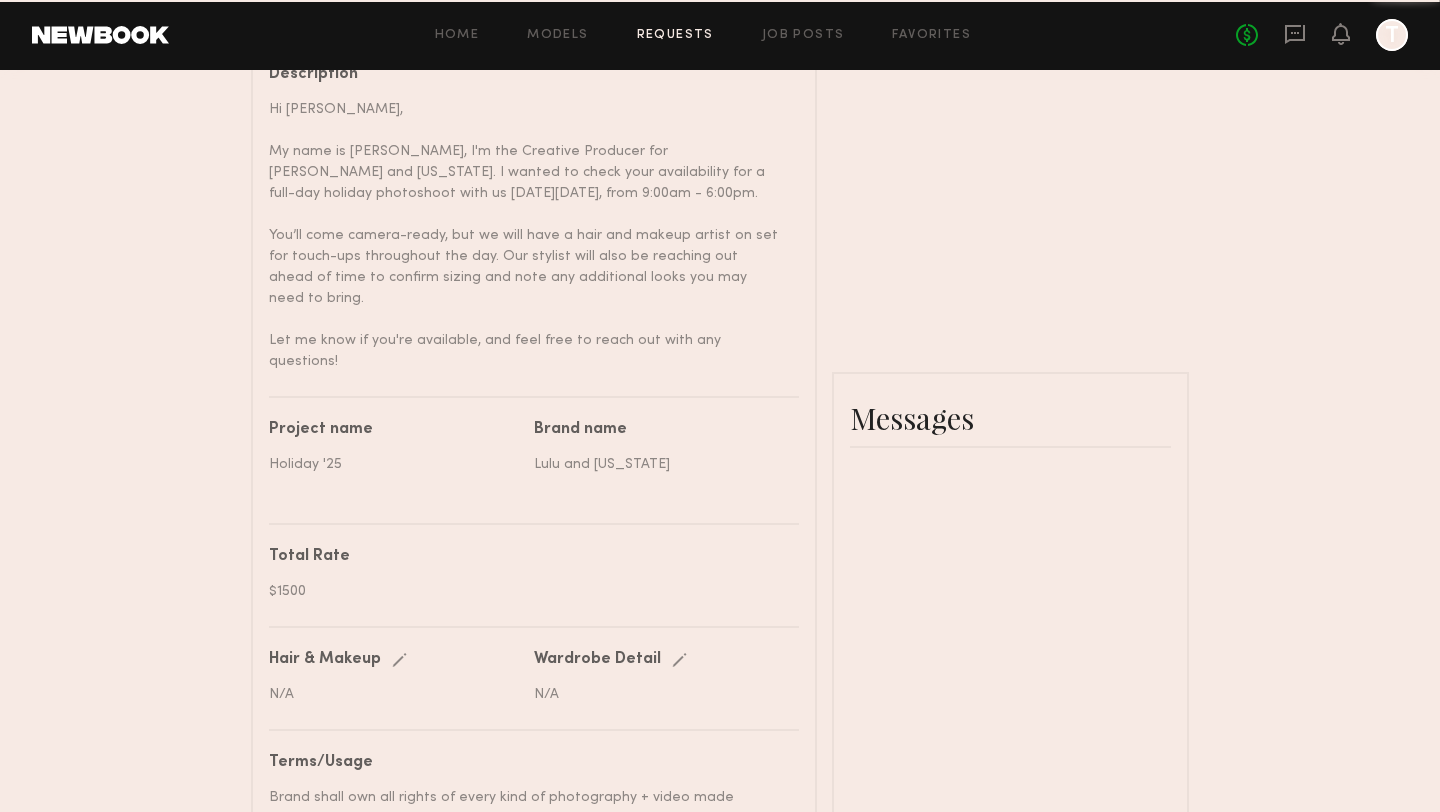 scroll, scrollTop: 770, scrollLeft: 0, axis: vertical 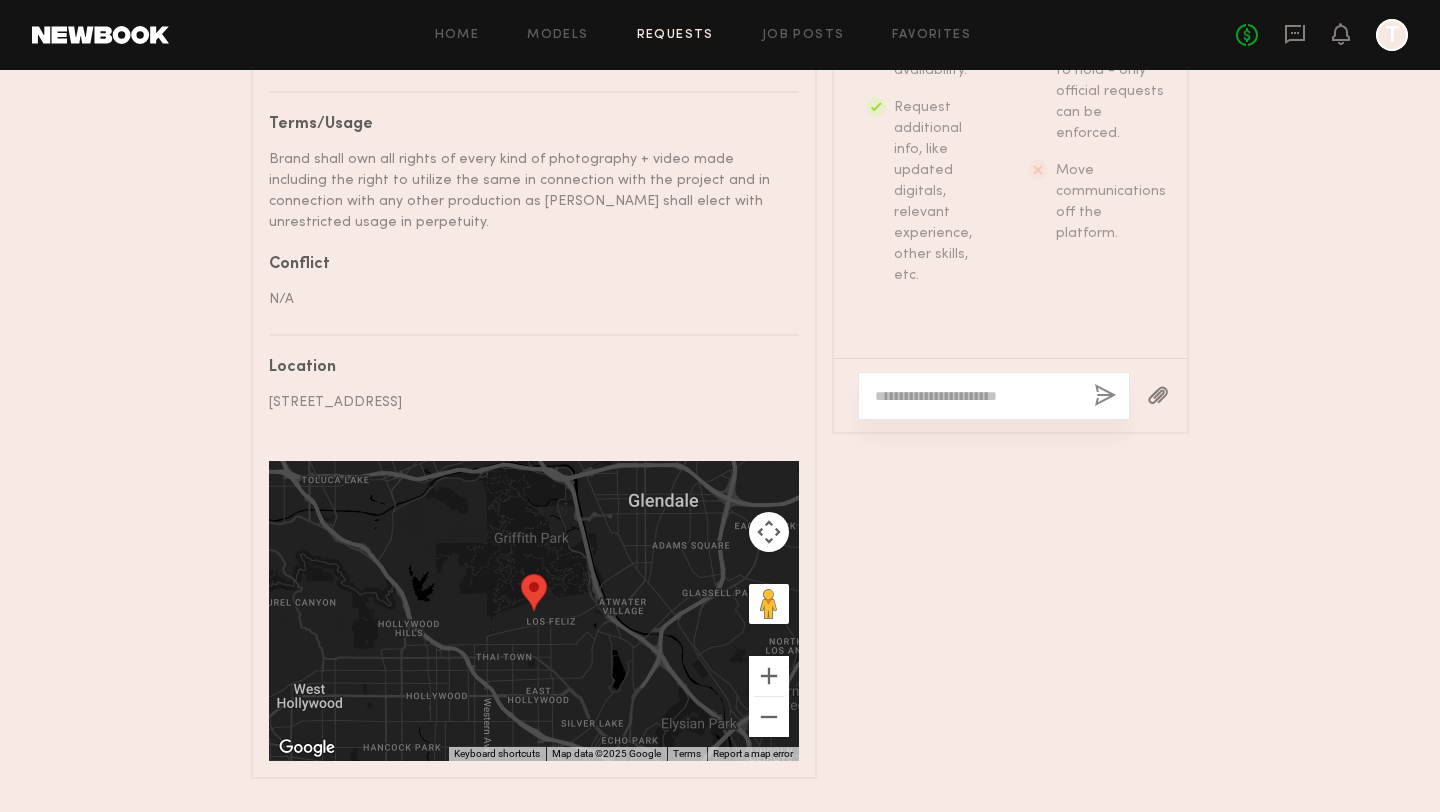 click 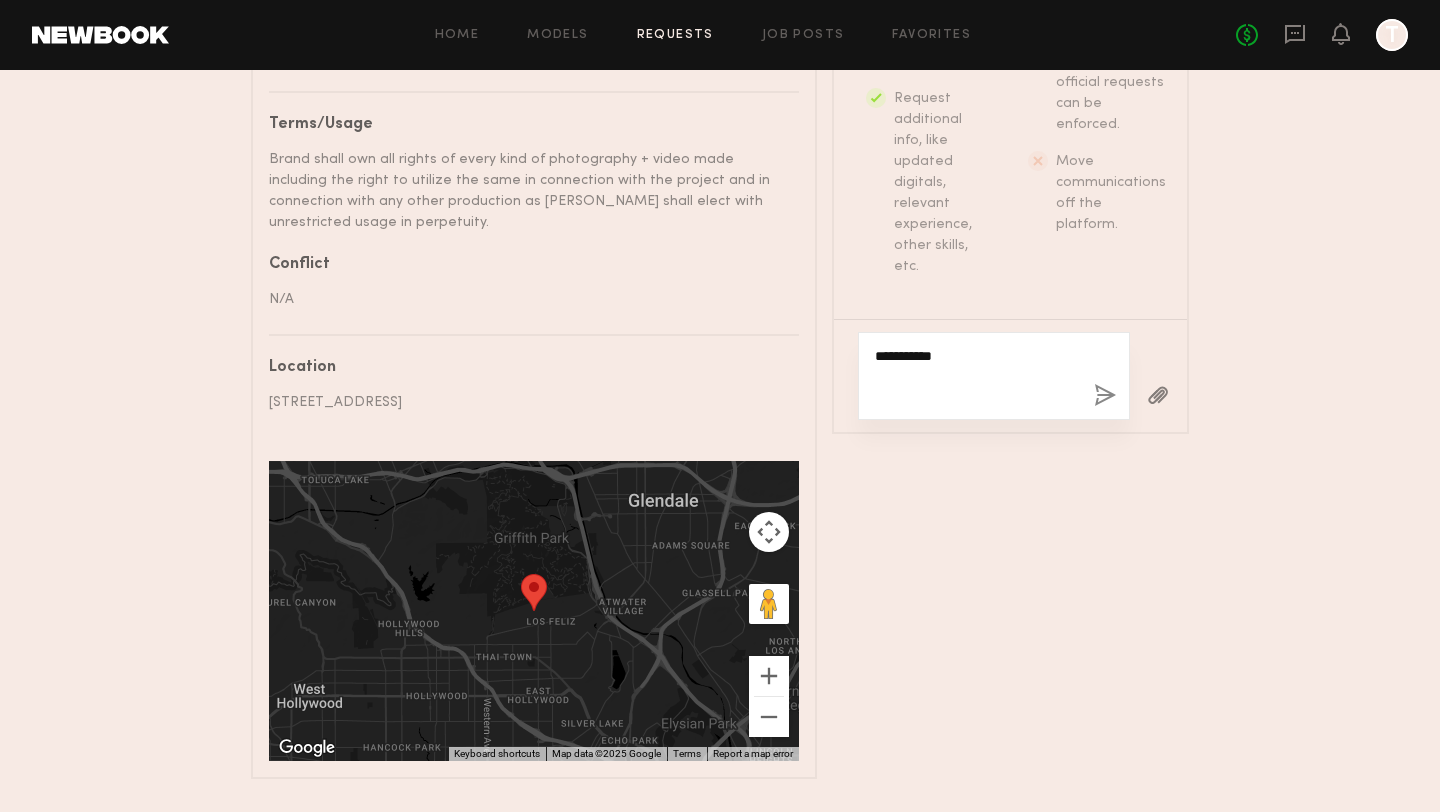 paste on "**********" 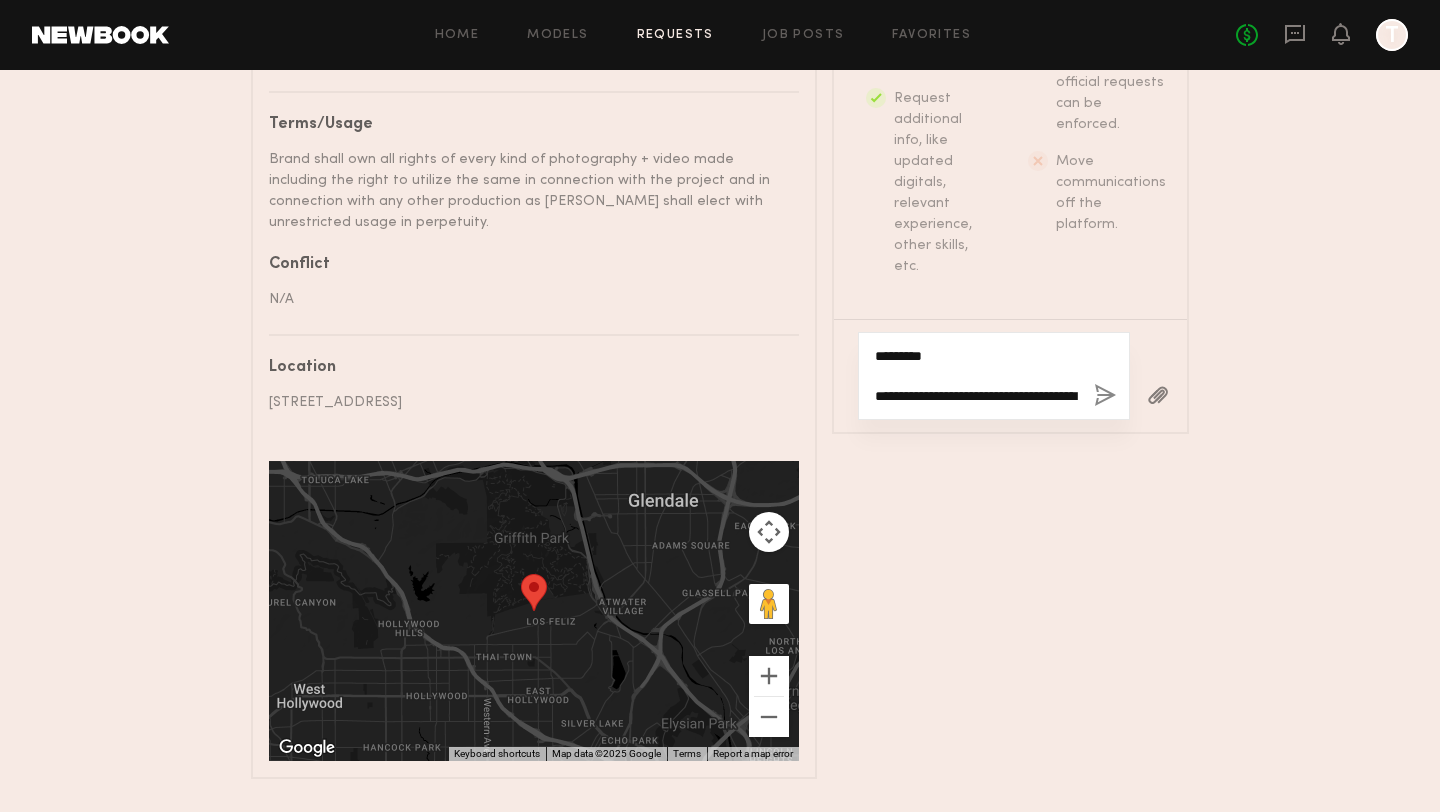 scroll, scrollTop: 37, scrollLeft: 0, axis: vertical 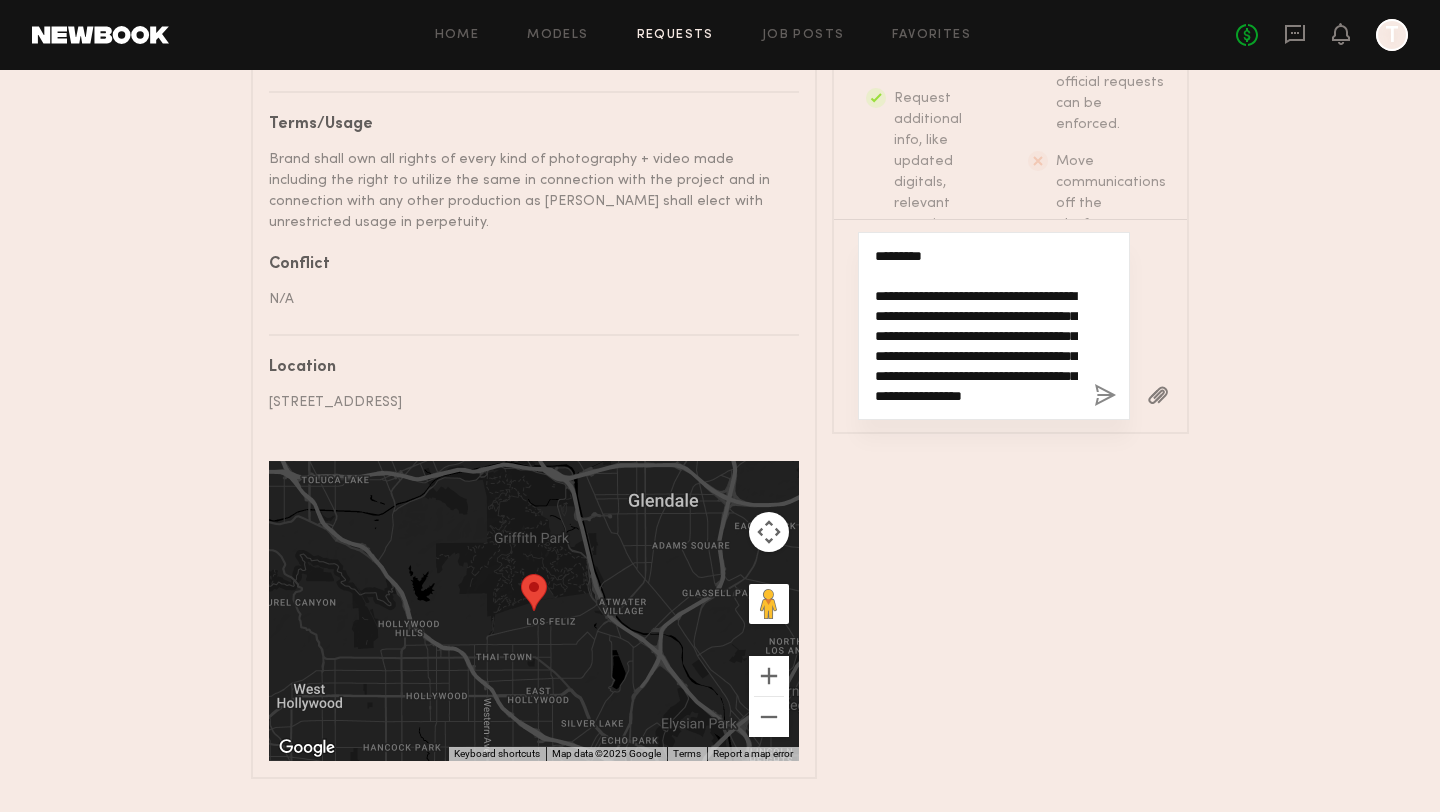 type on "**********" 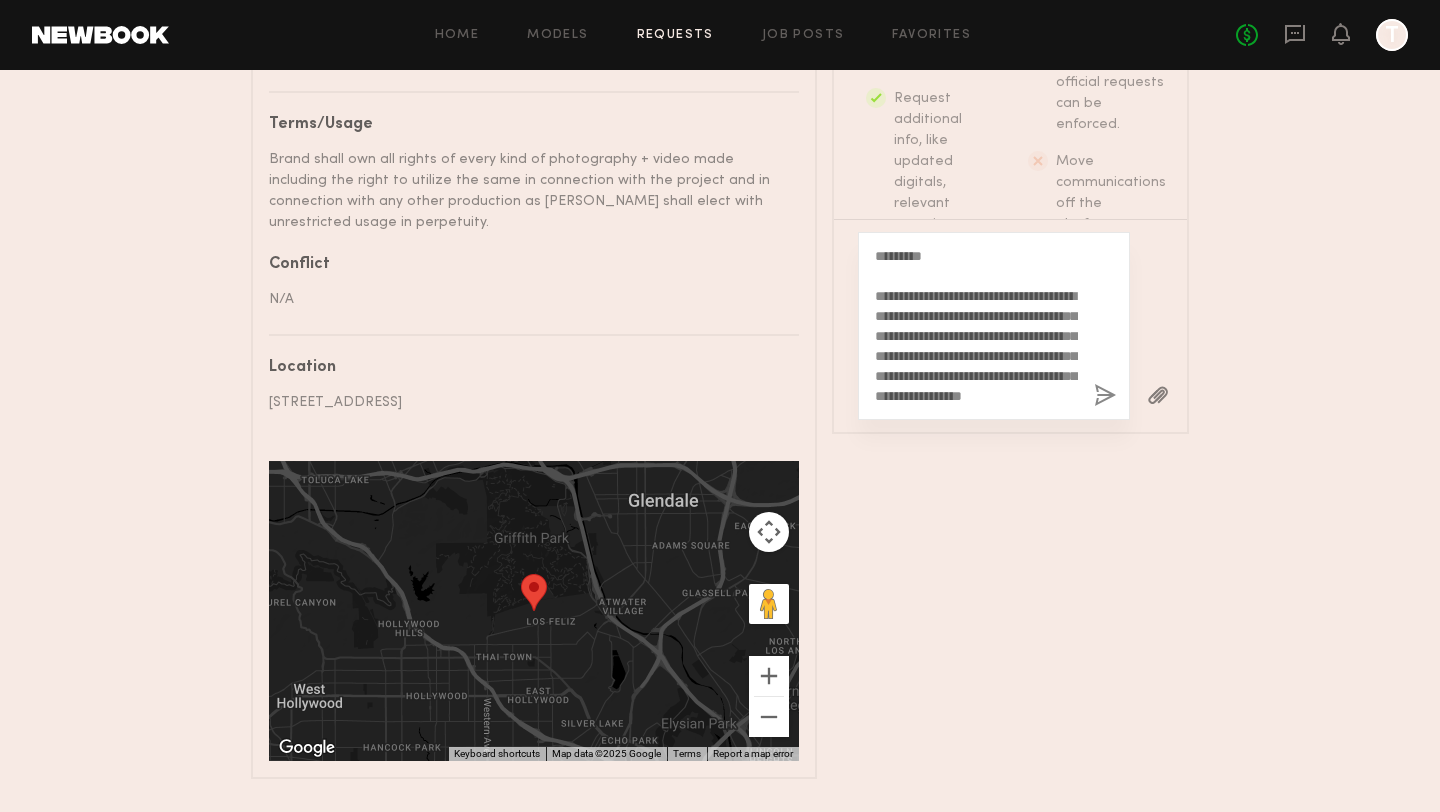 click 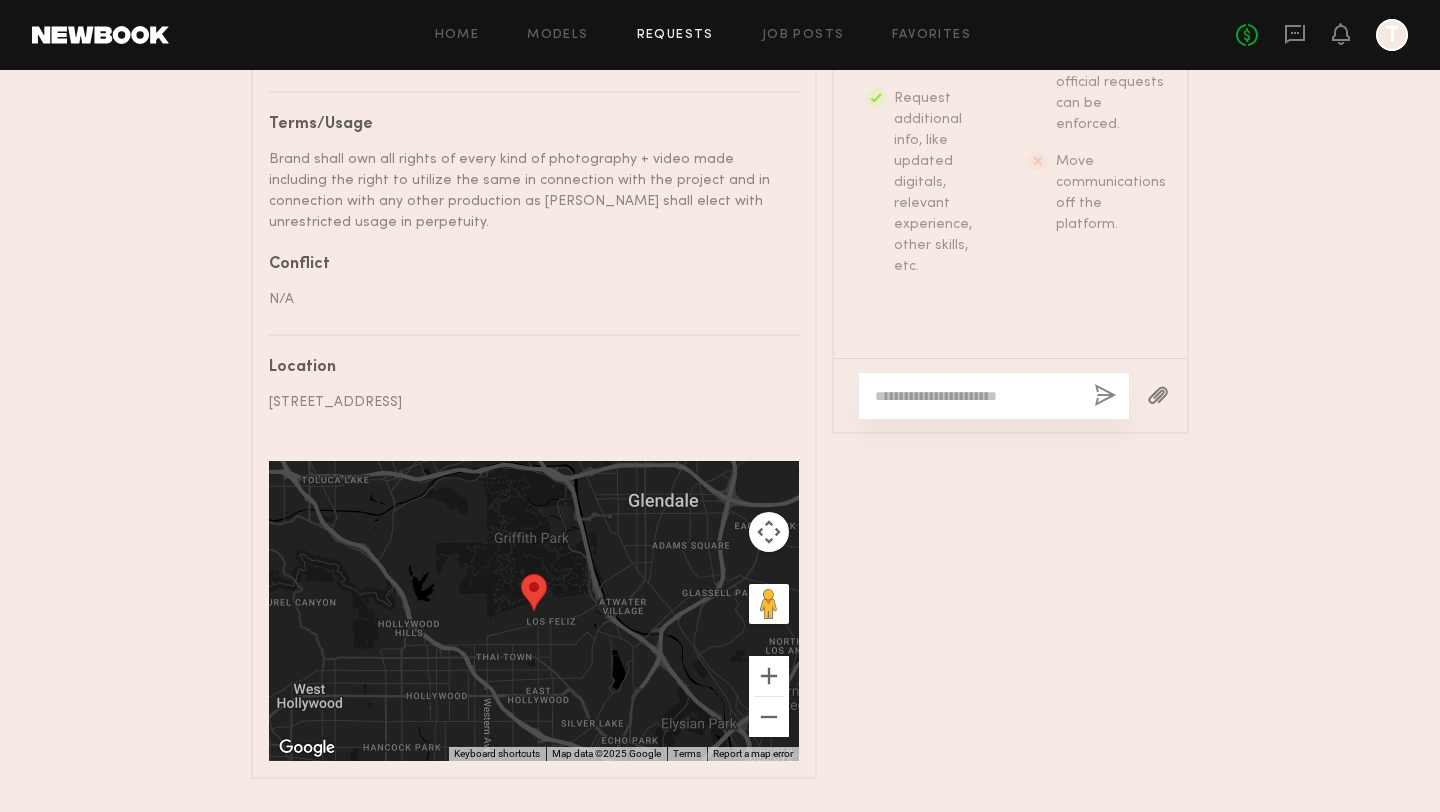 scroll, scrollTop: 800, scrollLeft: 0, axis: vertical 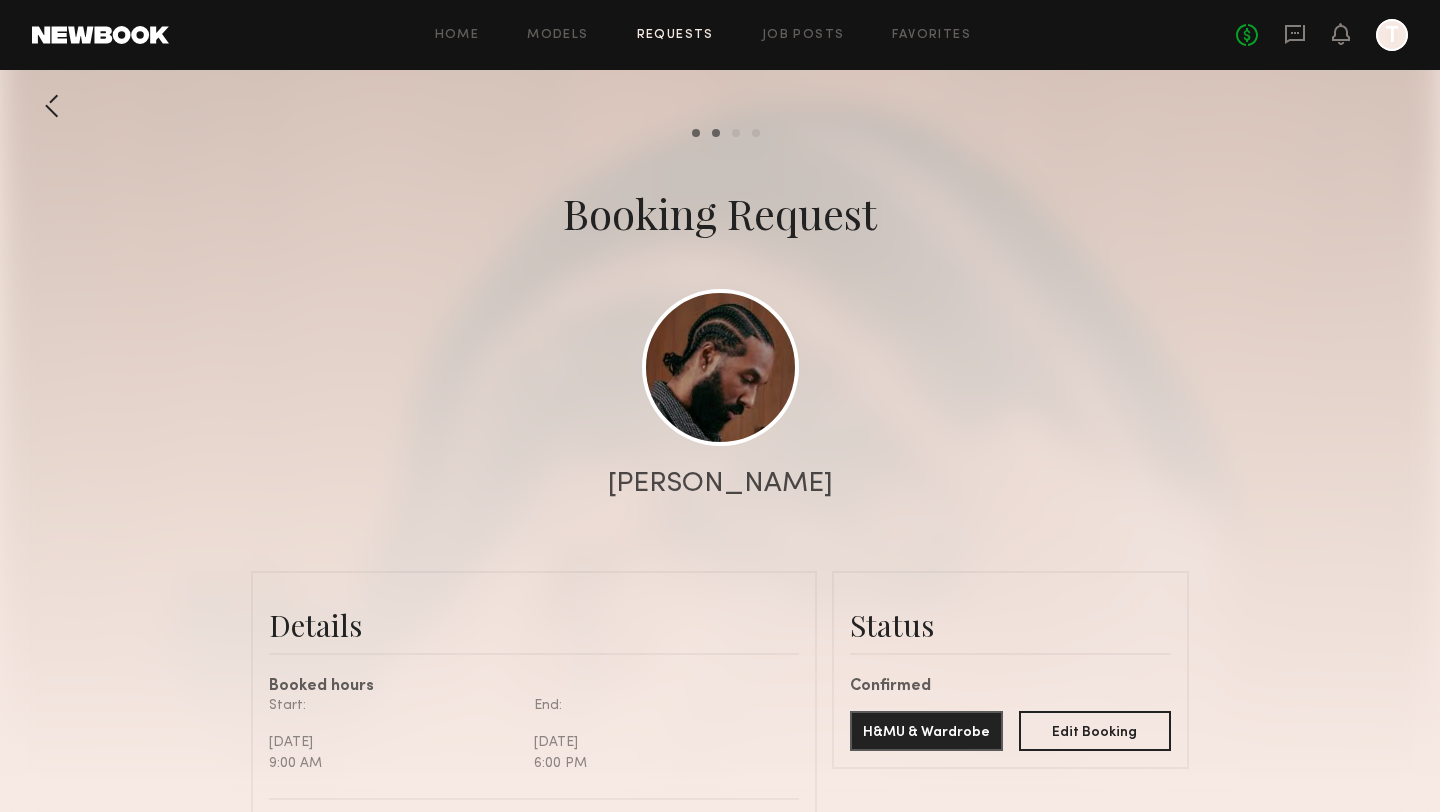 click 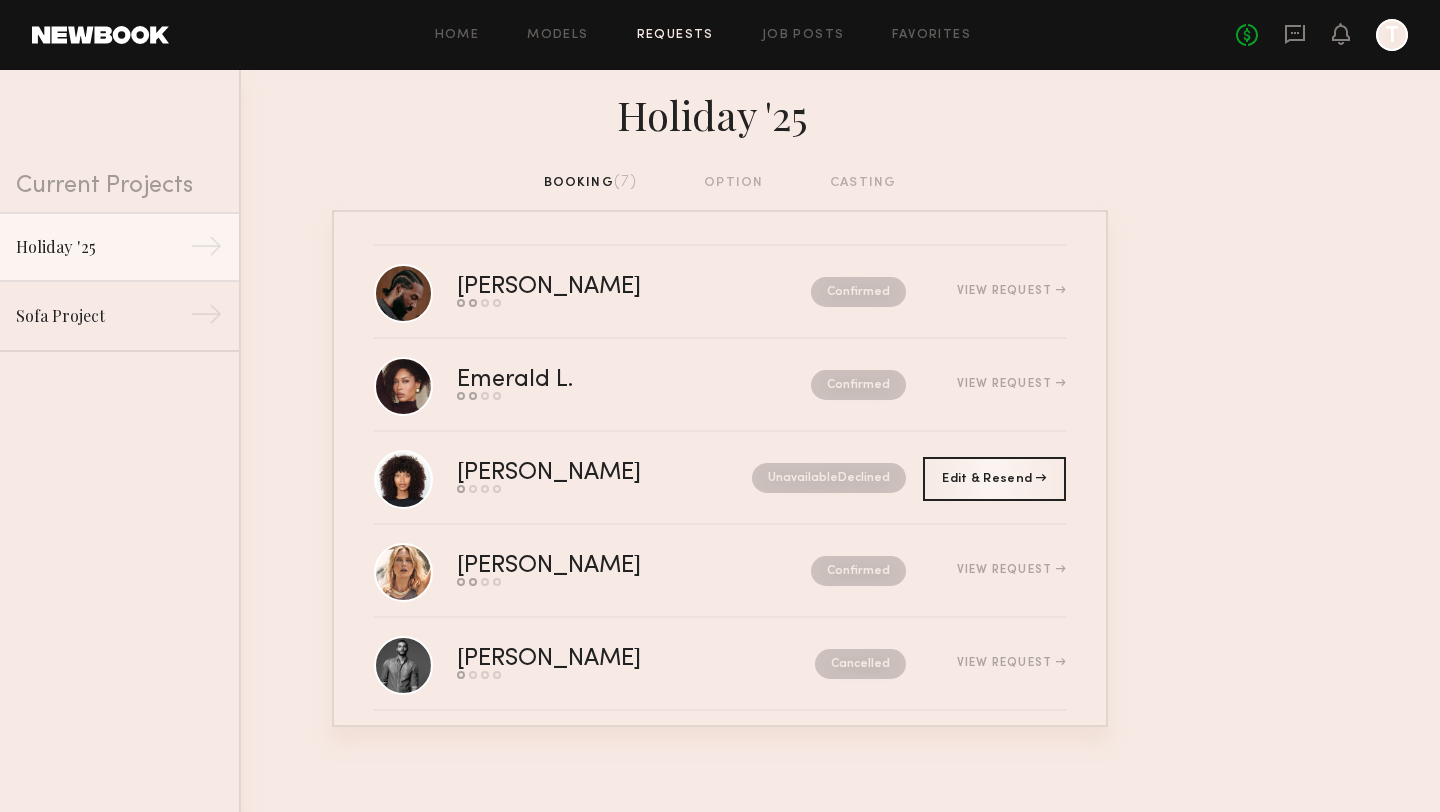 click 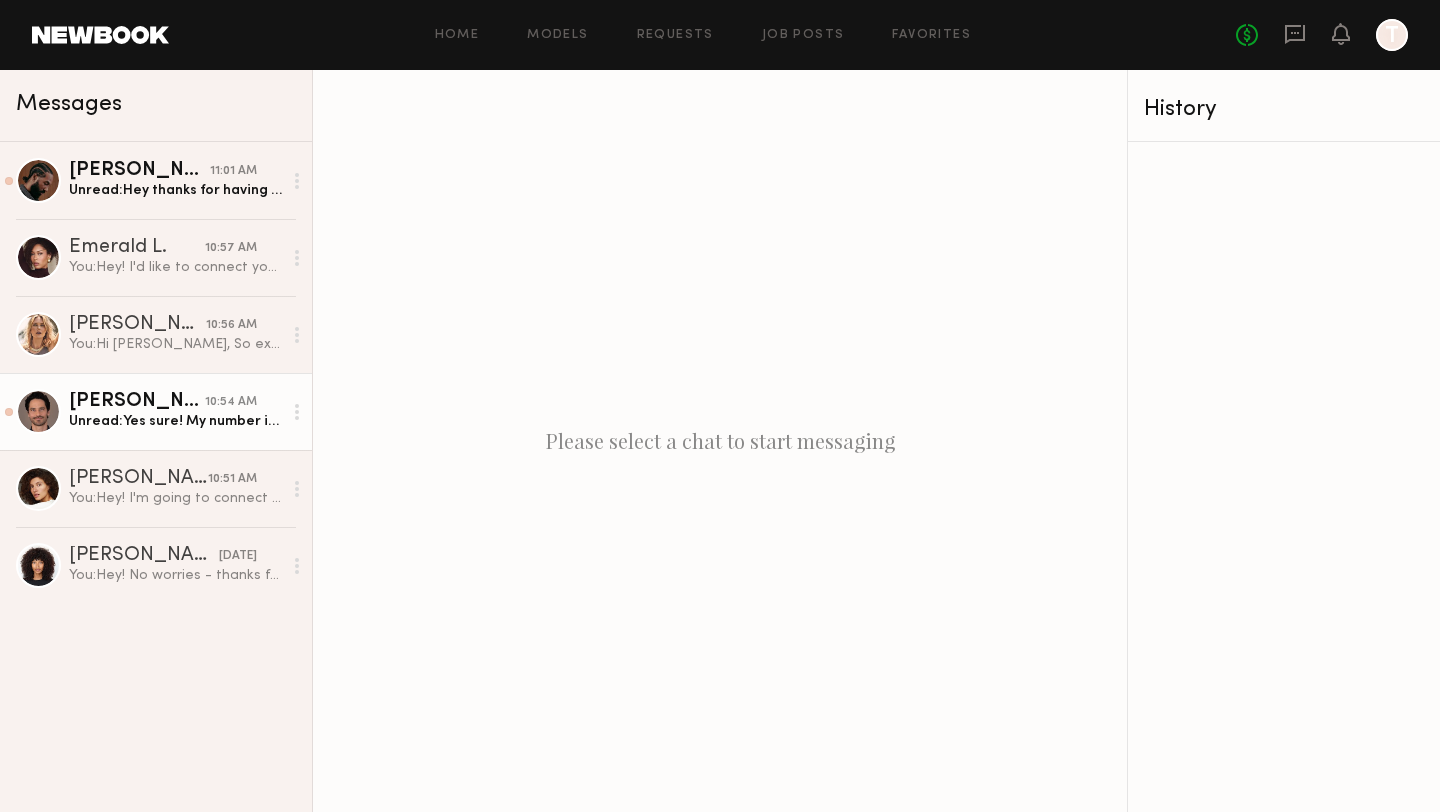 click on "Samuel A. 10:54 AM Unread:  Yes sure! My number is (808) 854-6139" 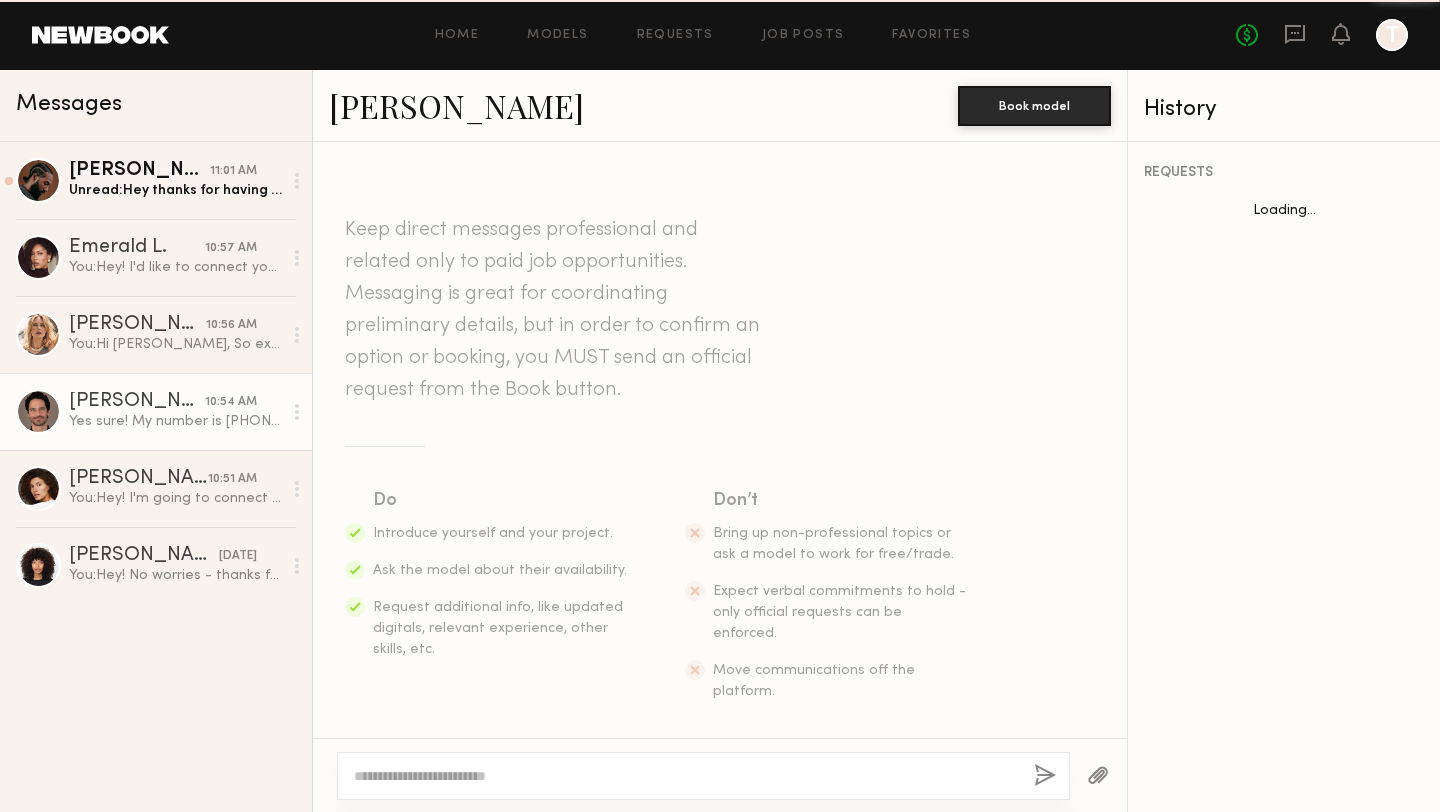 scroll, scrollTop: 494, scrollLeft: 0, axis: vertical 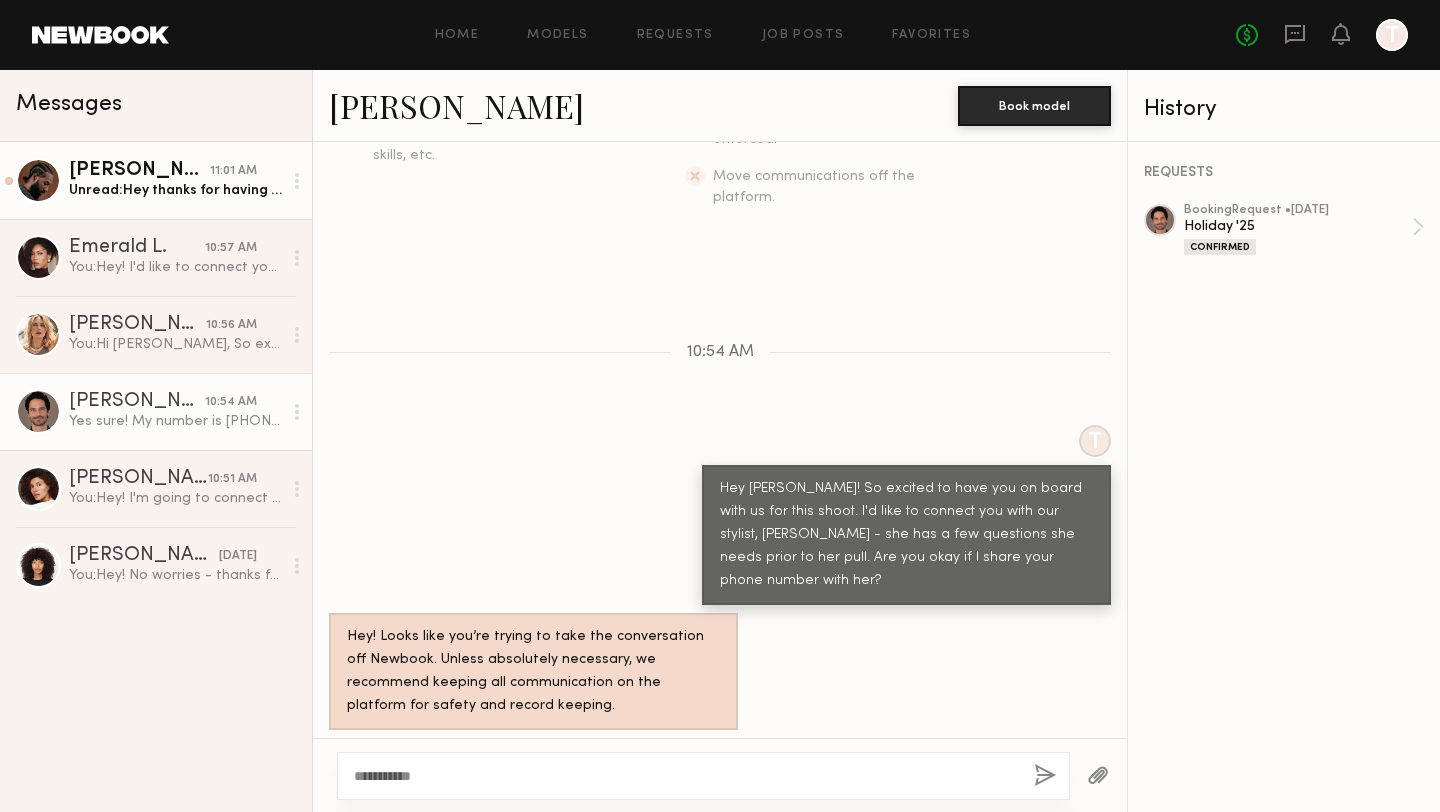 type on "**********" 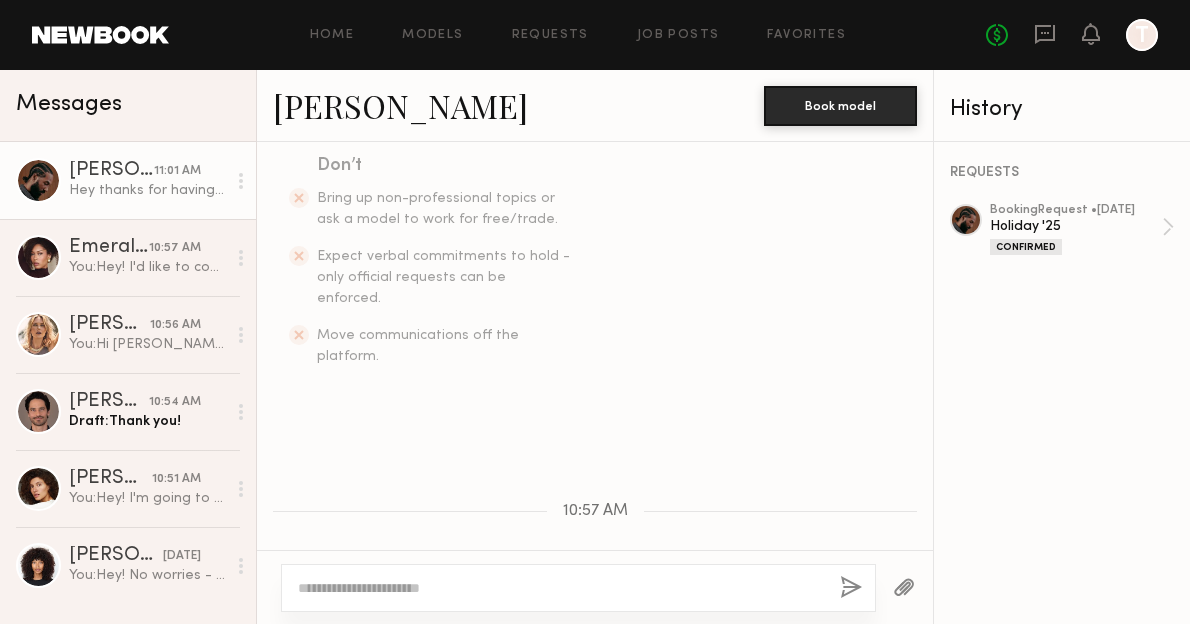 scroll, scrollTop: 540, scrollLeft: 0, axis: vertical 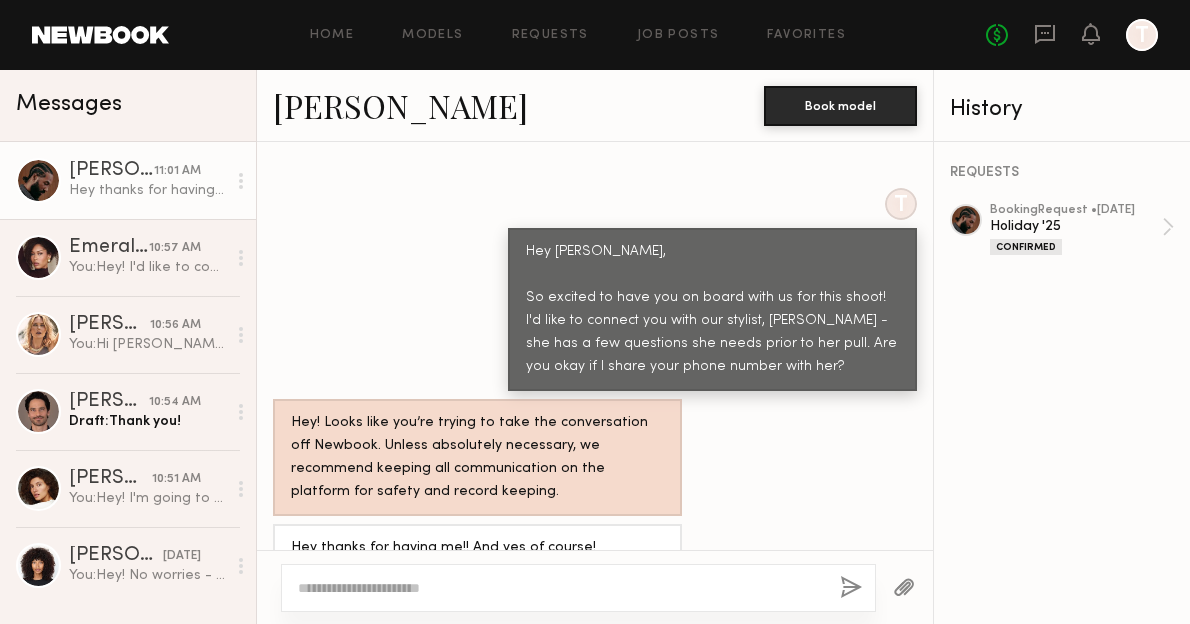 click 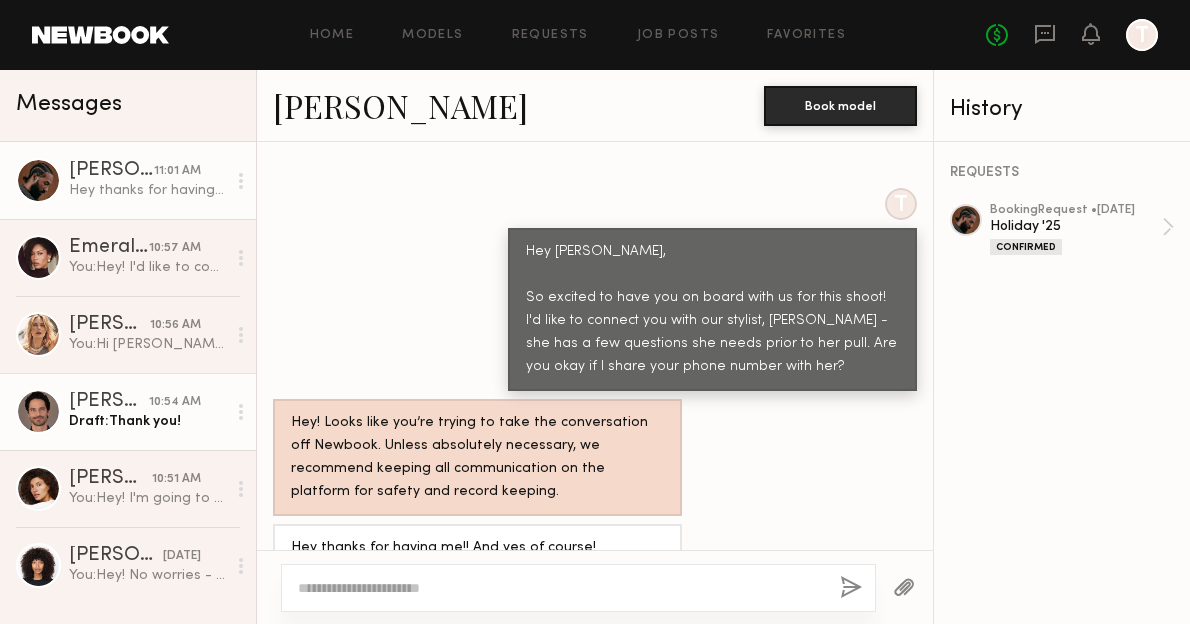 click on "Draft:  Thank you!" 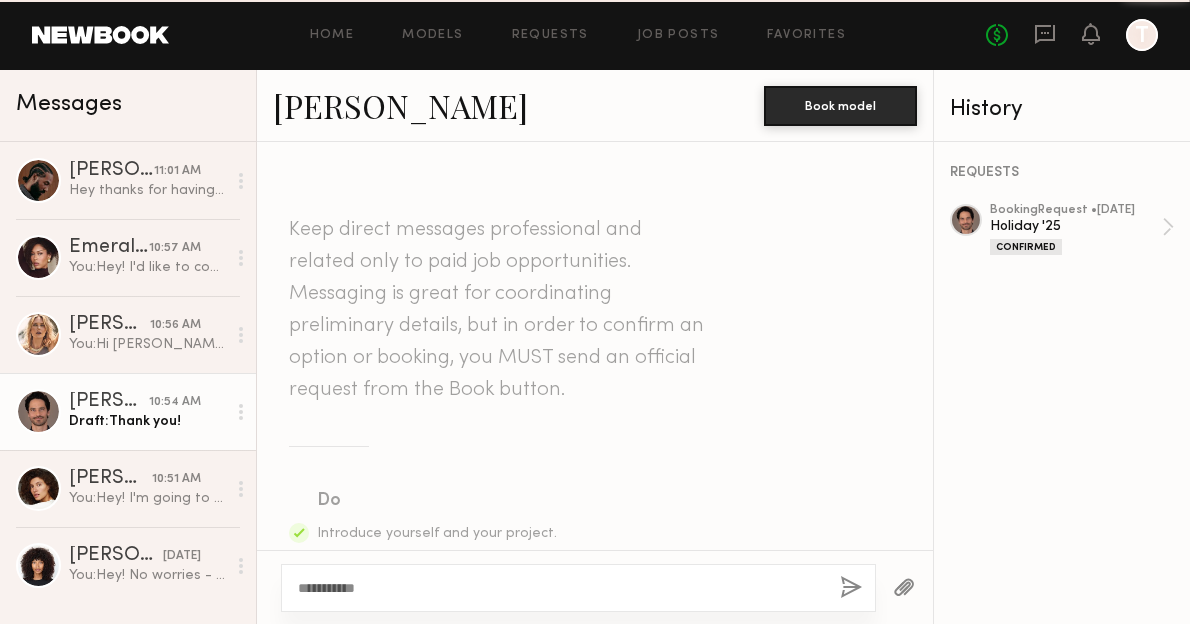 scroll, scrollTop: 890, scrollLeft: 0, axis: vertical 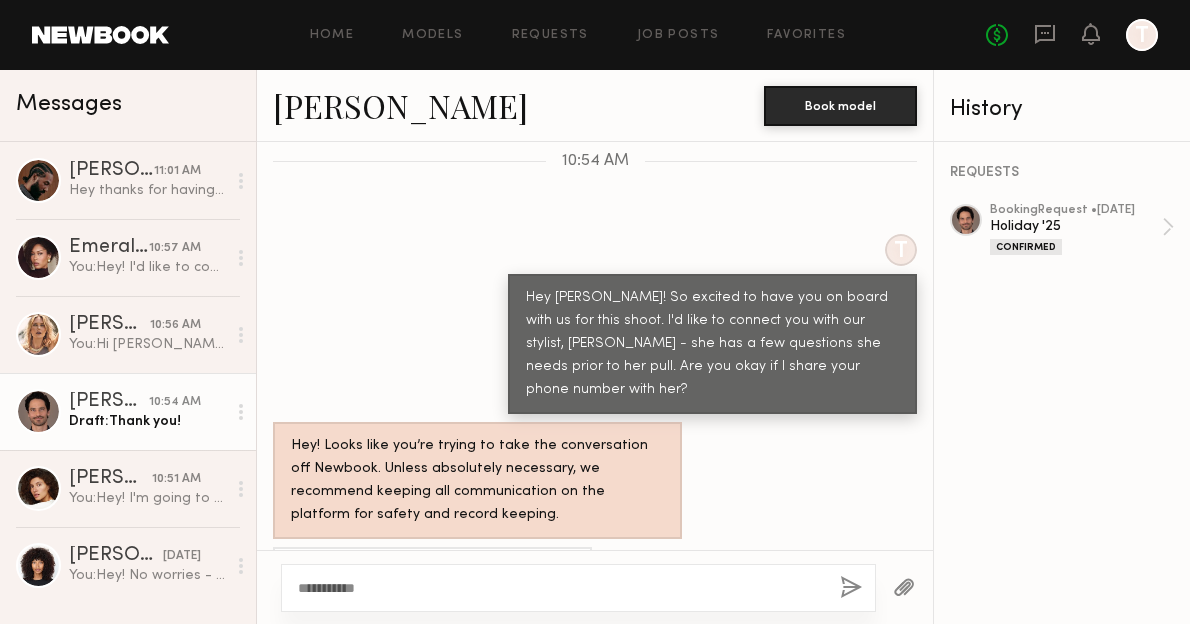 click on "**********" 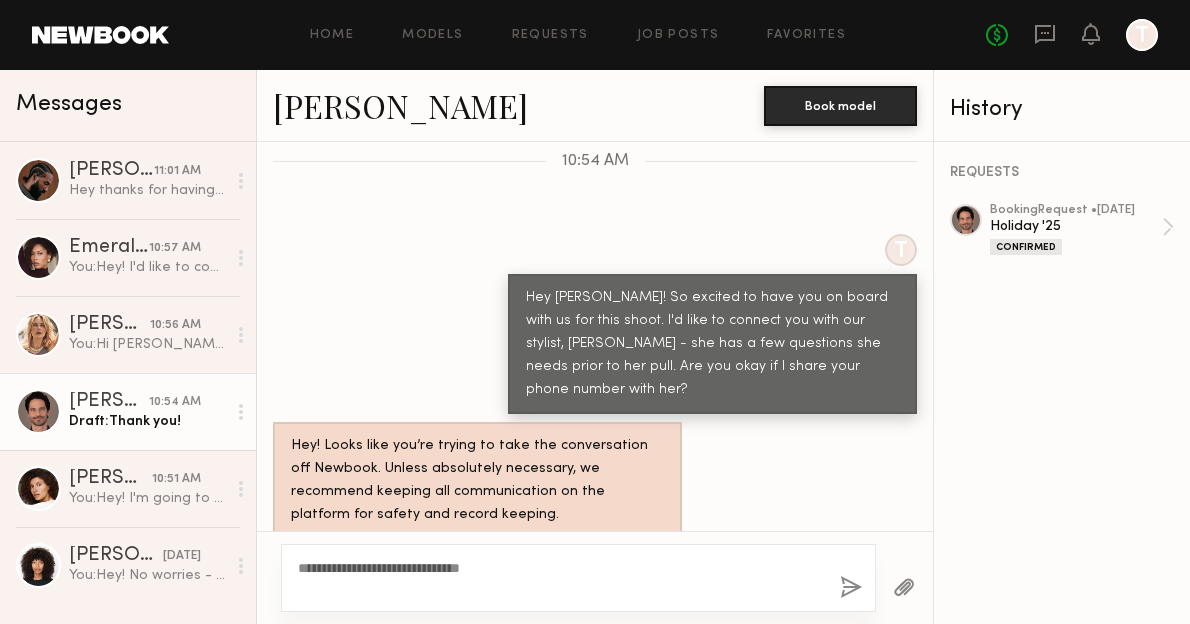 type on "**********" 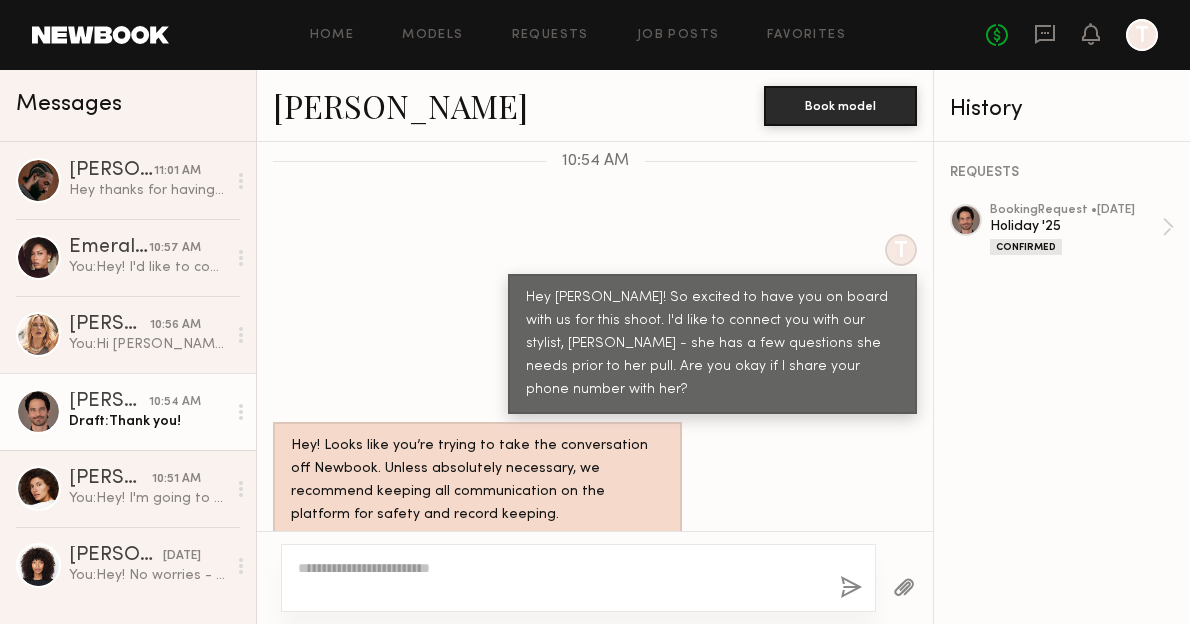 scroll, scrollTop: 1138, scrollLeft: 0, axis: vertical 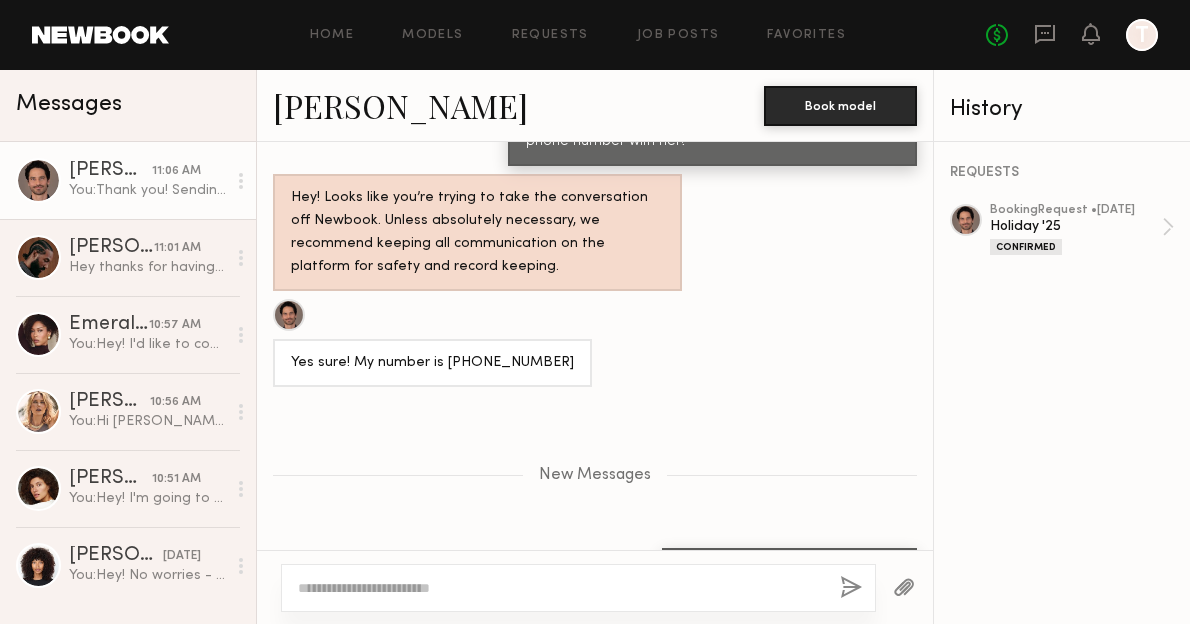 click on "[PERSON_NAME]" 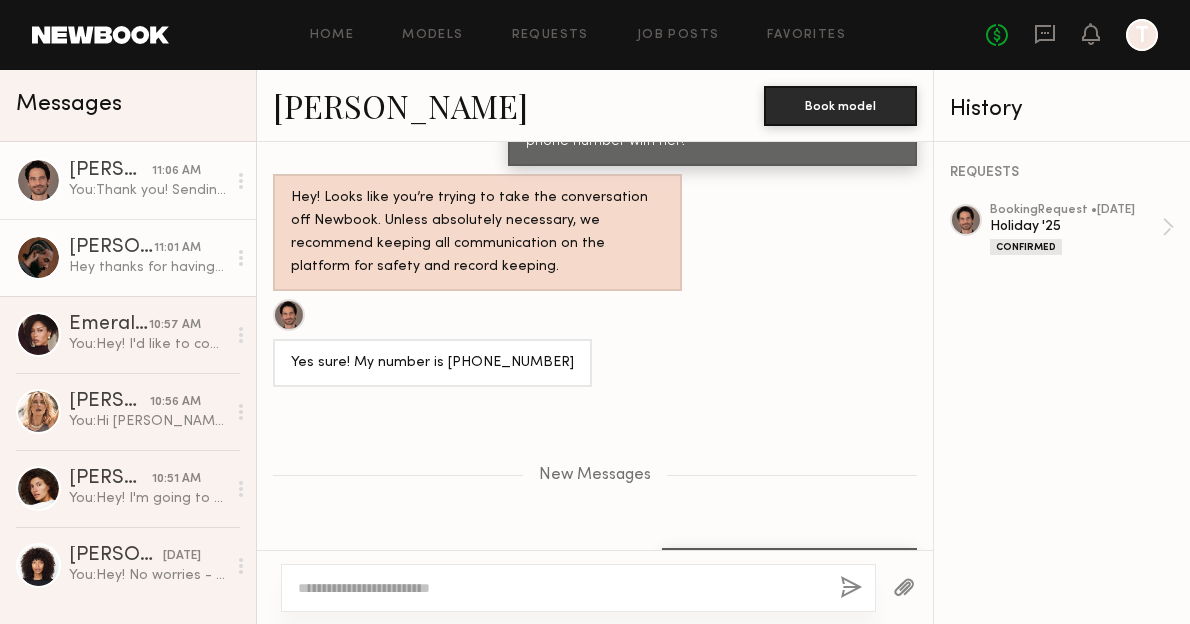 click on "Hey thanks for having me!! And yes of course! 3139719552" 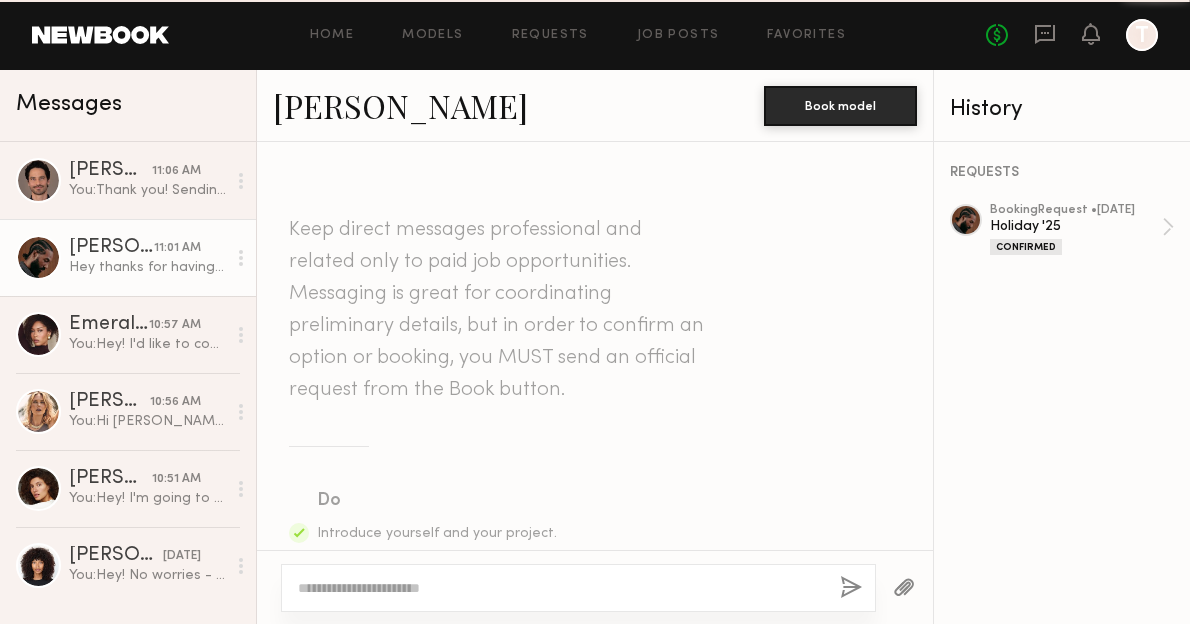 scroll, scrollTop: 936, scrollLeft: 0, axis: vertical 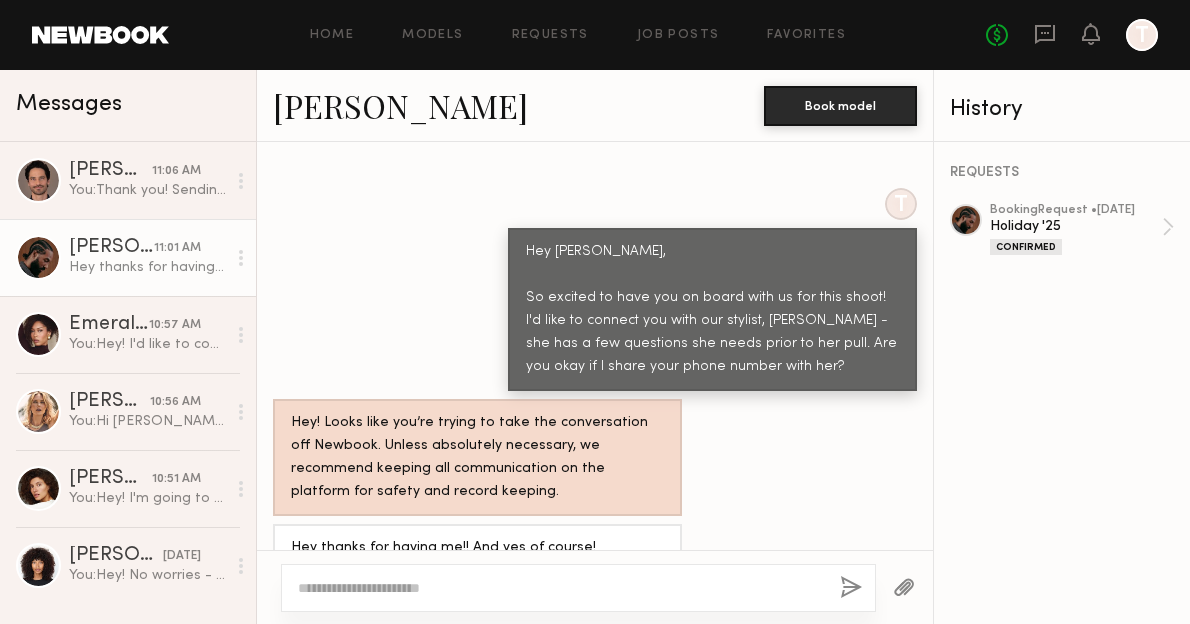 click 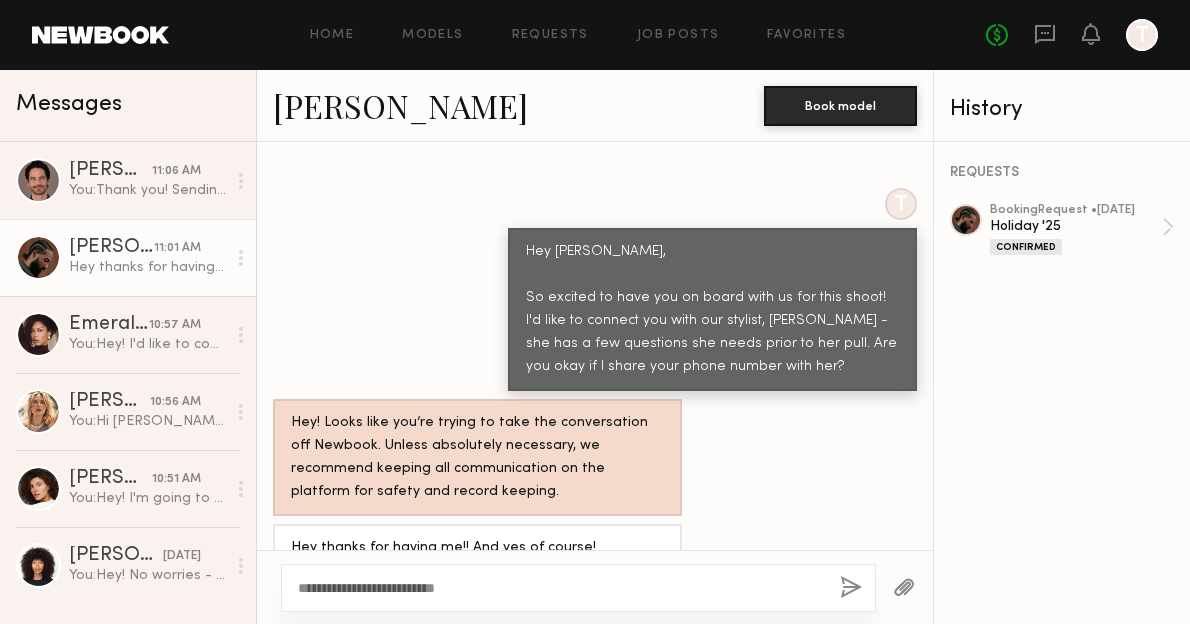 type on "**********" 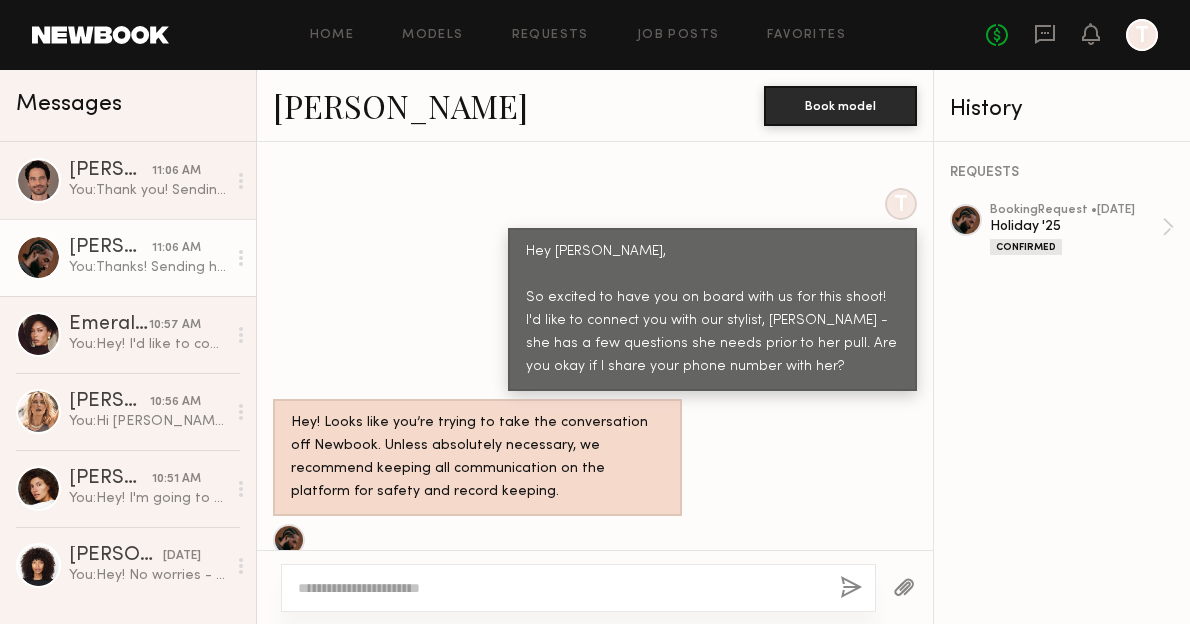 scroll, scrollTop: 1184, scrollLeft: 0, axis: vertical 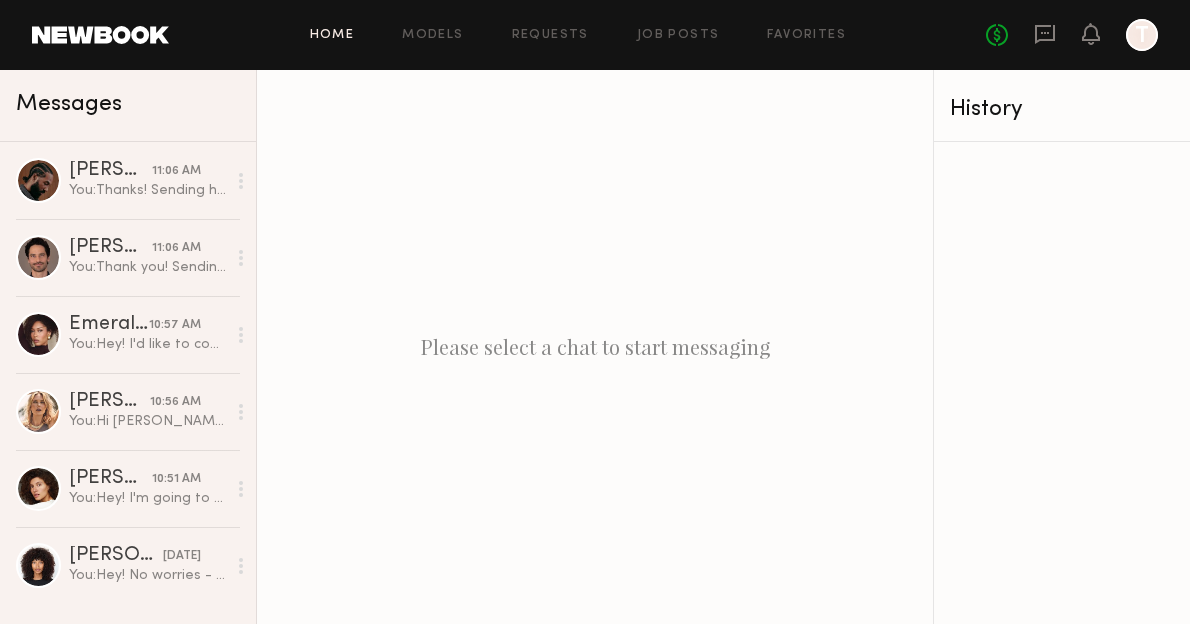 click on "Home" 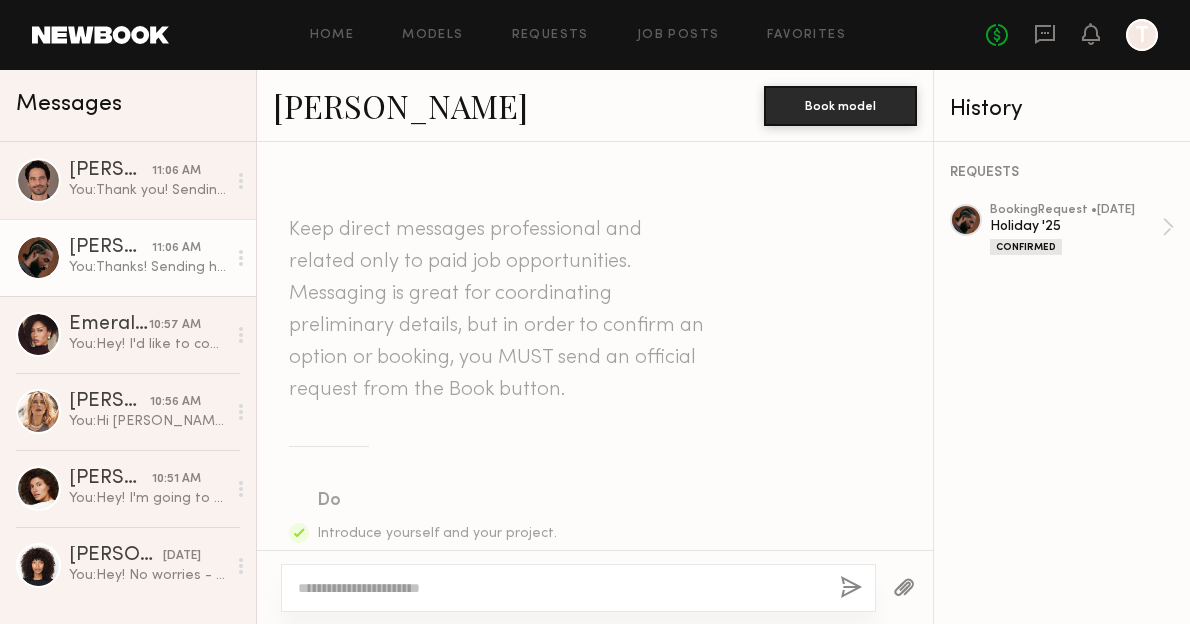 scroll, scrollTop: 0, scrollLeft: 0, axis: both 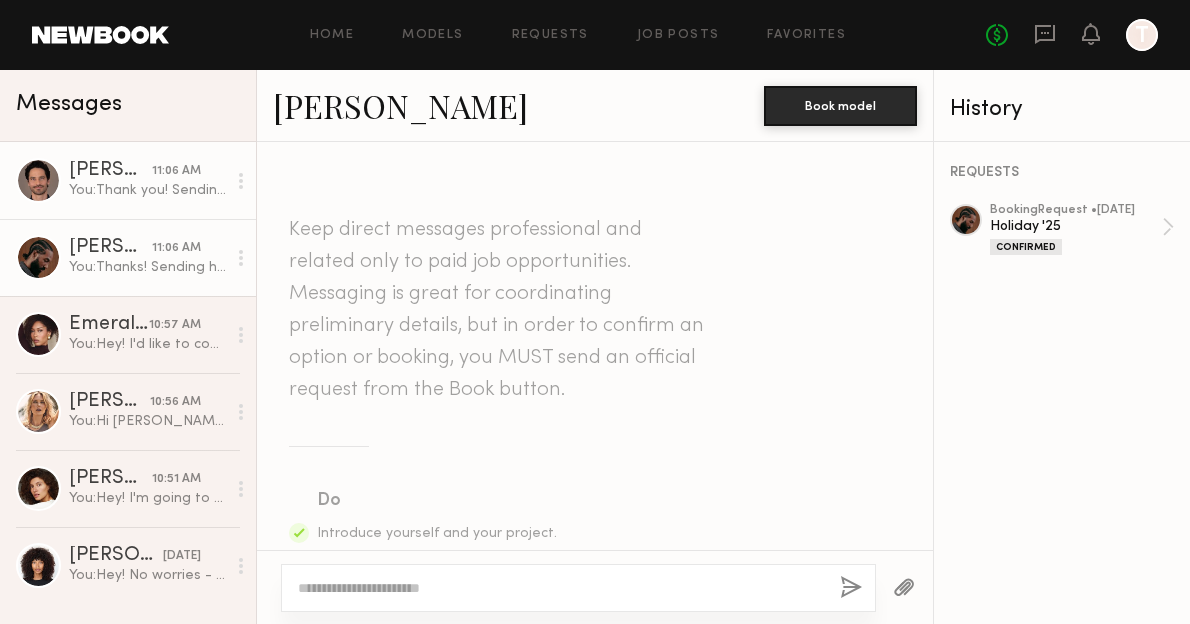click on "You:  Thank you! Sending her way now." 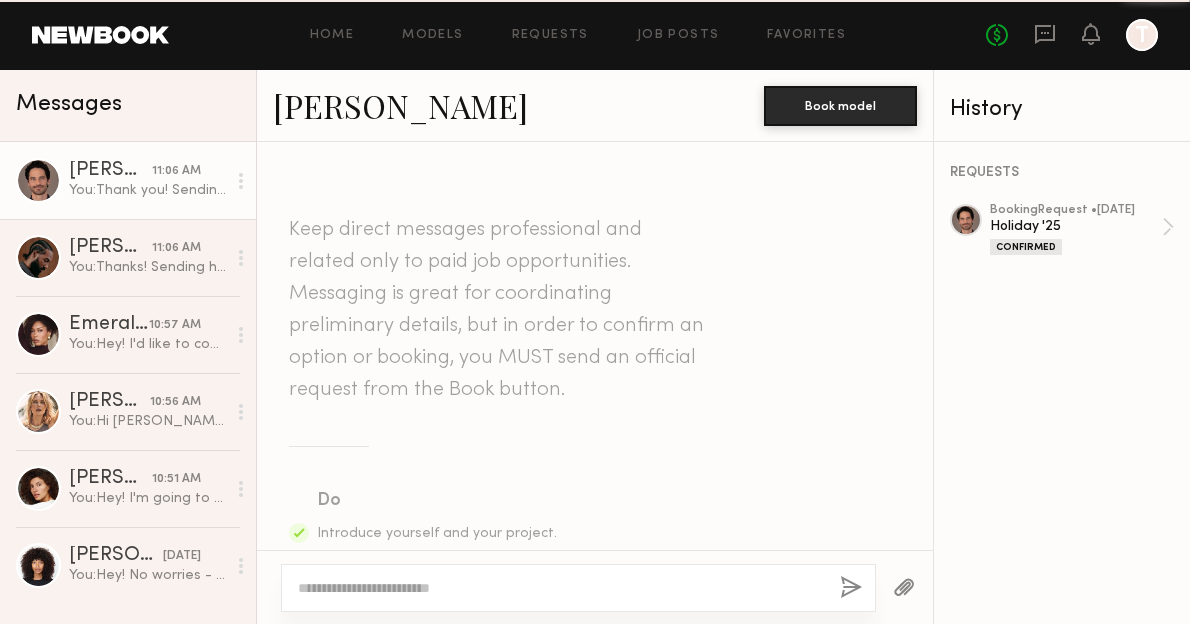 scroll, scrollTop: 986, scrollLeft: 0, axis: vertical 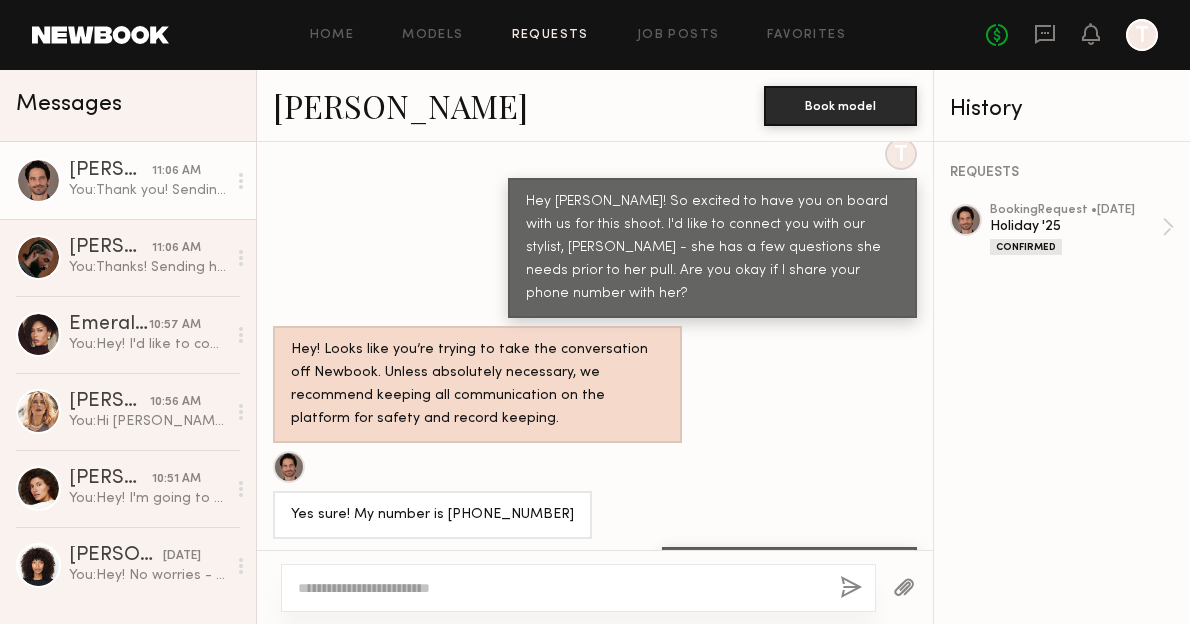 click on "Requests" 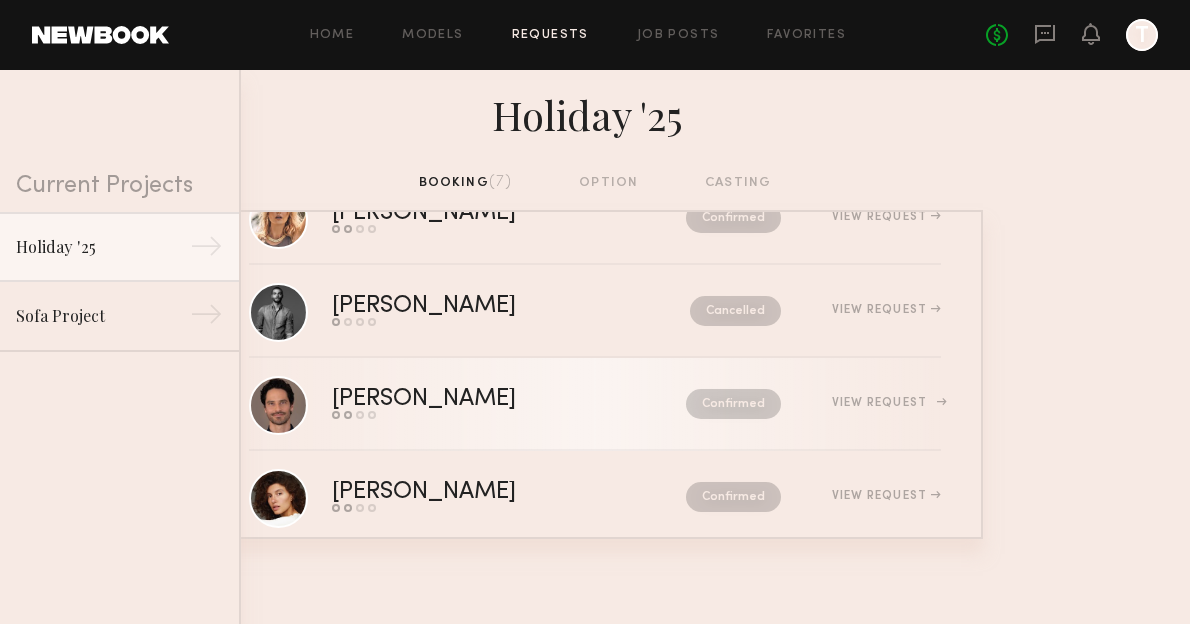 scroll, scrollTop: 369, scrollLeft: 0, axis: vertical 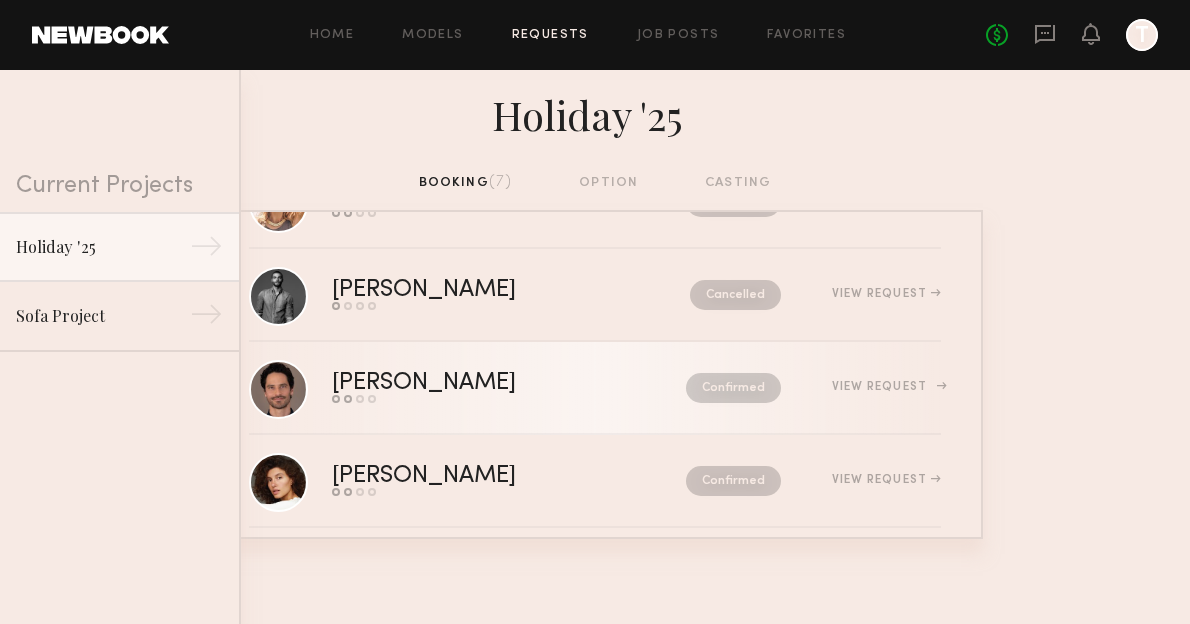 click on "[PERSON_NAME]" 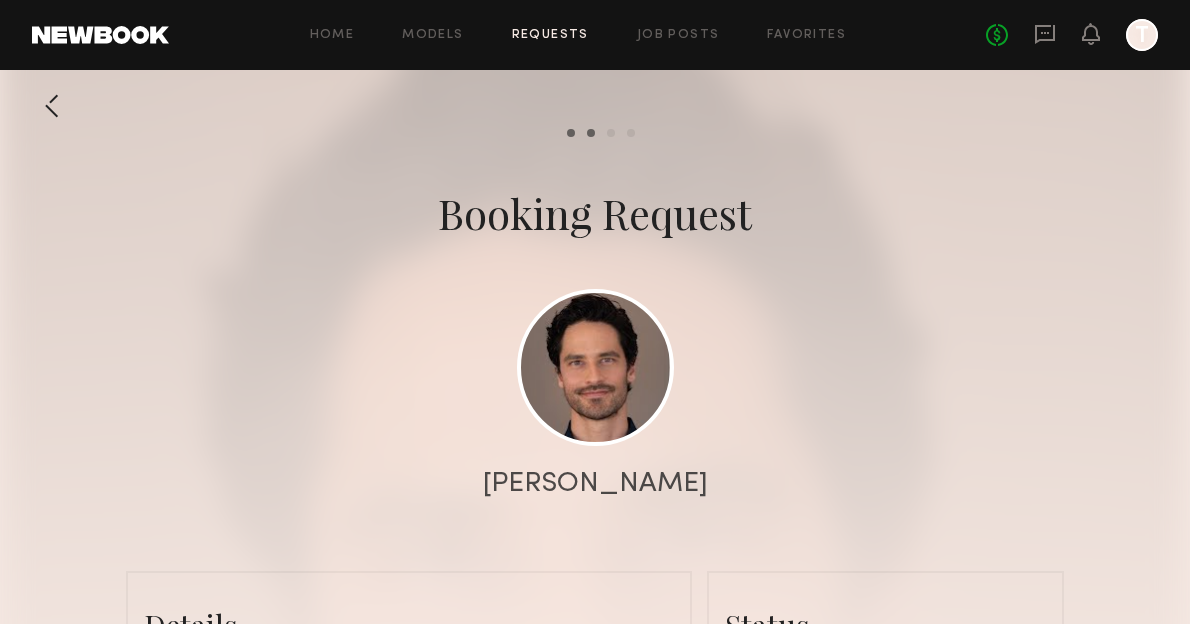 scroll, scrollTop: 1027, scrollLeft: 0, axis: vertical 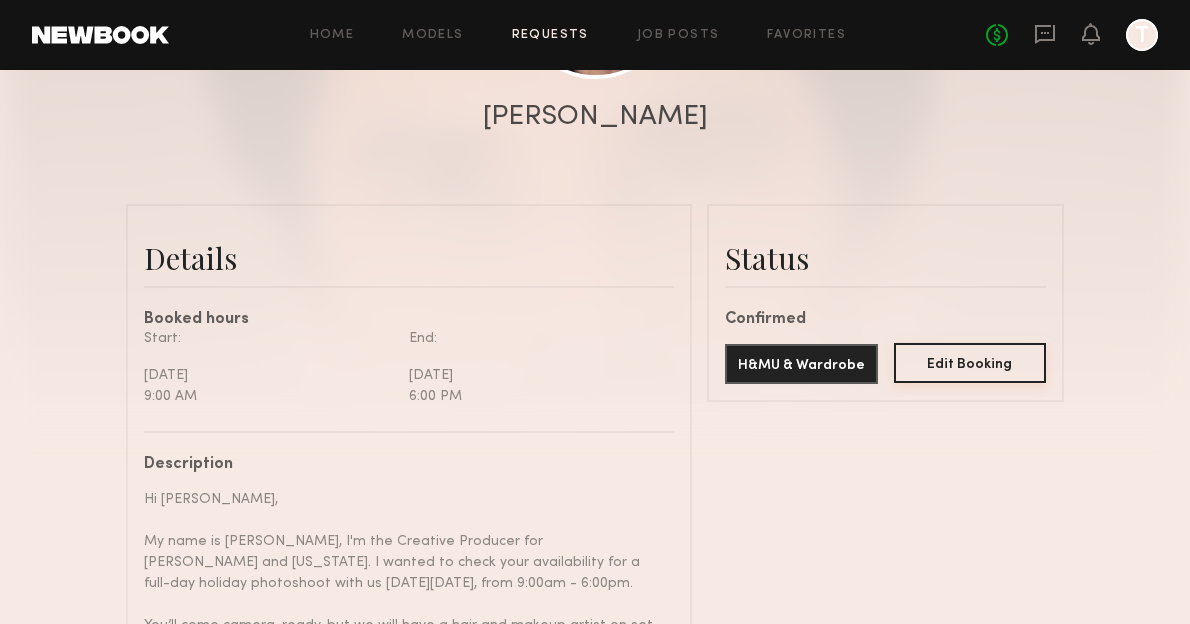 click on "Edit Booking" 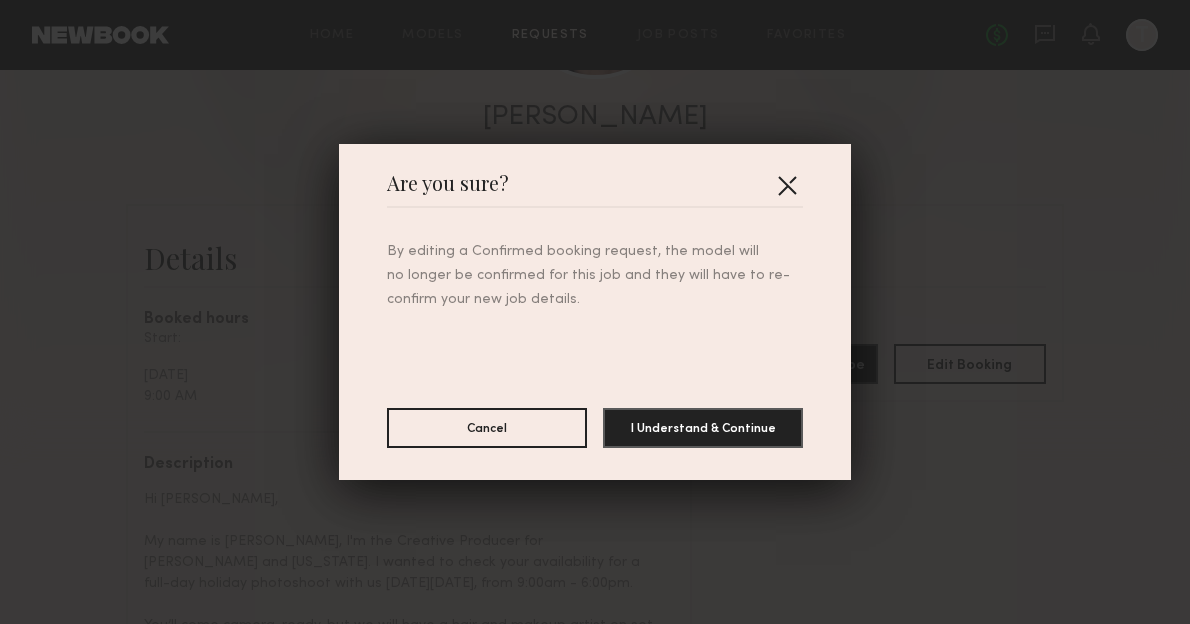 click at bounding box center (787, 185) 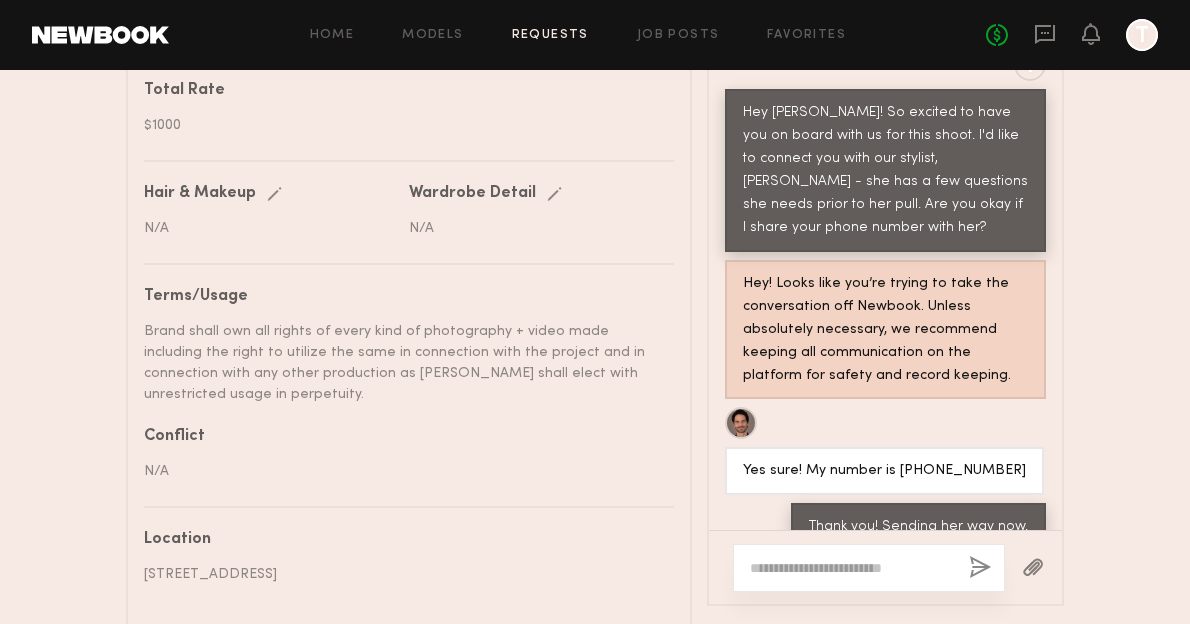 scroll, scrollTop: 1495, scrollLeft: 0, axis: vertical 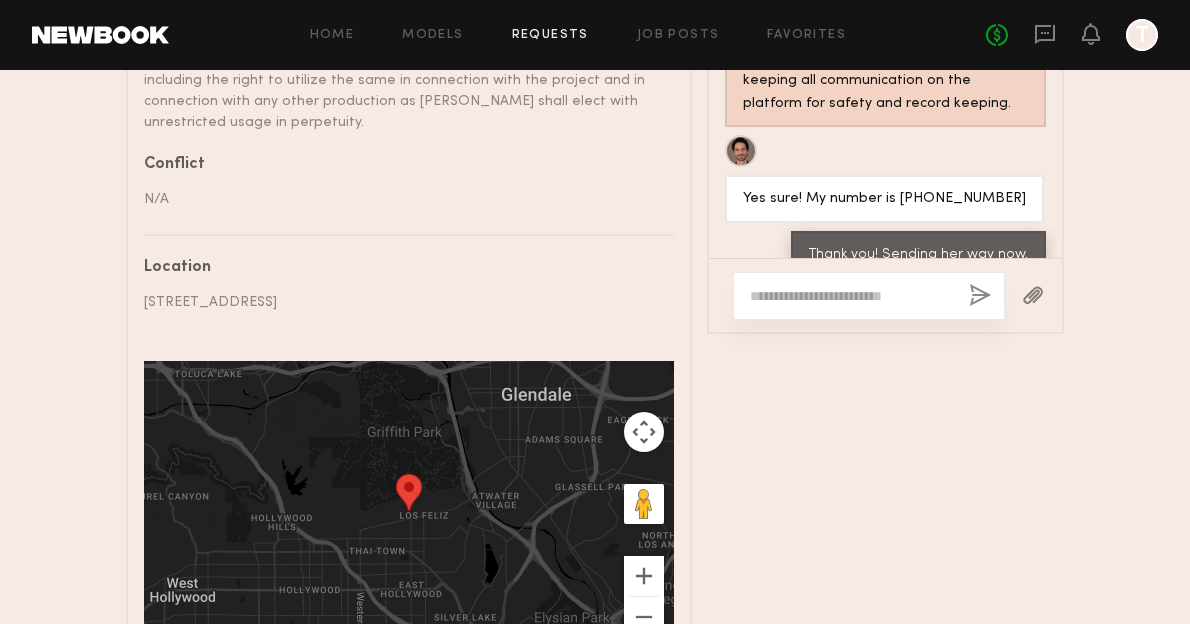 click 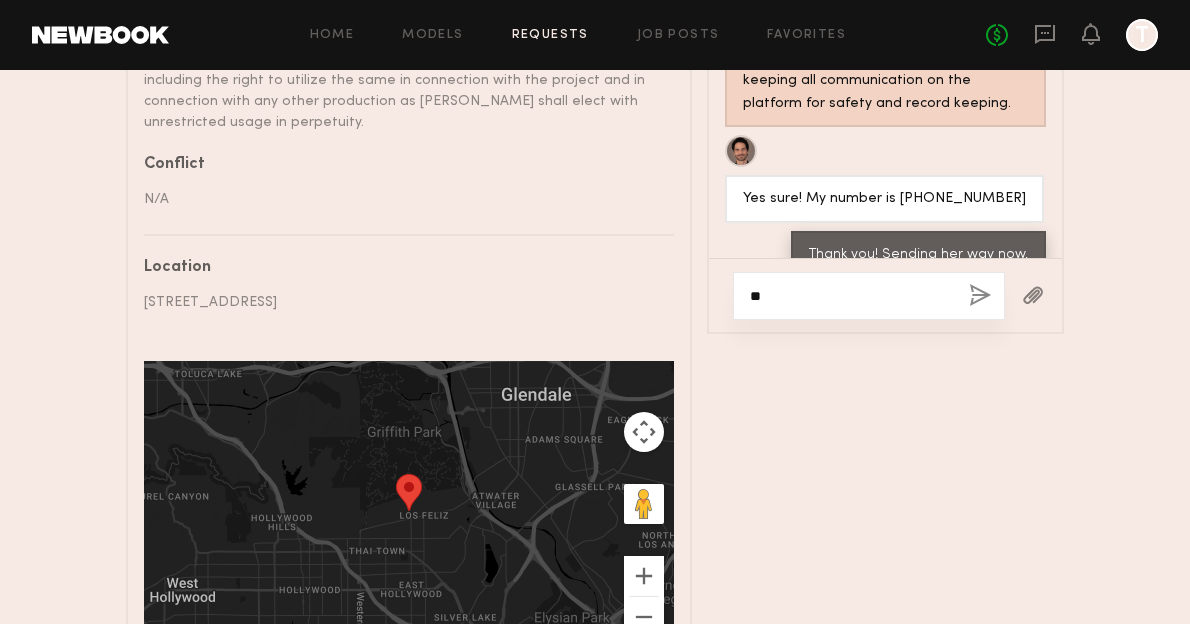 type on "*" 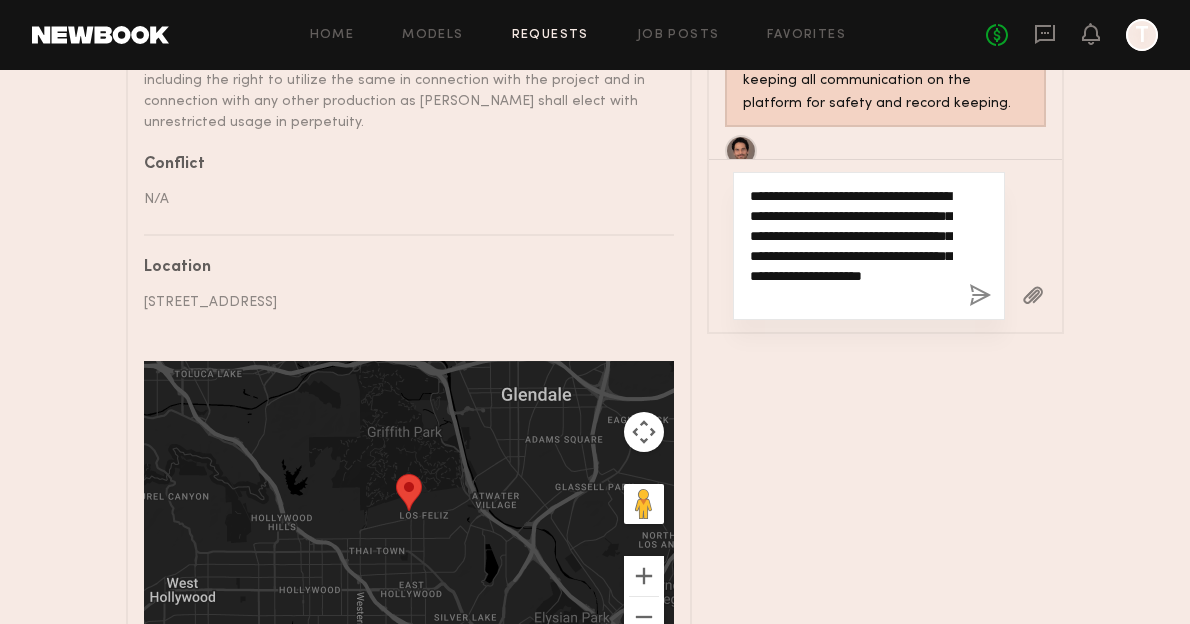 type on "**********" 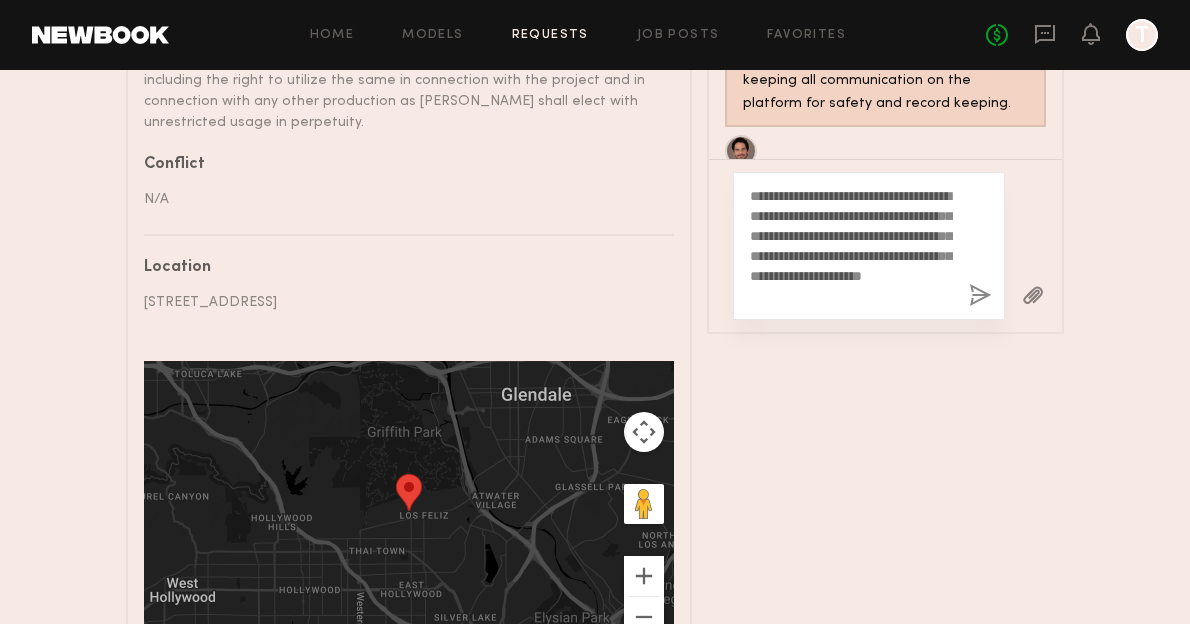 click 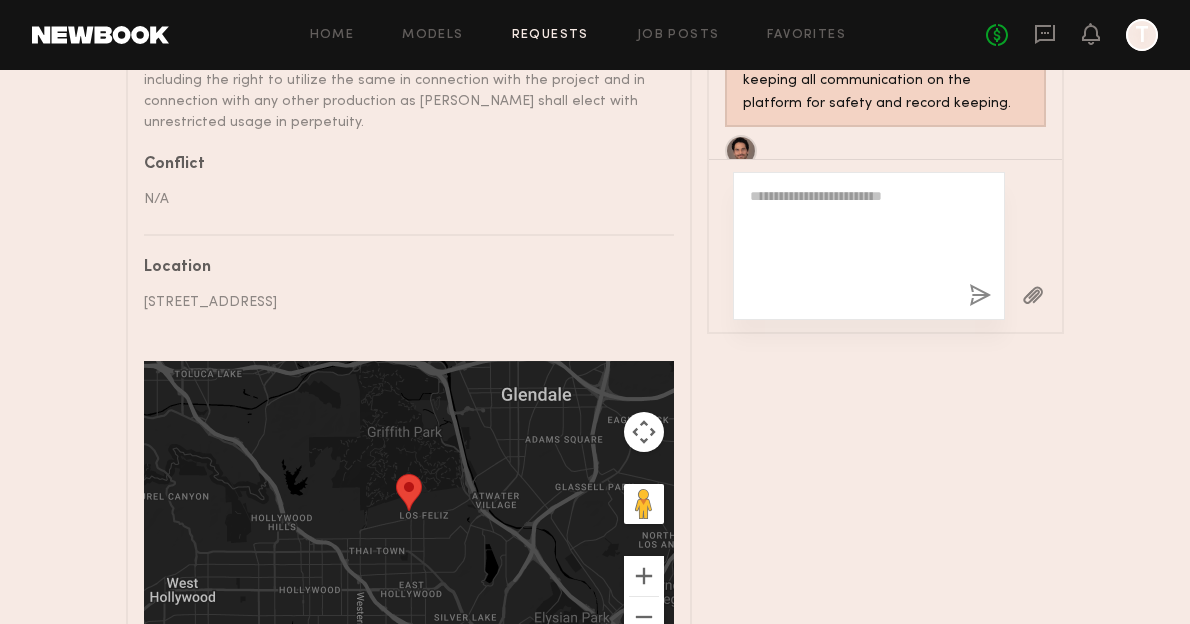scroll, scrollTop: 1191, scrollLeft: 0, axis: vertical 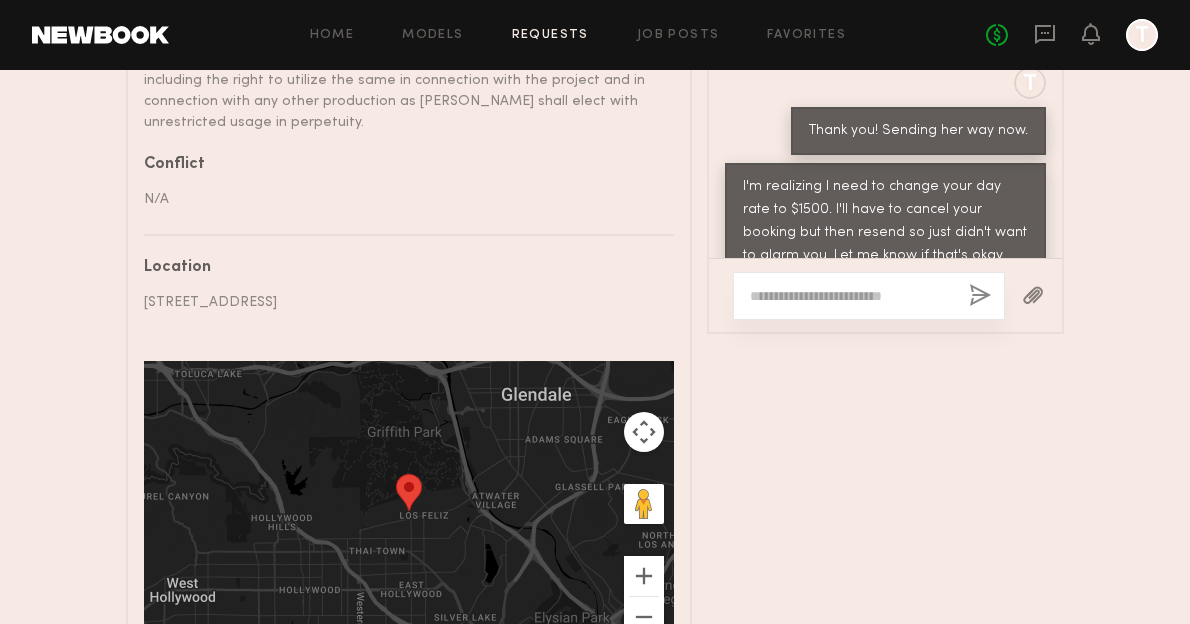 click on "Home Models Requests Job Posts Favorites Sign Out No fees up to $5,000 T" 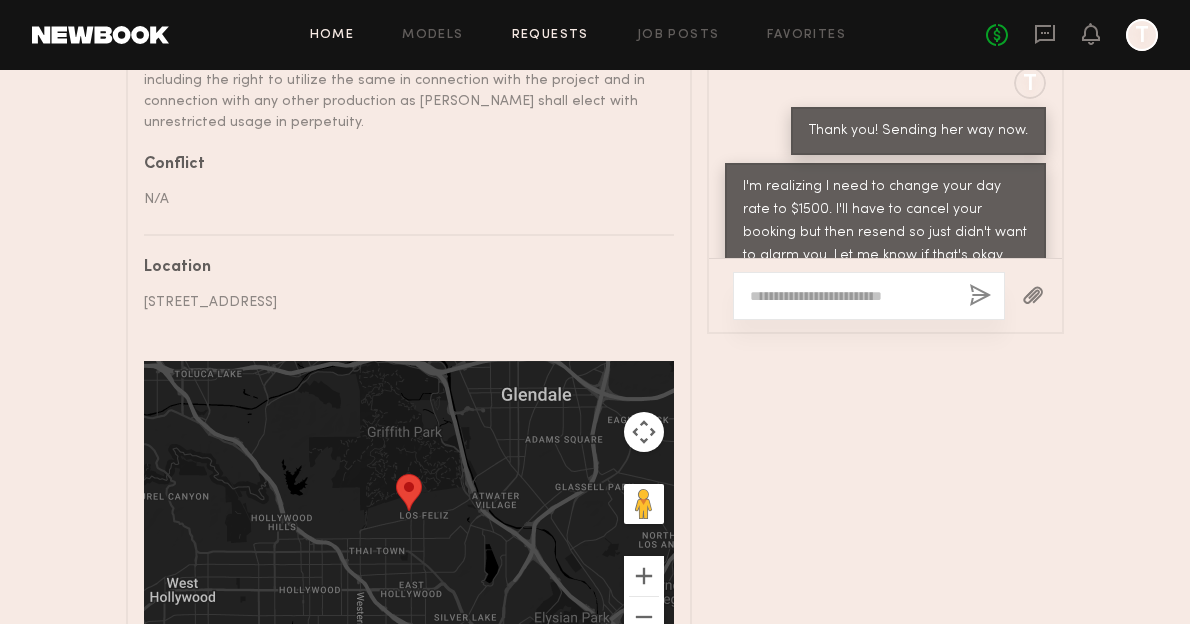 click on "Home" 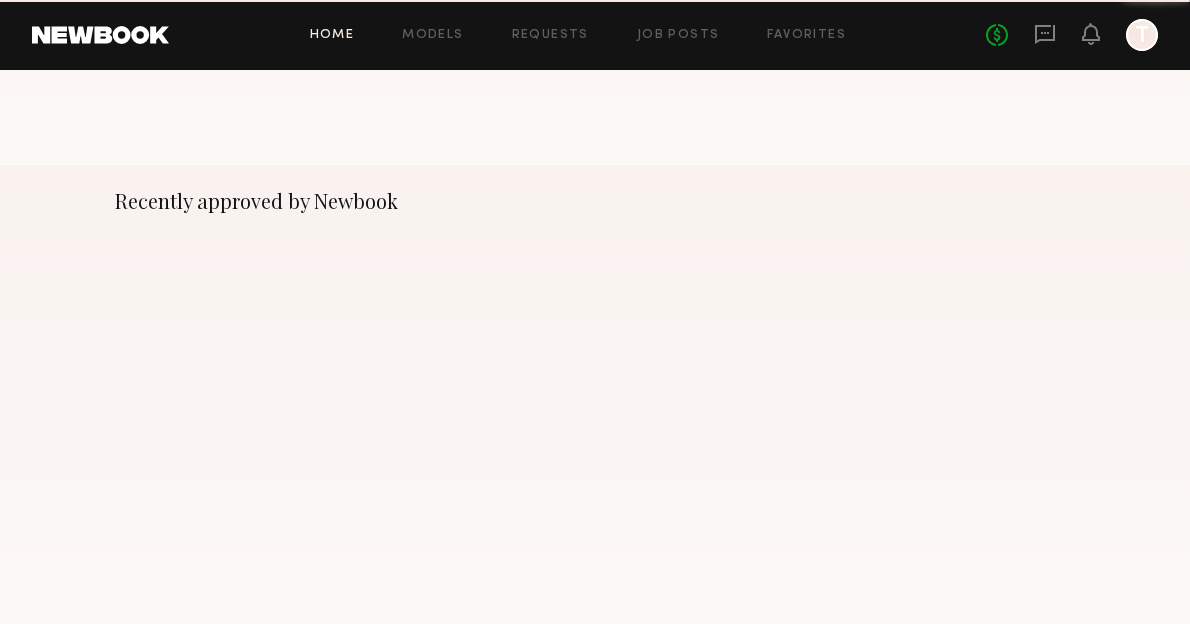 scroll, scrollTop: 0, scrollLeft: 0, axis: both 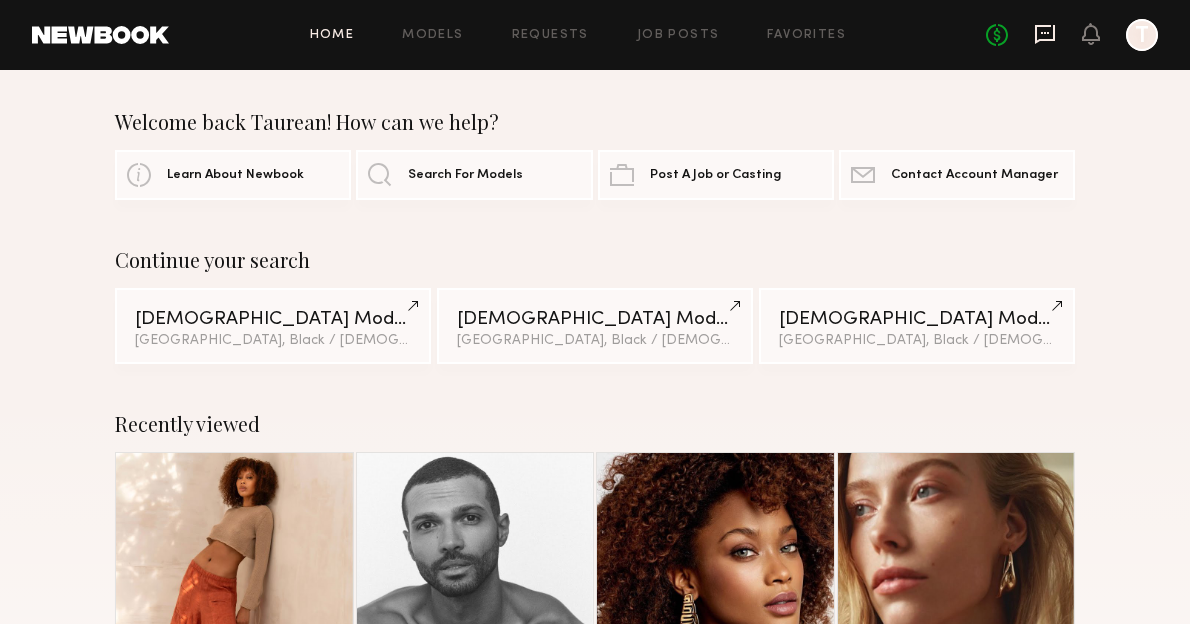 click 